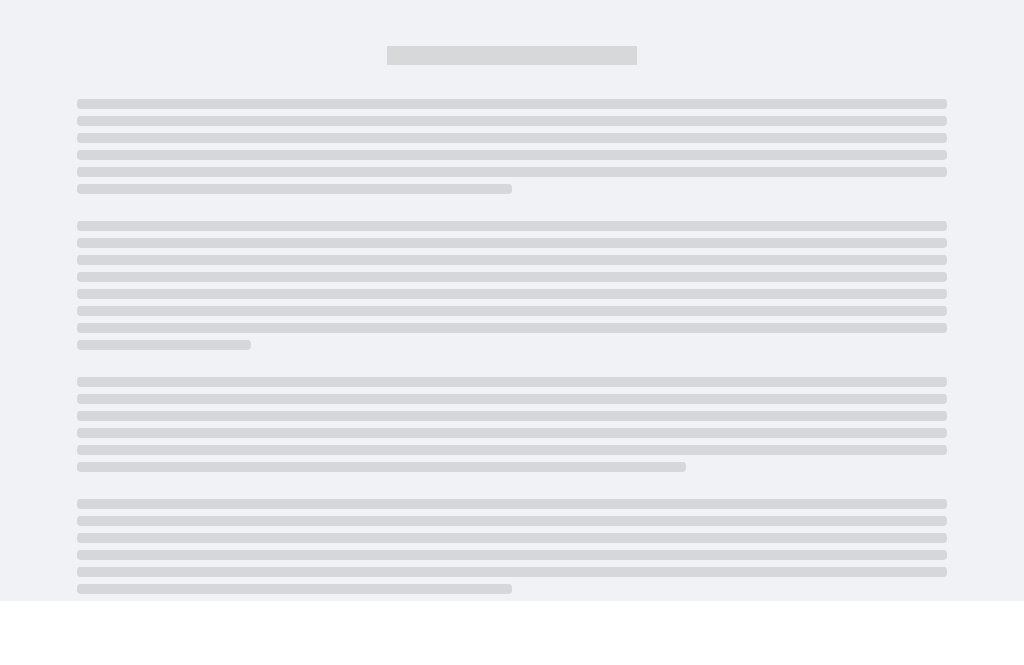 scroll, scrollTop: 64, scrollLeft: 0, axis: vertical 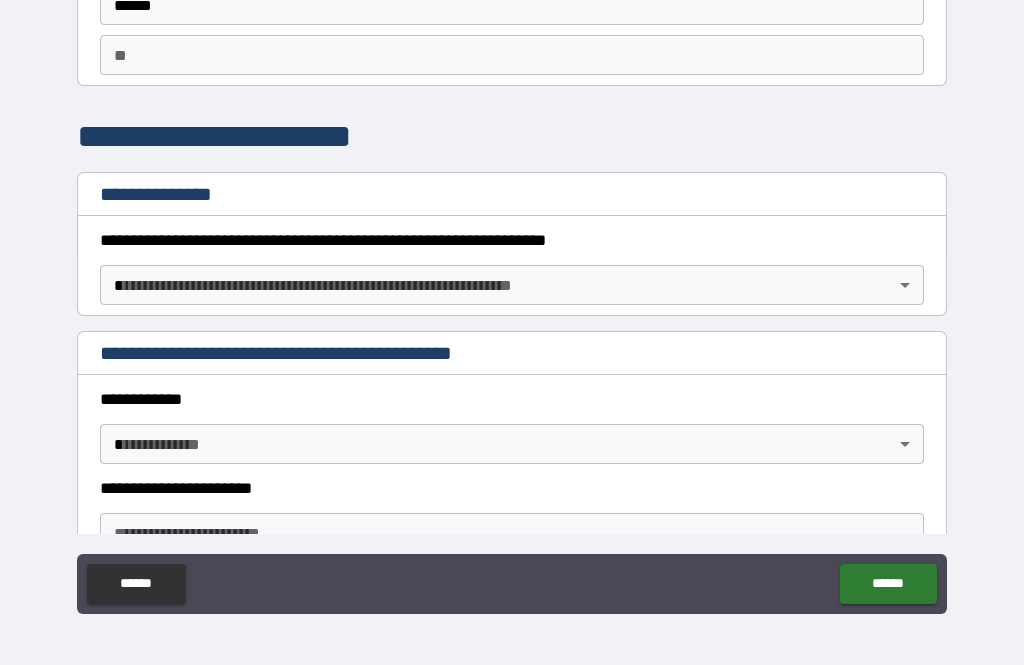 click on "**********" at bounding box center [512, 300] 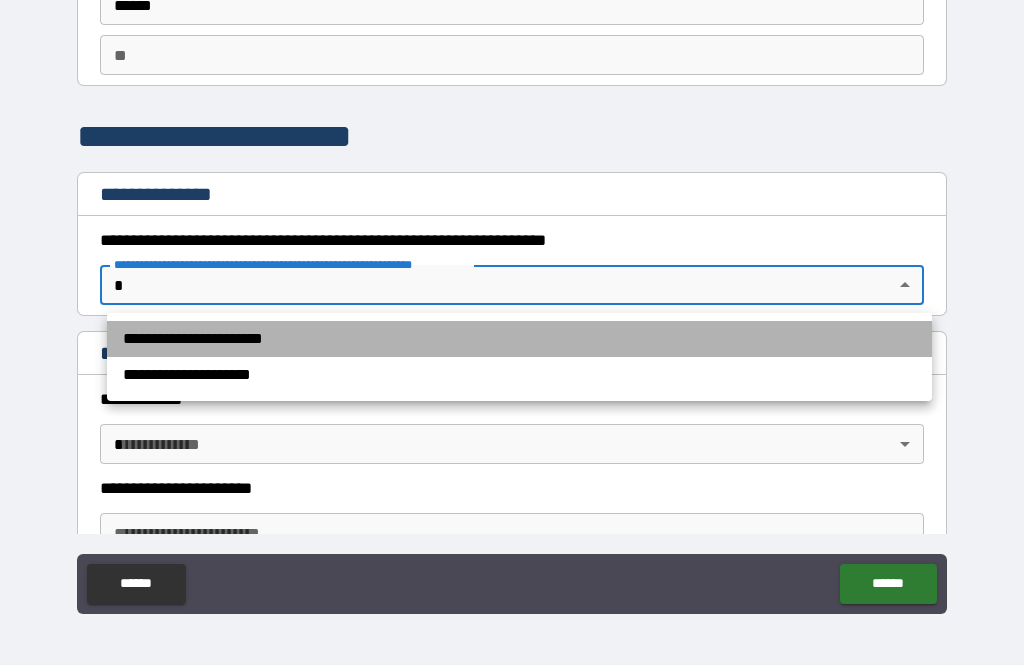 click on "**********" at bounding box center (519, 339) 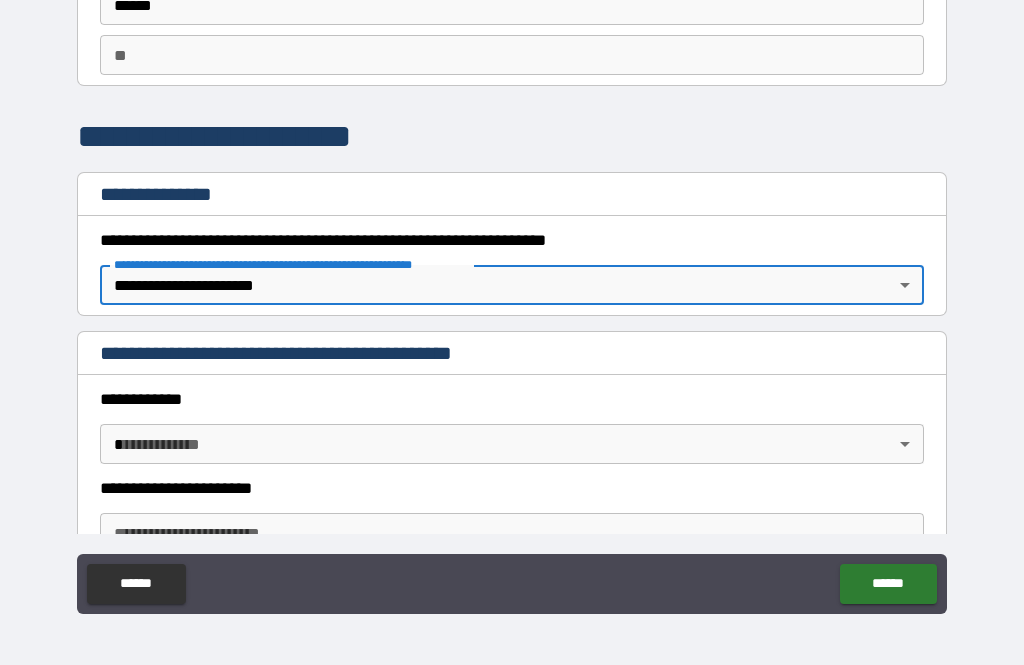 type on "*" 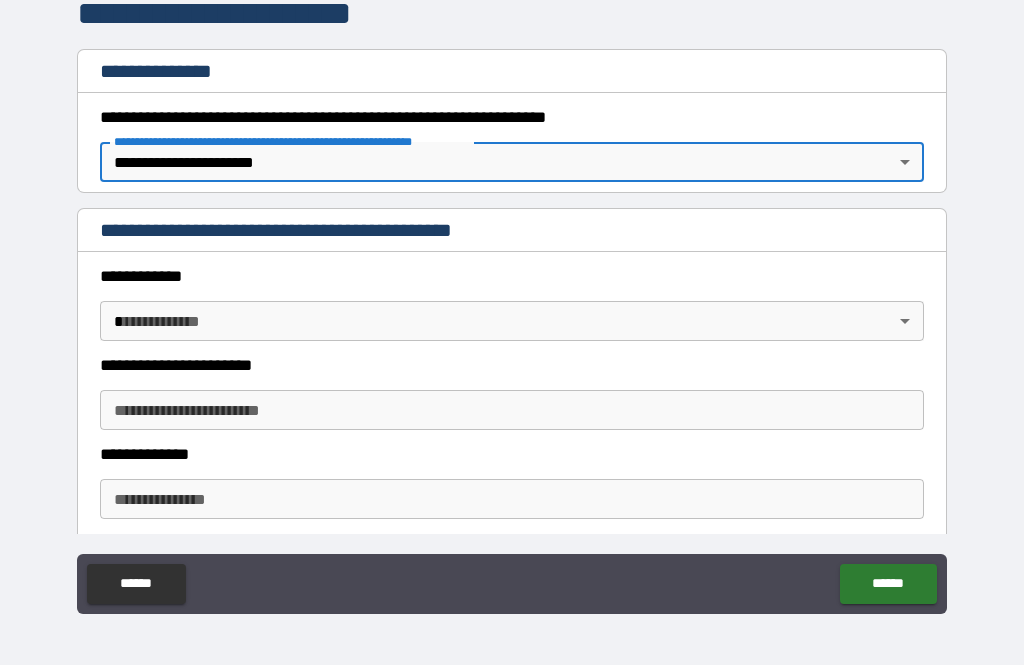 scroll, scrollTop: 283, scrollLeft: 0, axis: vertical 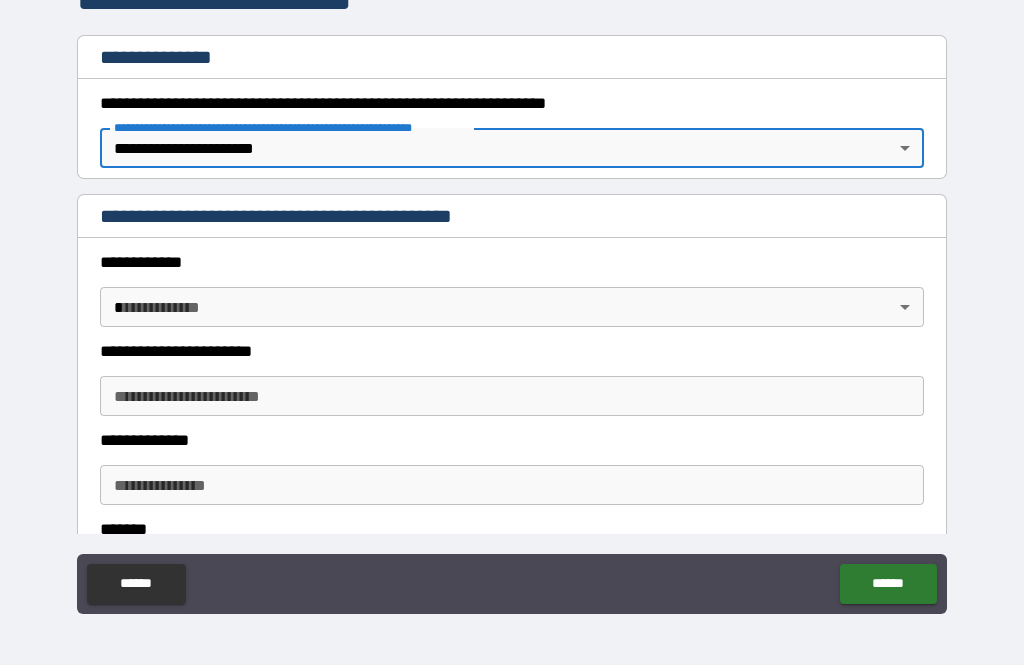 click on "**********" at bounding box center [512, 300] 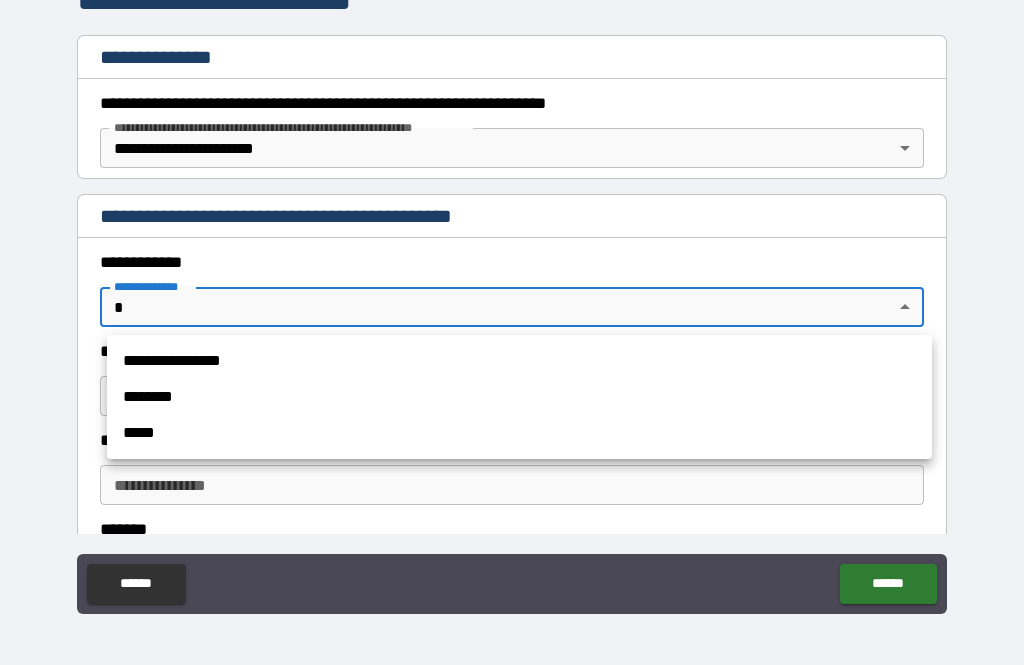 click on "**********" at bounding box center (519, 361) 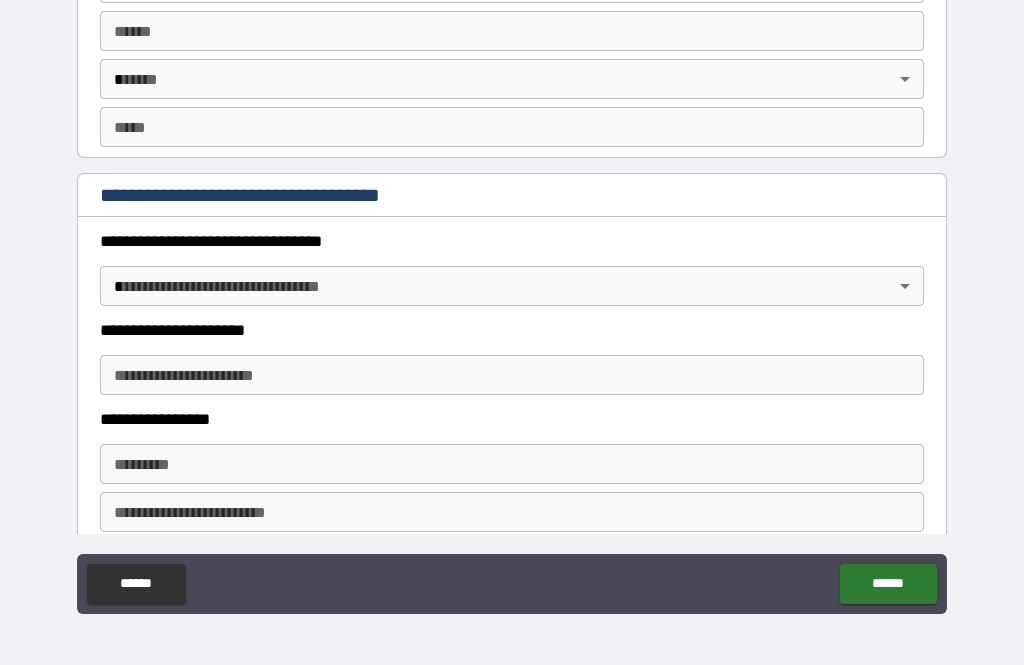 scroll, scrollTop: 1499, scrollLeft: 0, axis: vertical 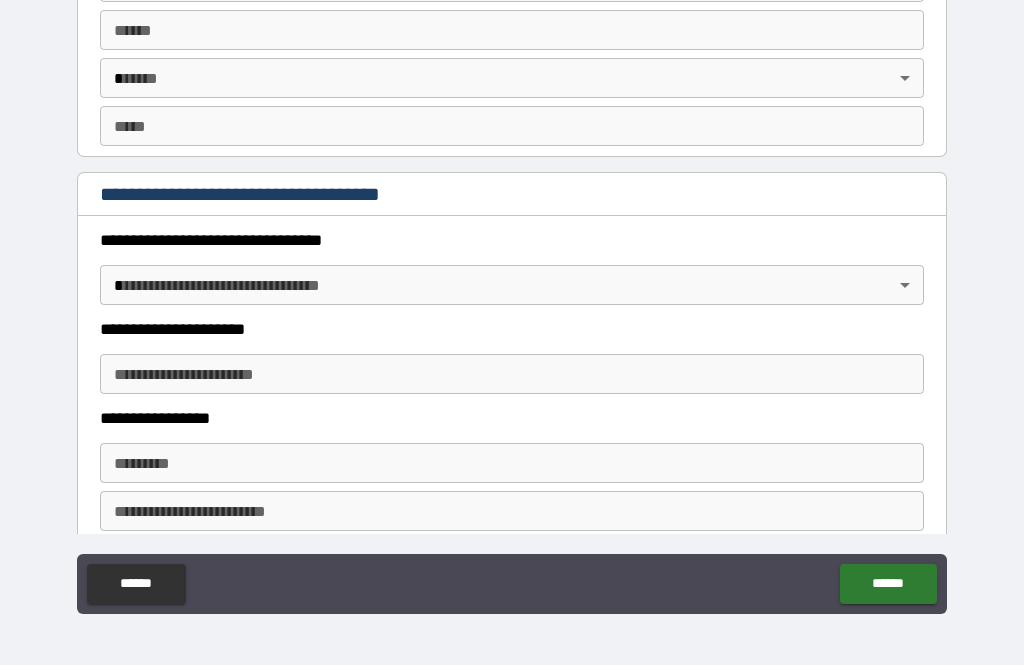 click on "**********" at bounding box center [512, 300] 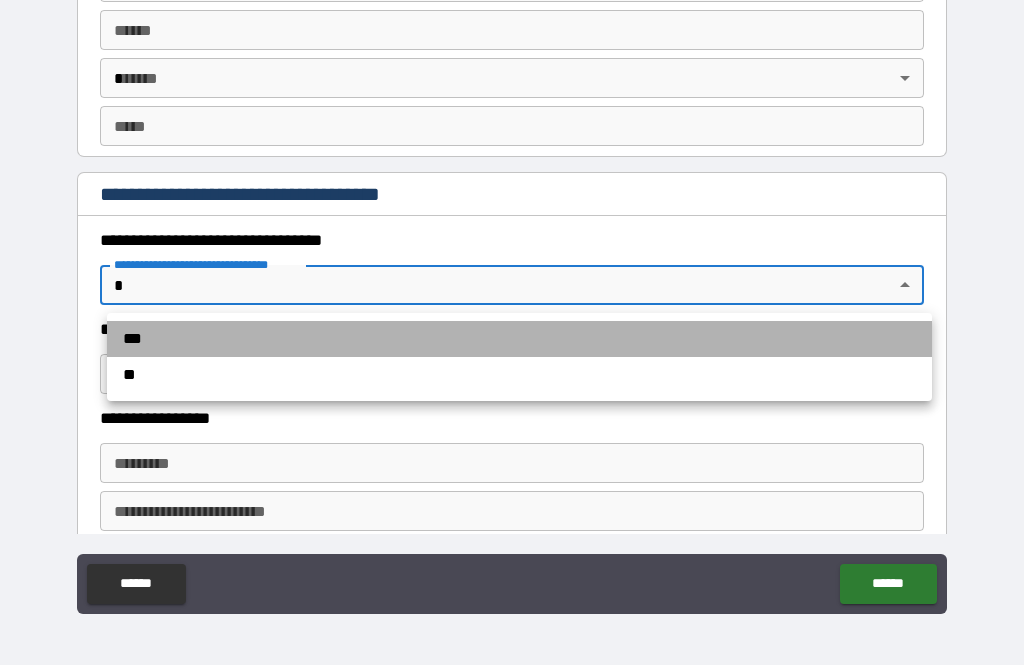 click on "***" at bounding box center (519, 339) 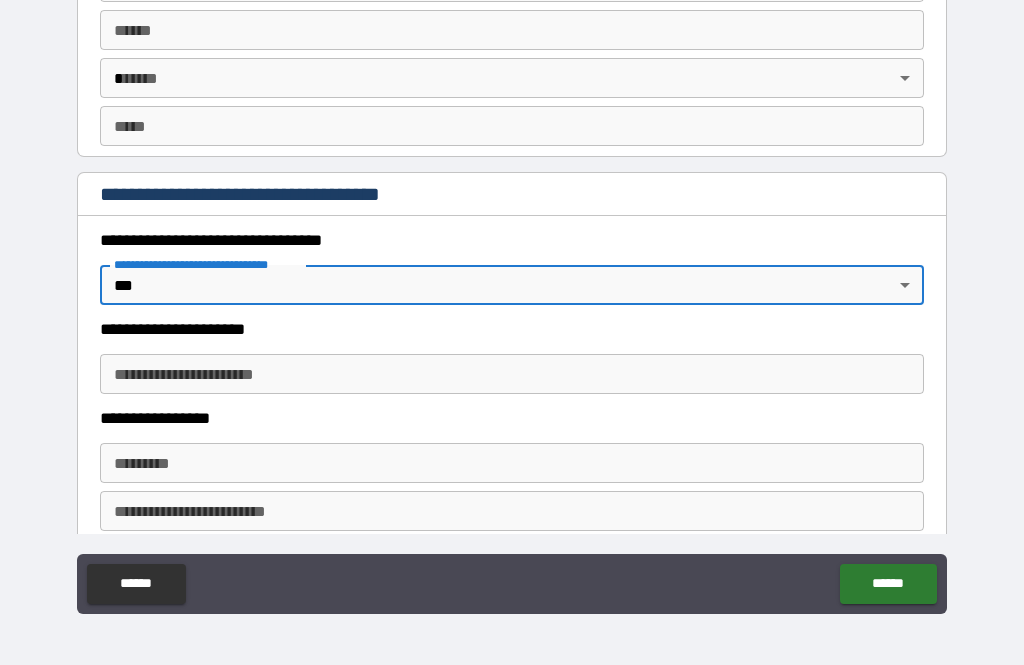 type on "*" 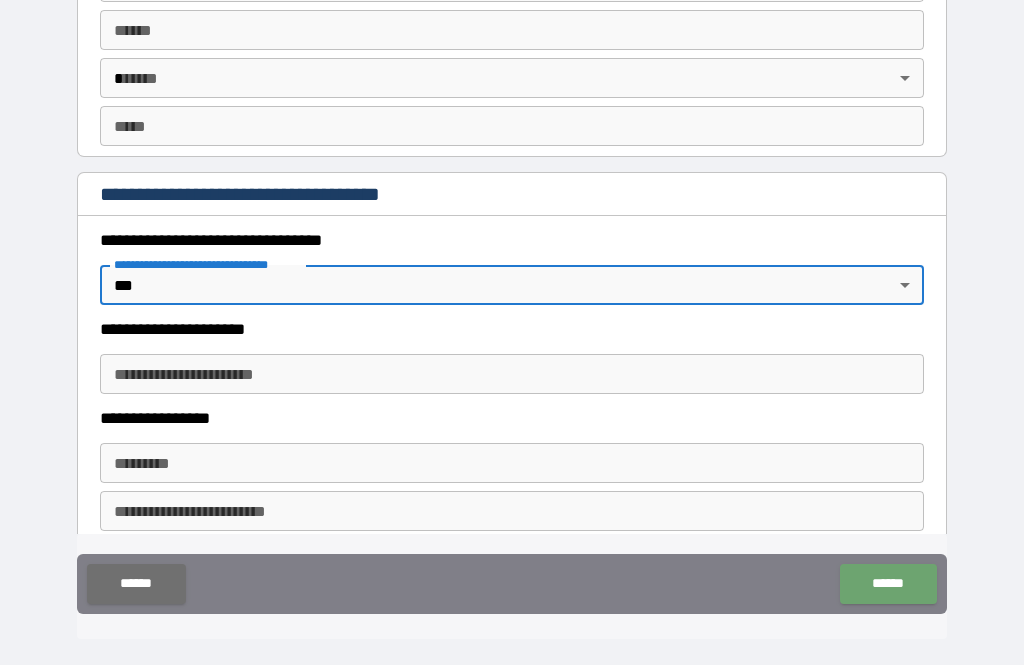 click on "******" at bounding box center [888, 584] 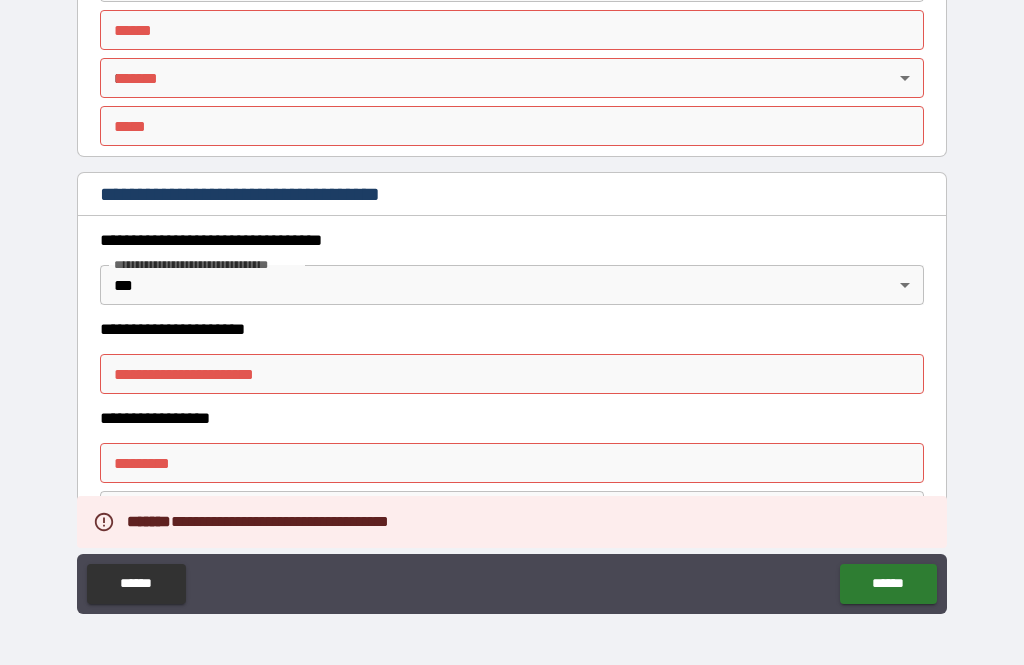 click on "**********" at bounding box center [512, 303] 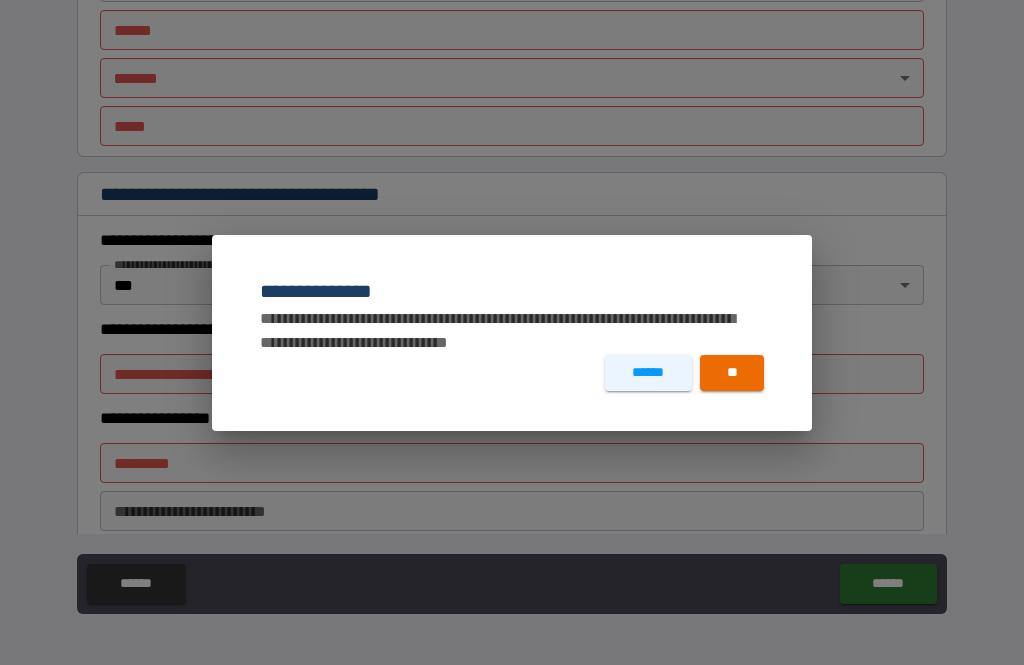click on "**" at bounding box center (732, 373) 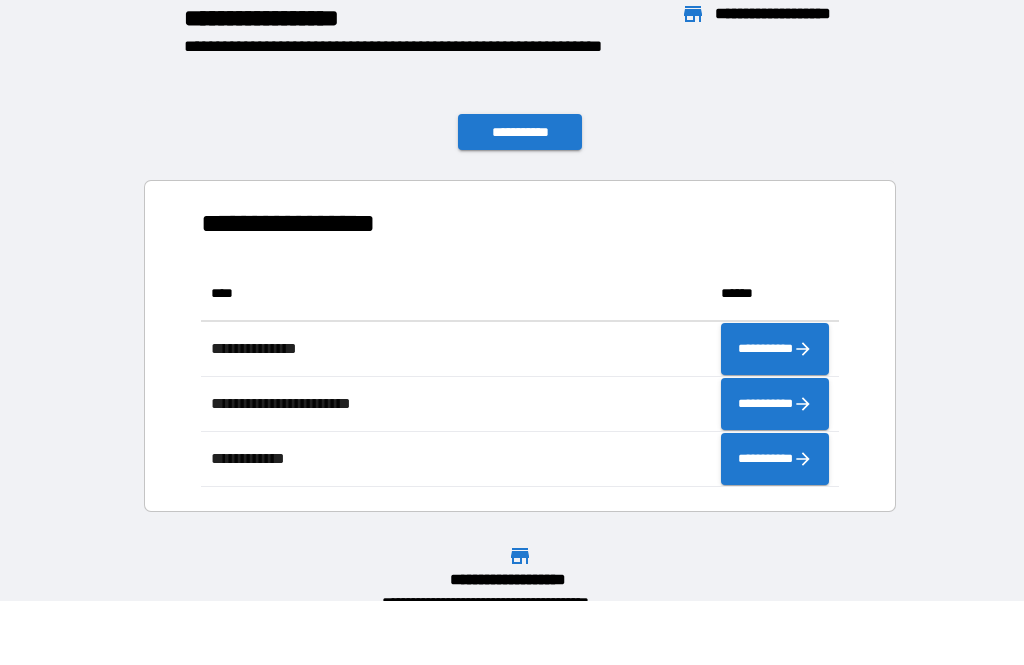 scroll, scrollTop: 1, scrollLeft: 1, axis: both 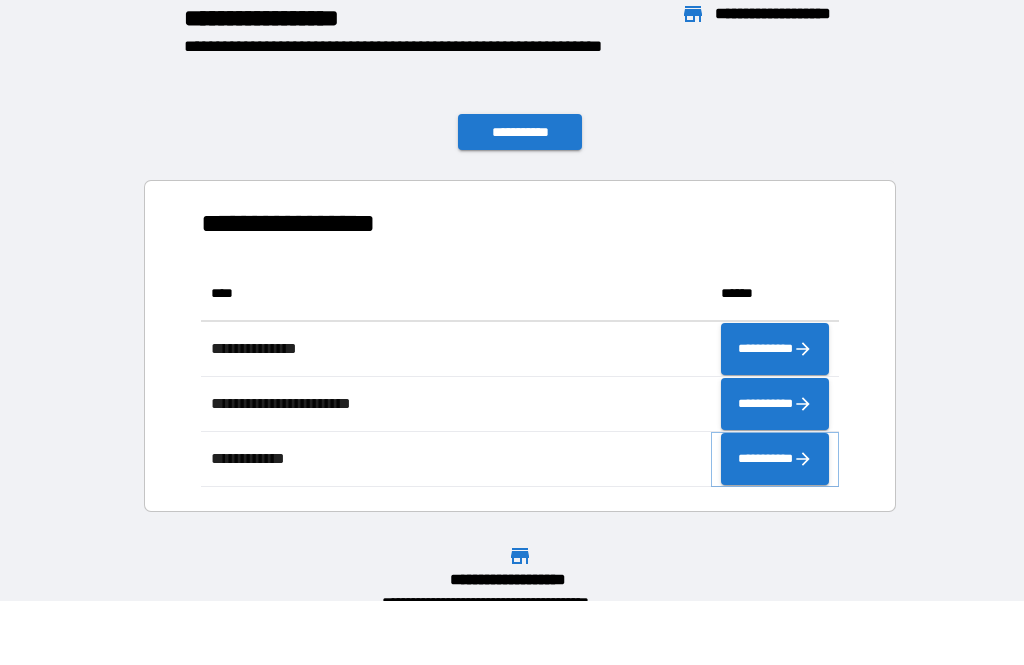 click on "**********" at bounding box center [775, 459] 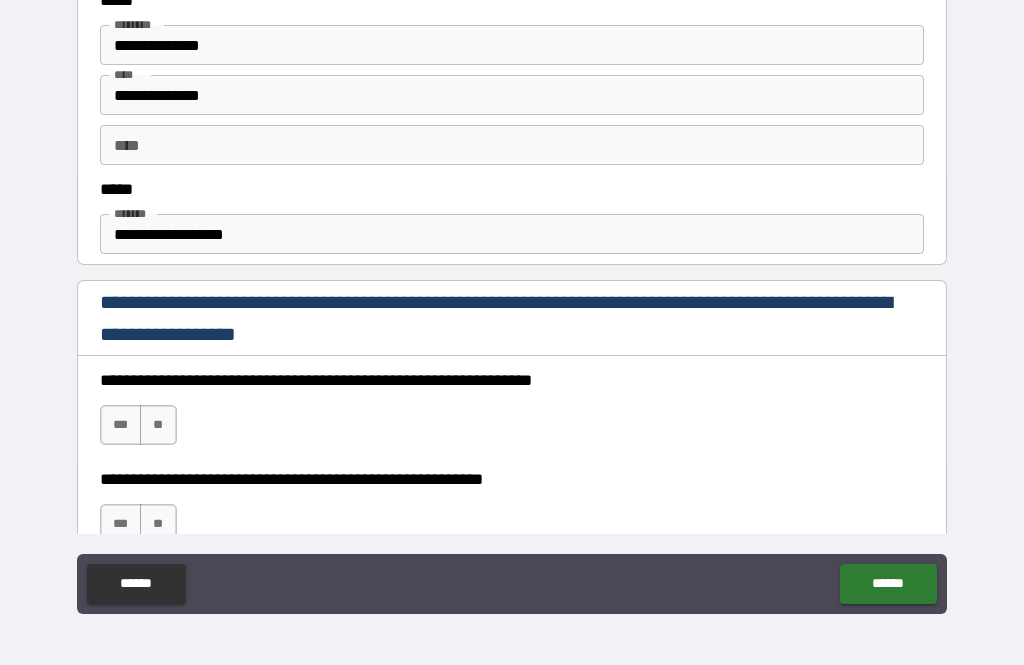 scroll, scrollTop: 1016, scrollLeft: 0, axis: vertical 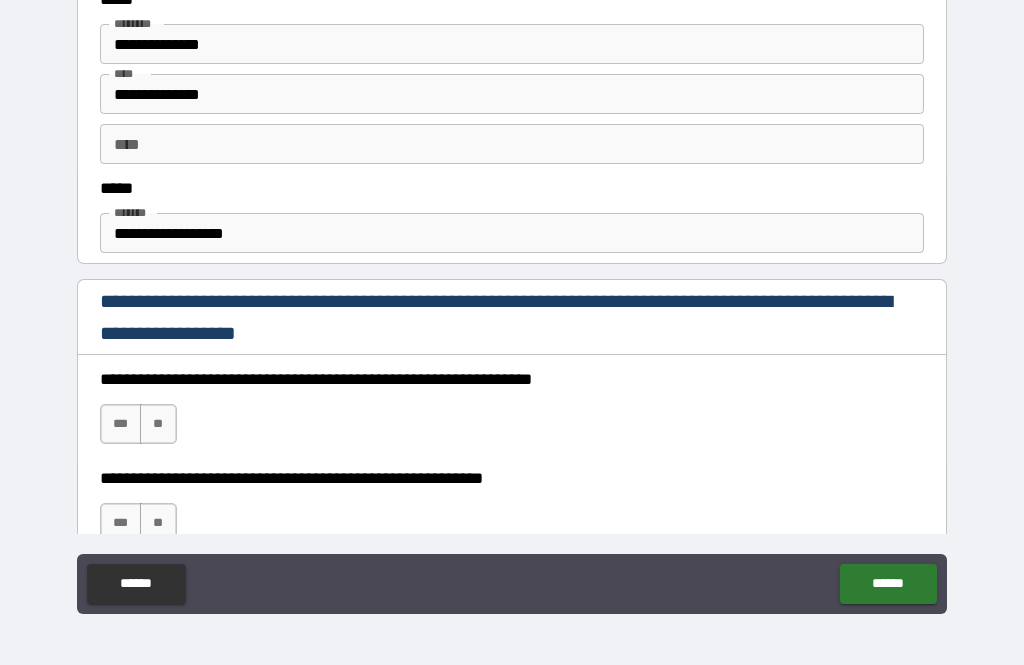 click on "***" at bounding box center (121, 424) 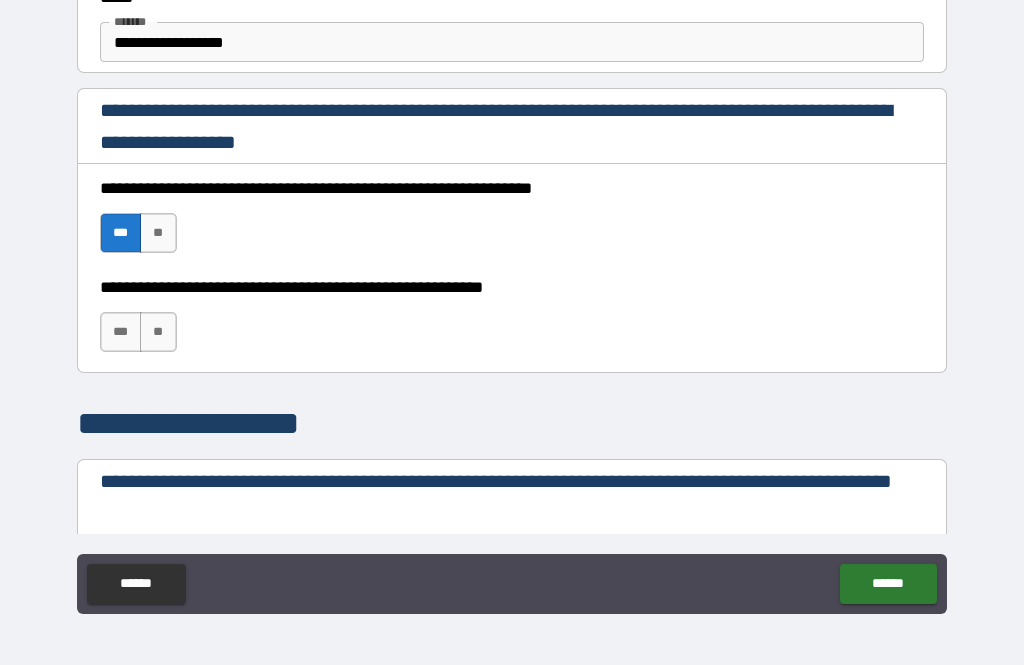 scroll, scrollTop: 1208, scrollLeft: 0, axis: vertical 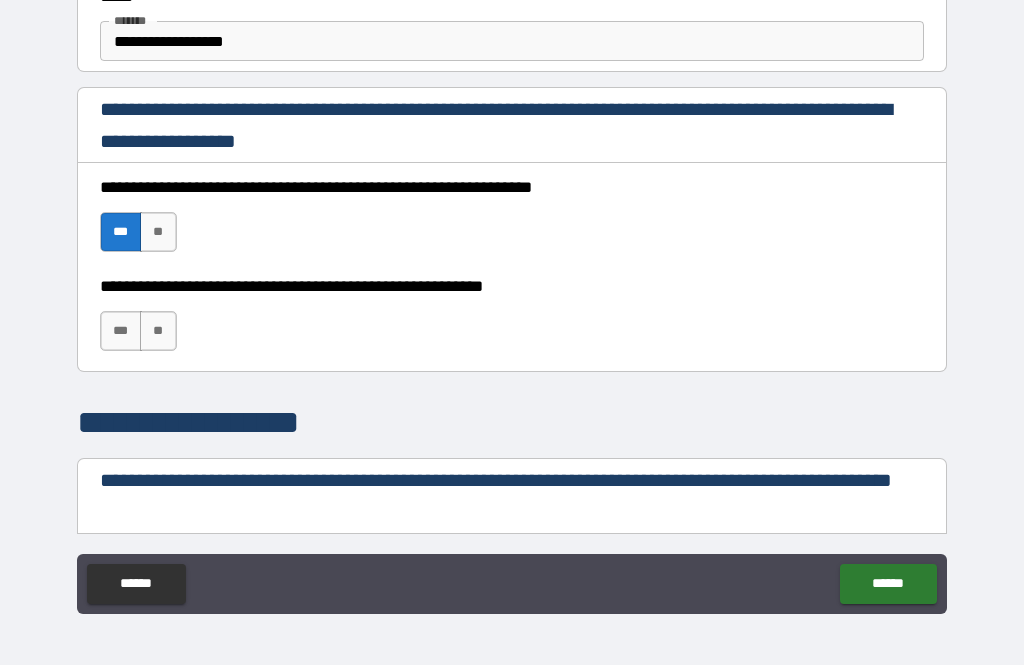 click on "***" at bounding box center [121, 331] 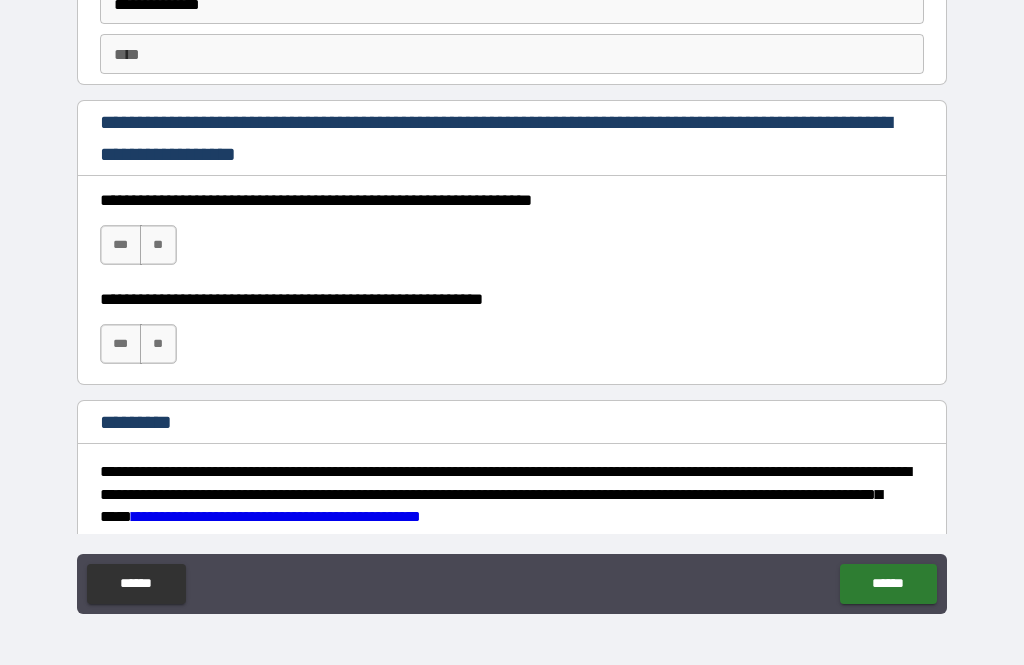scroll, scrollTop: 2784, scrollLeft: 0, axis: vertical 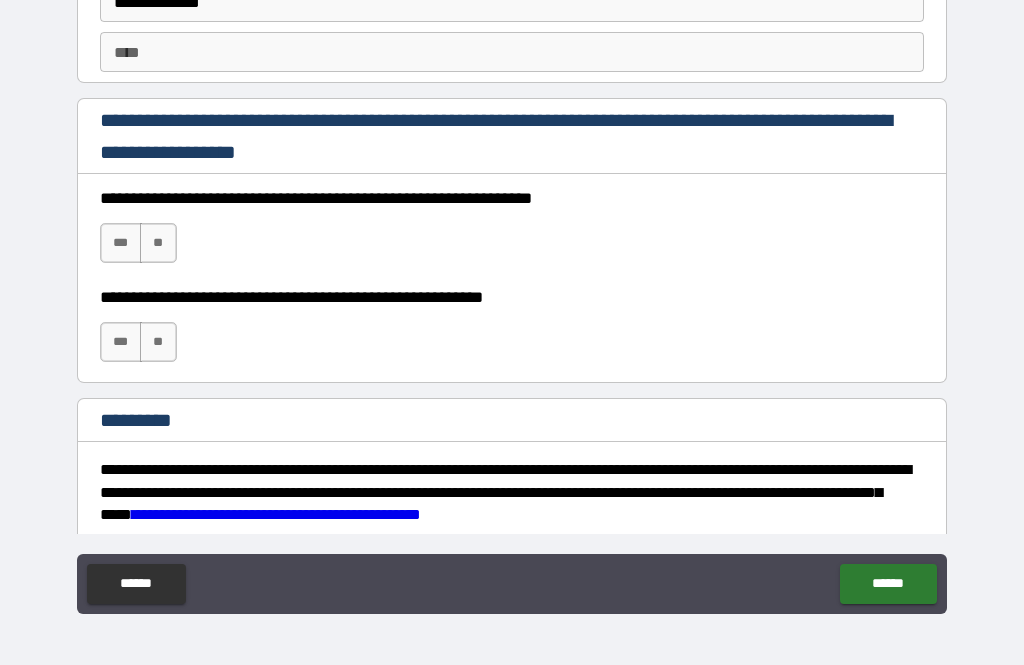 click on "***" at bounding box center (121, 243) 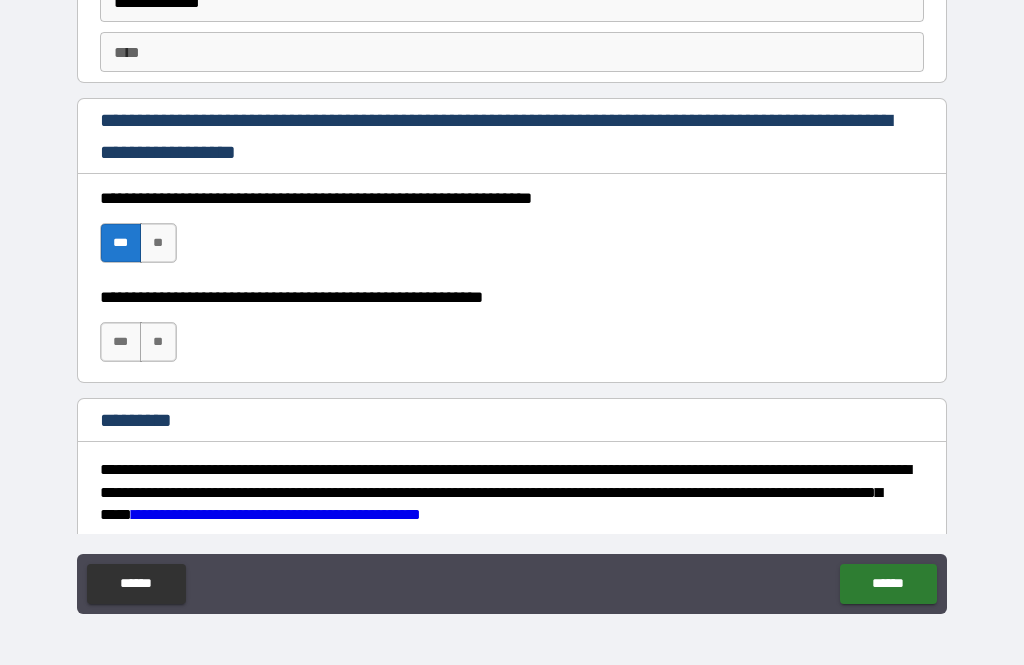 click on "***" at bounding box center [121, 342] 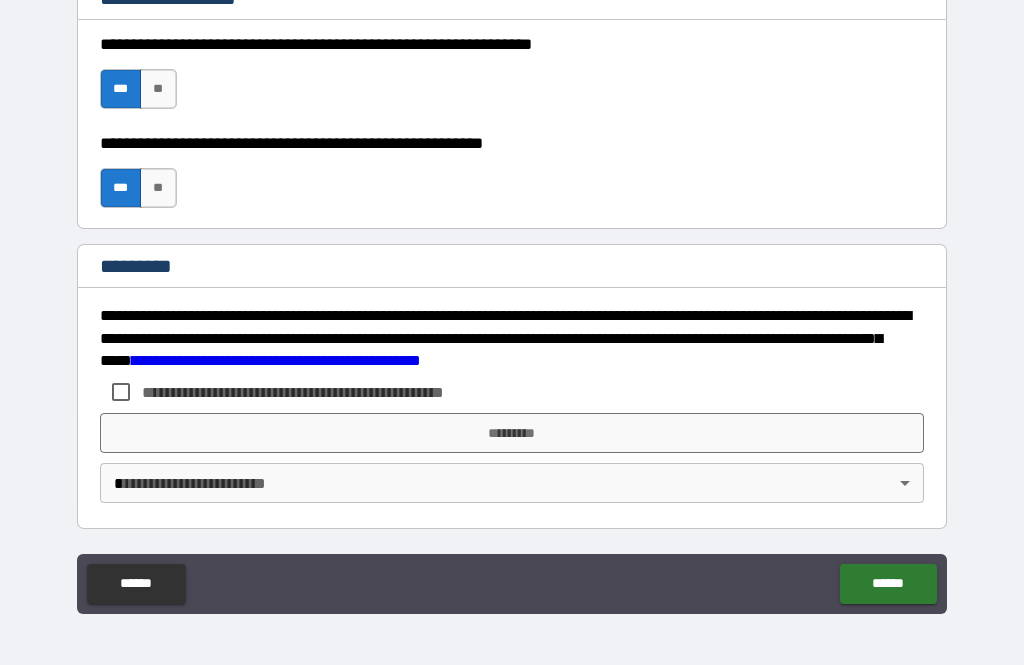 scroll, scrollTop: 2938, scrollLeft: 0, axis: vertical 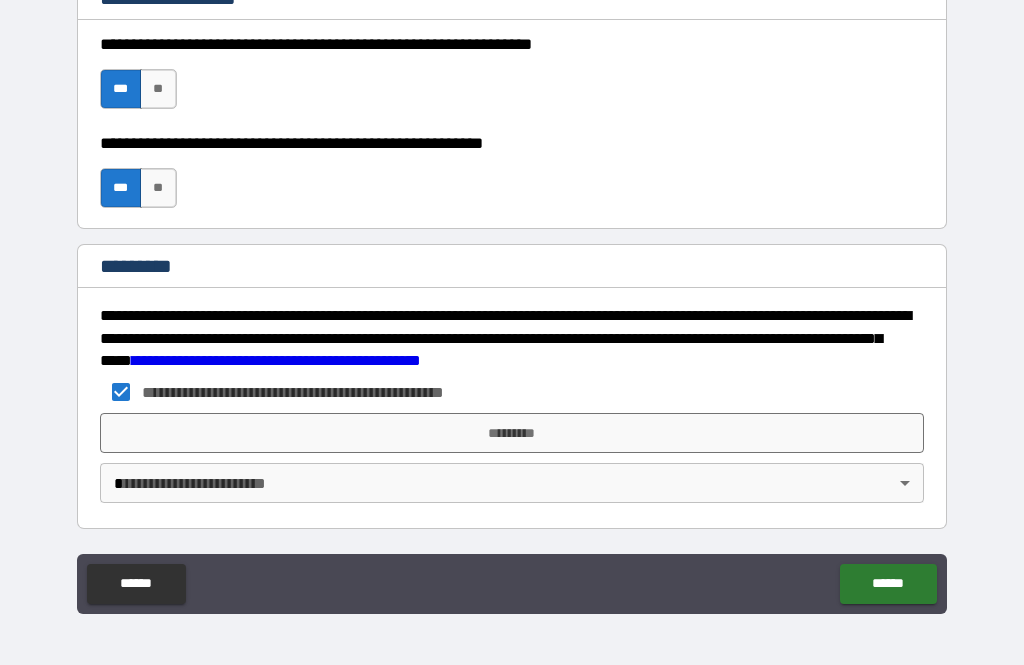click on "*********" at bounding box center (512, 433) 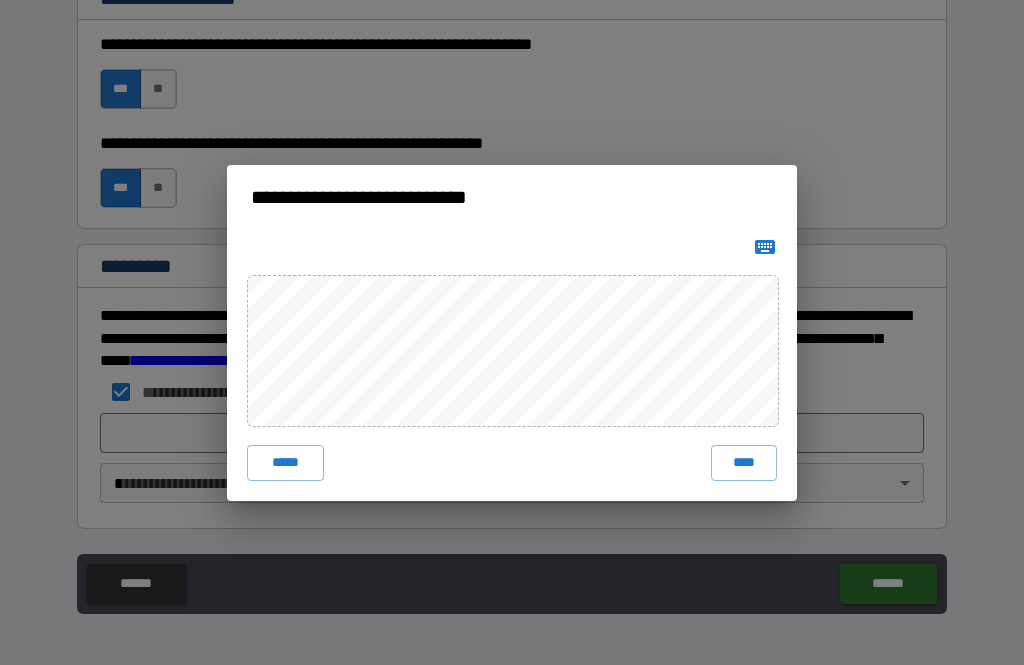 click on "****" at bounding box center (744, 463) 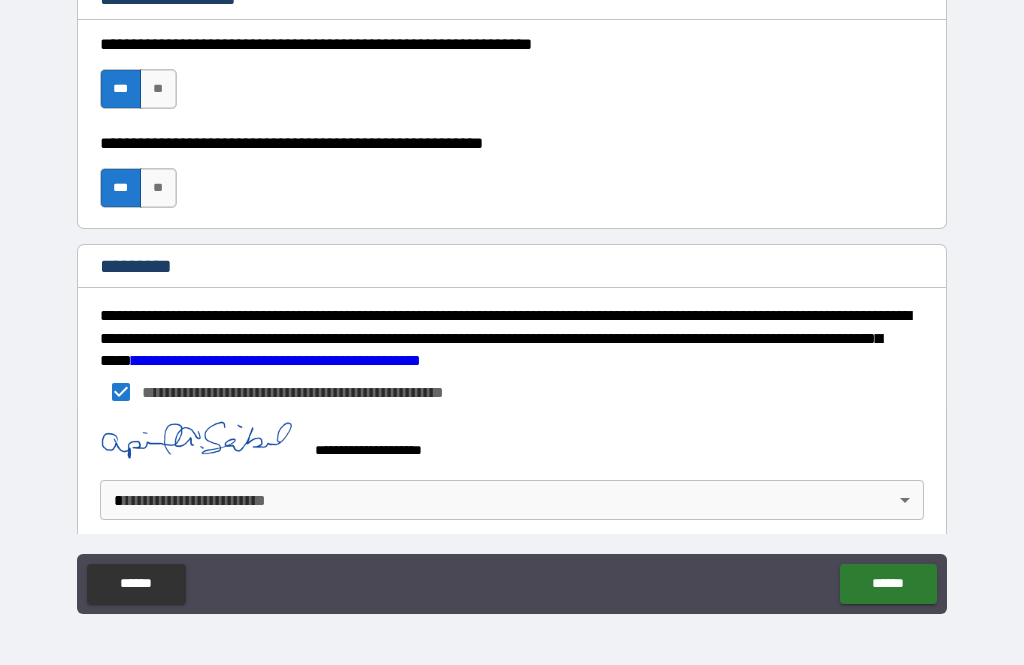 click on "**********" at bounding box center (512, 300) 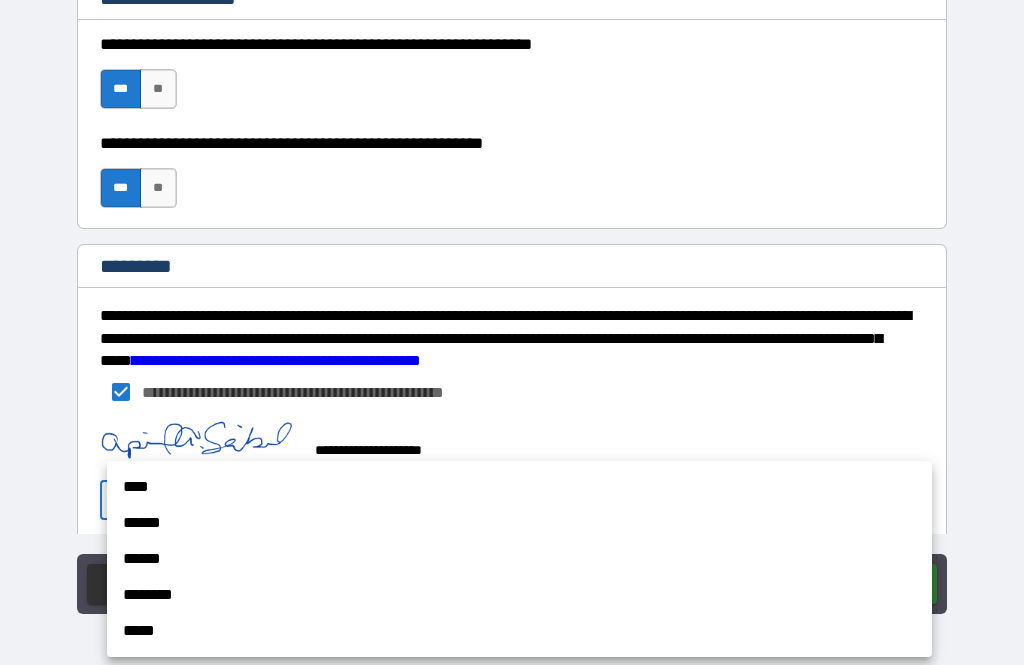 click on "****" at bounding box center [519, 487] 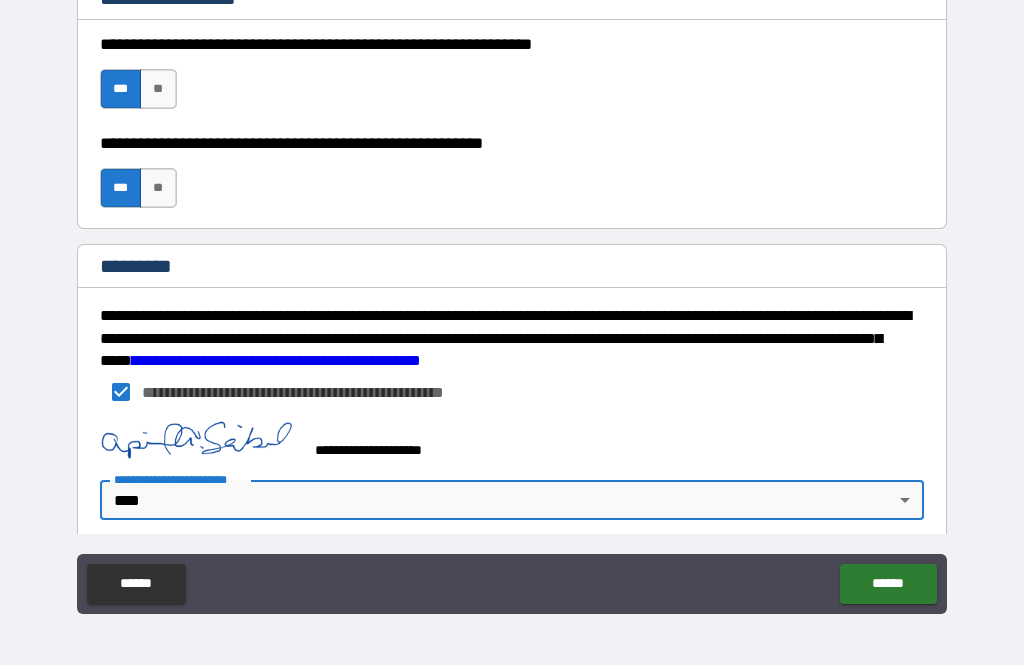 type on "*" 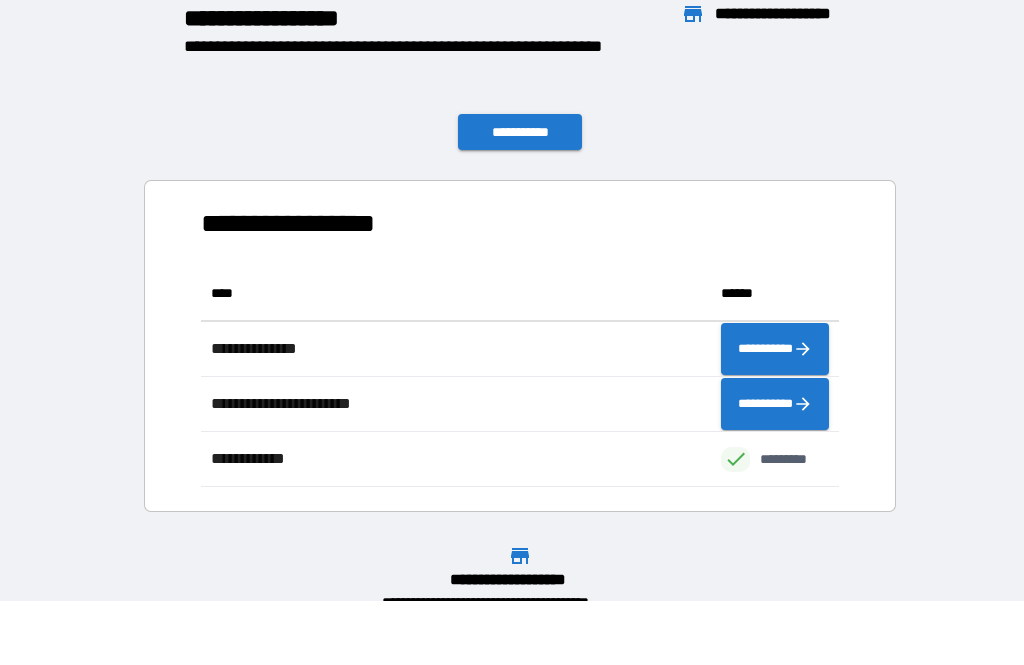 scroll, scrollTop: 1, scrollLeft: 1, axis: both 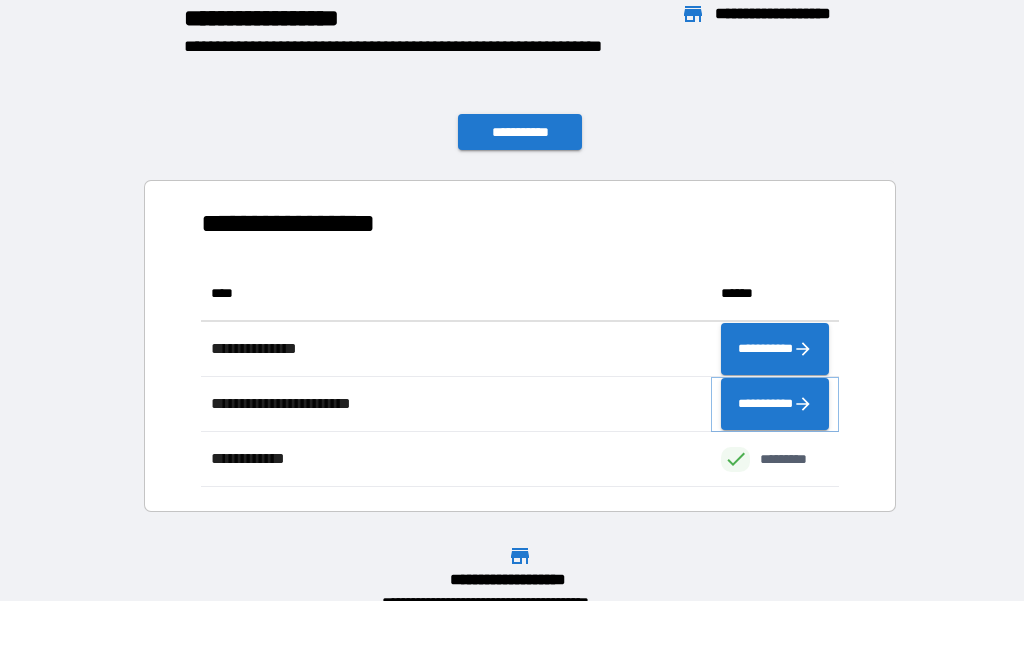 click on "**********" at bounding box center (775, 404) 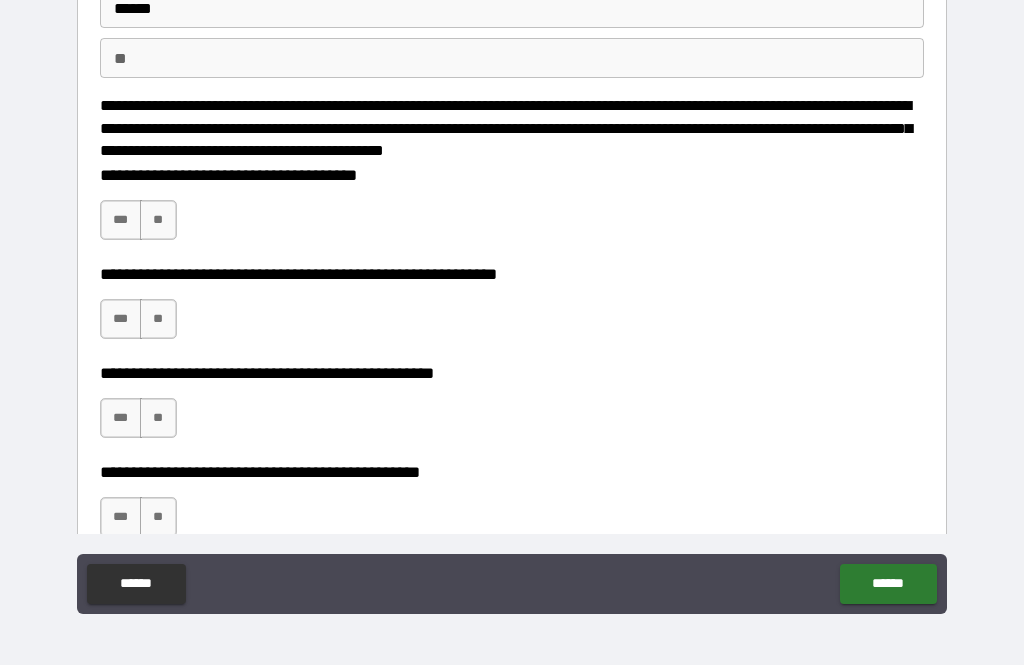 scroll, scrollTop: 143, scrollLeft: 0, axis: vertical 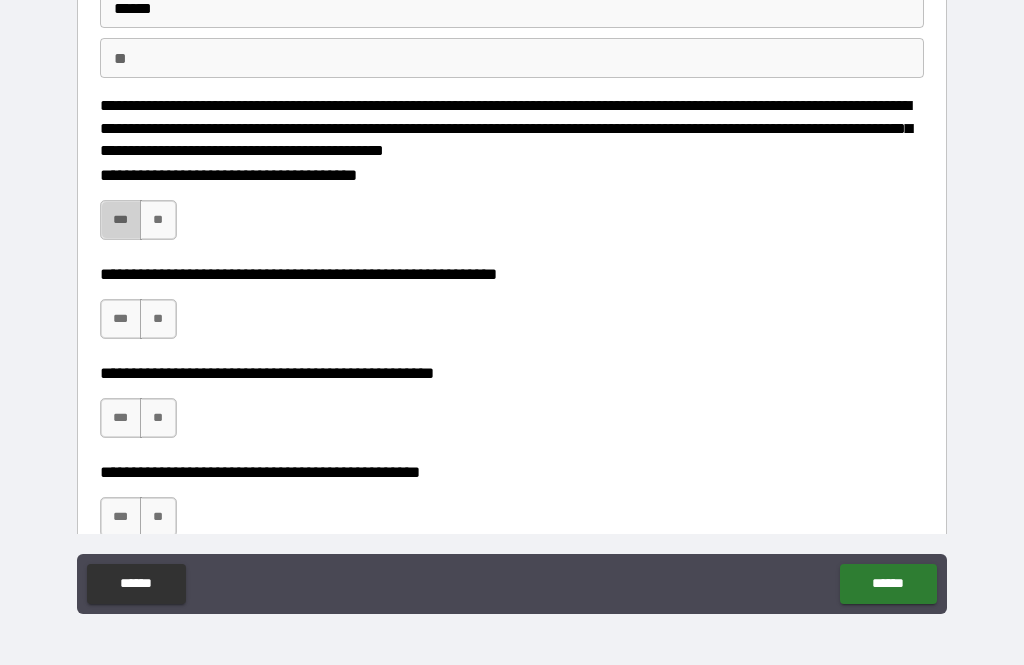 click on "***" at bounding box center (121, 220) 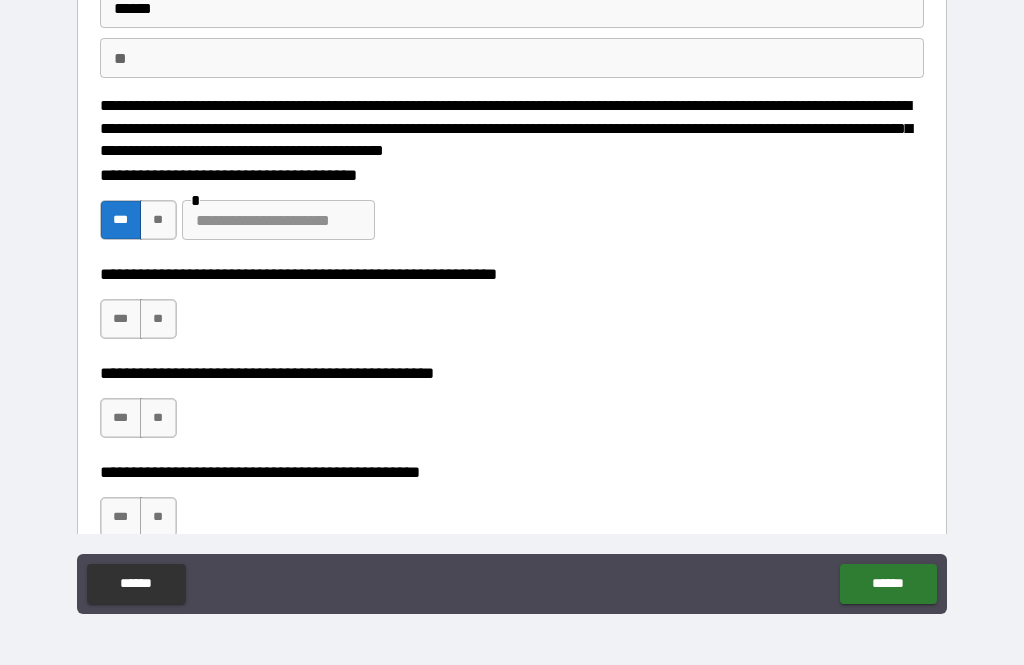 click at bounding box center (278, 220) 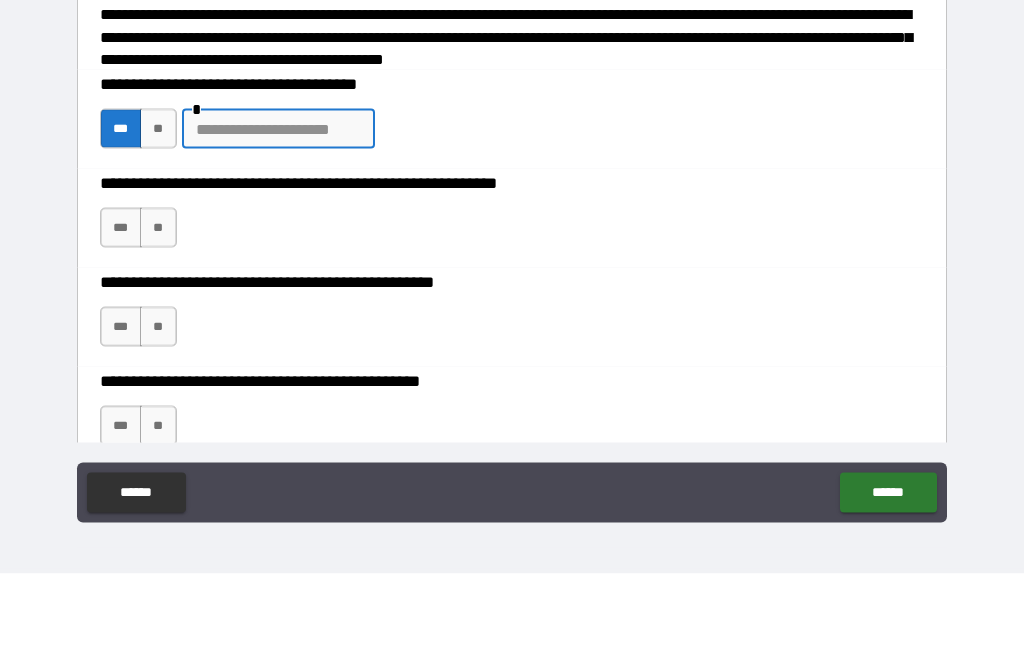 type on "*" 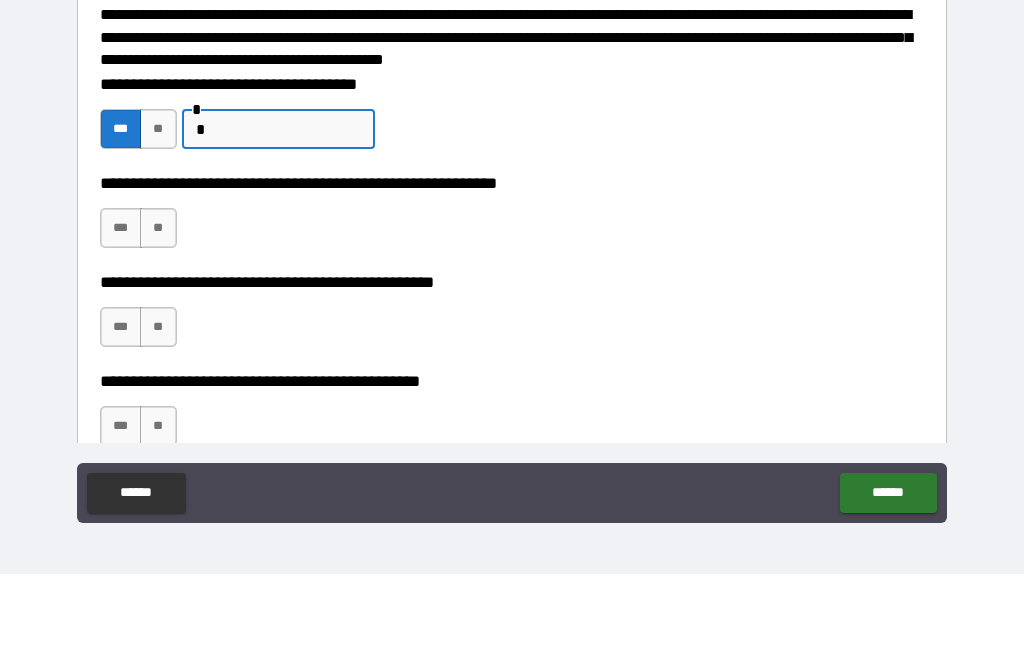 type 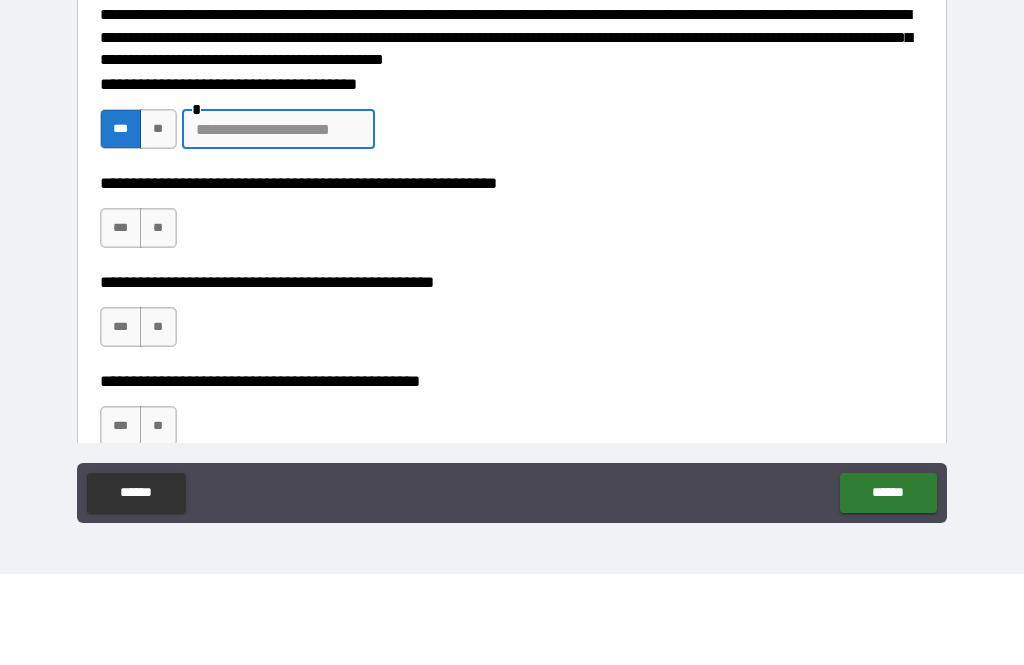 click on "**" at bounding box center [158, 220] 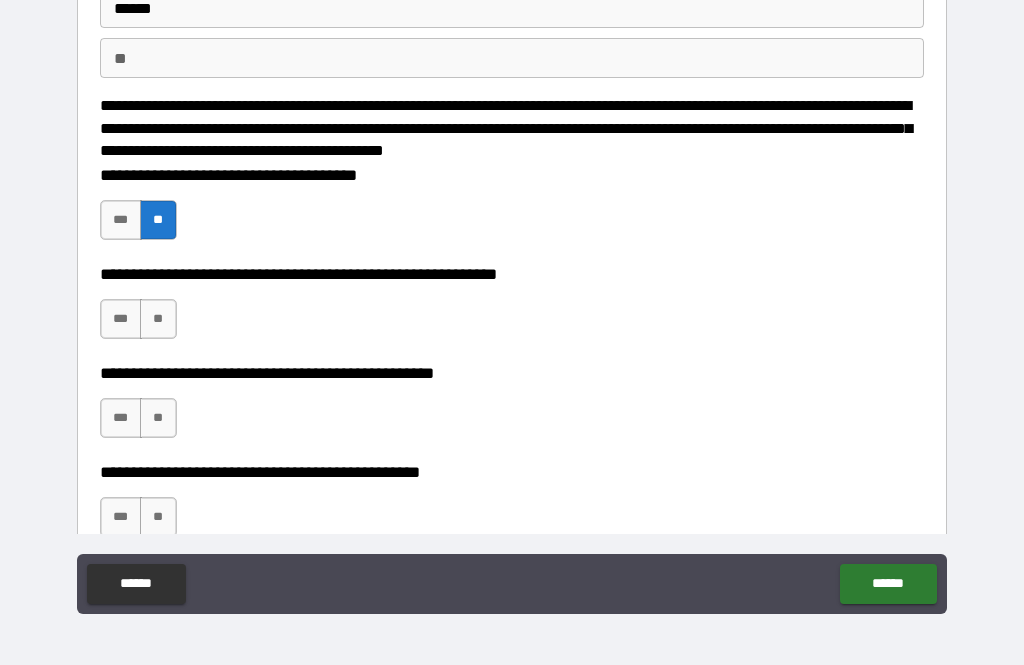 click on "***" at bounding box center [121, 319] 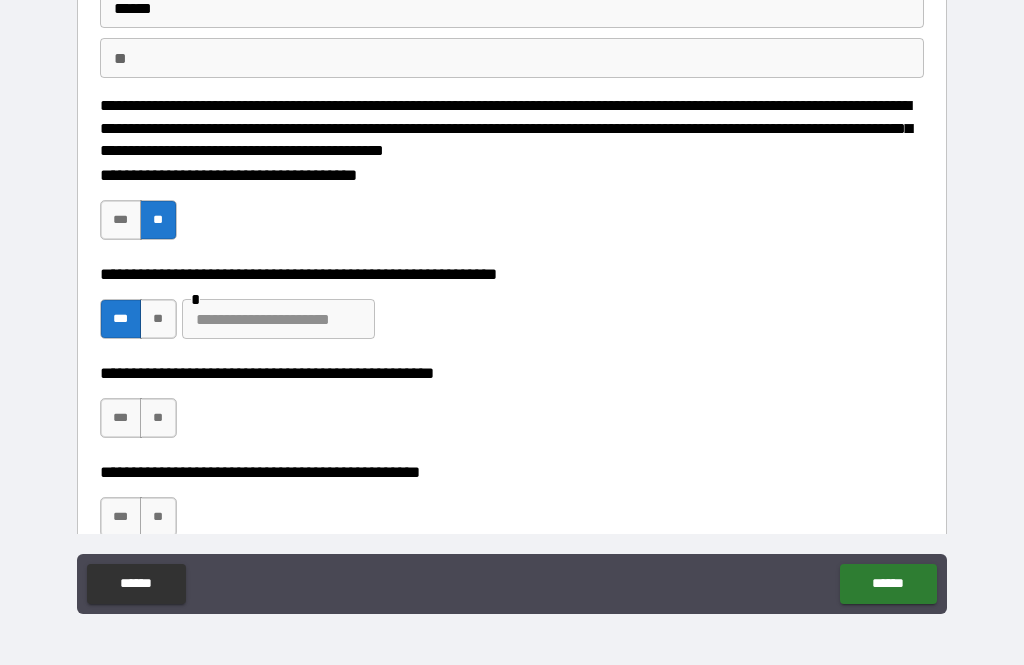 click at bounding box center [278, 319] 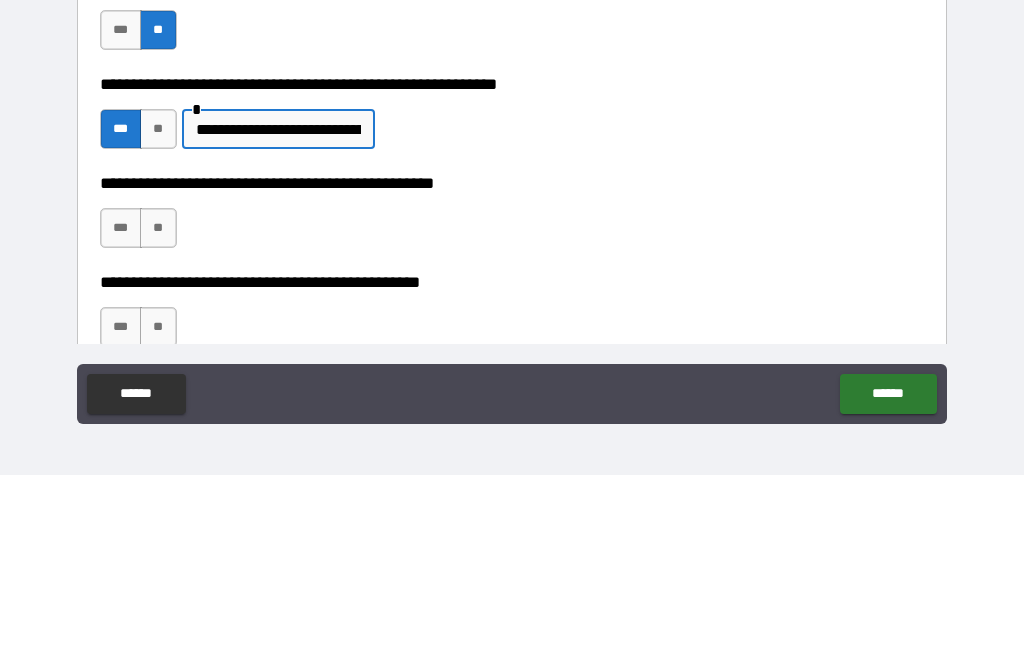 type on "**********" 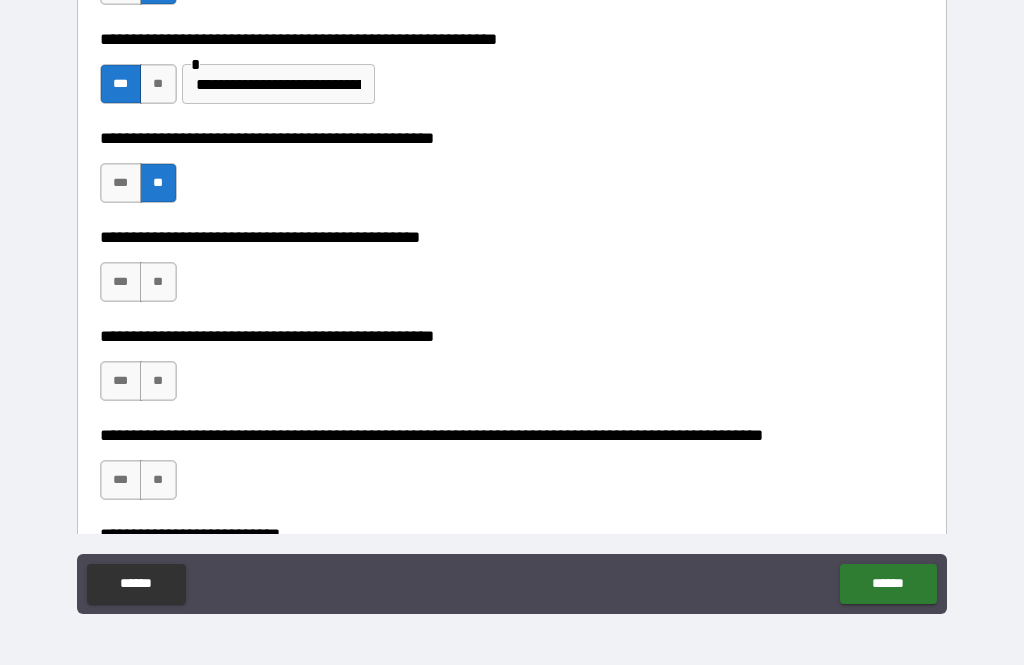 scroll, scrollTop: 384, scrollLeft: 0, axis: vertical 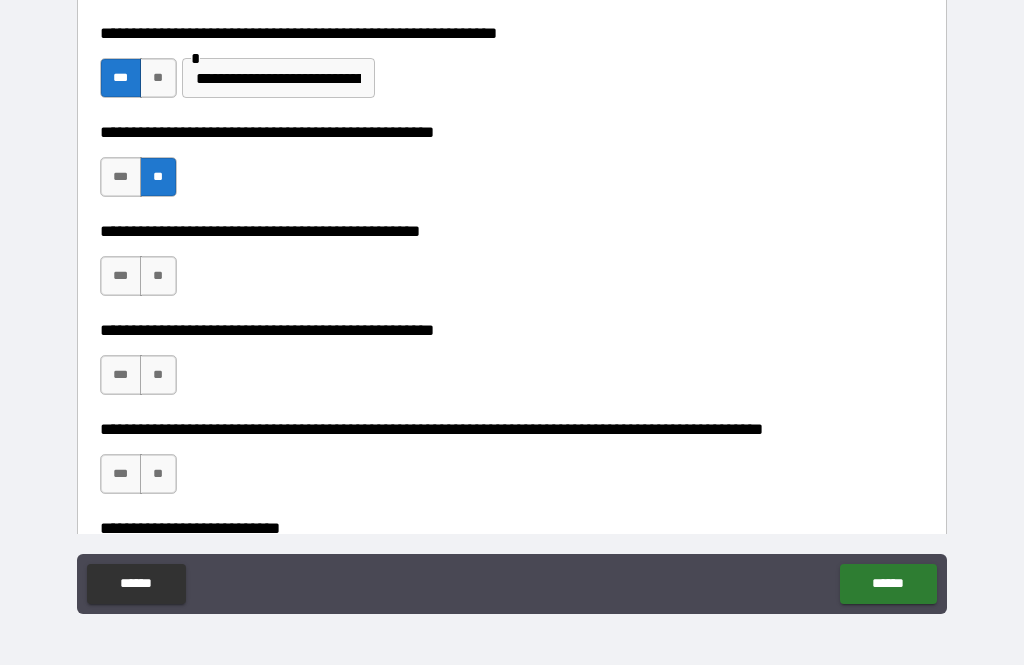 click on "**" at bounding box center (158, 375) 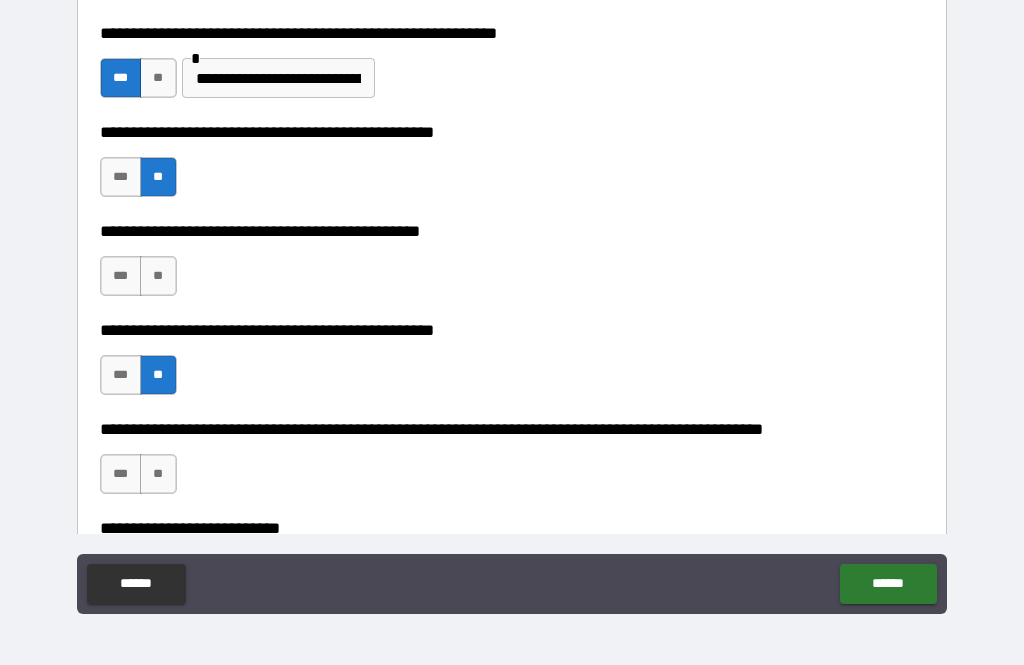 click on "***" at bounding box center [121, 276] 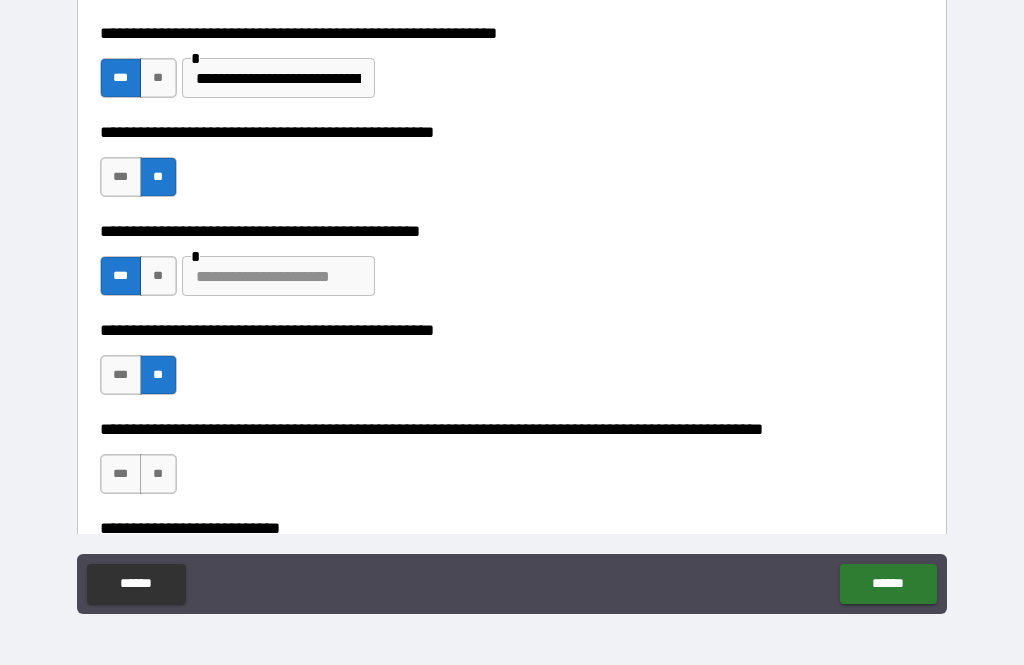 click at bounding box center [278, 276] 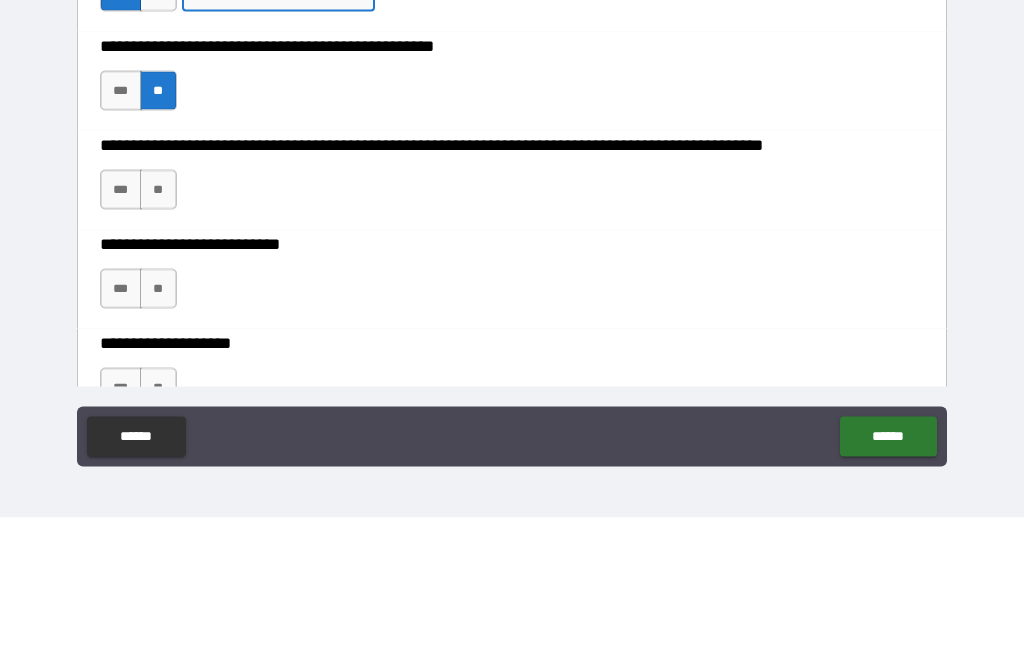 scroll, scrollTop: 525, scrollLeft: 0, axis: vertical 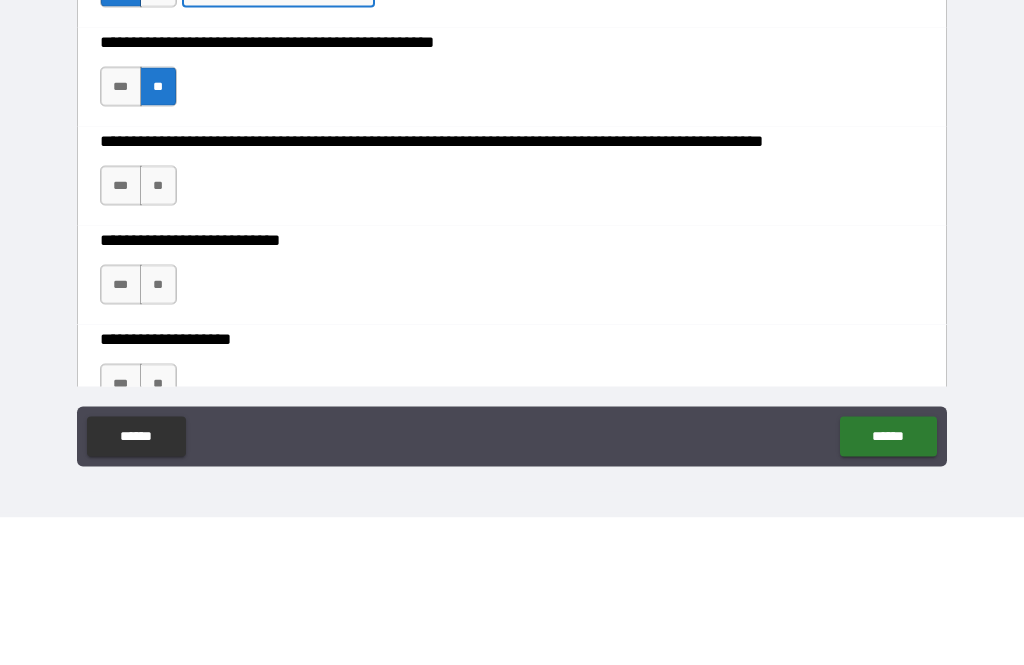 click on "**" at bounding box center (158, 333) 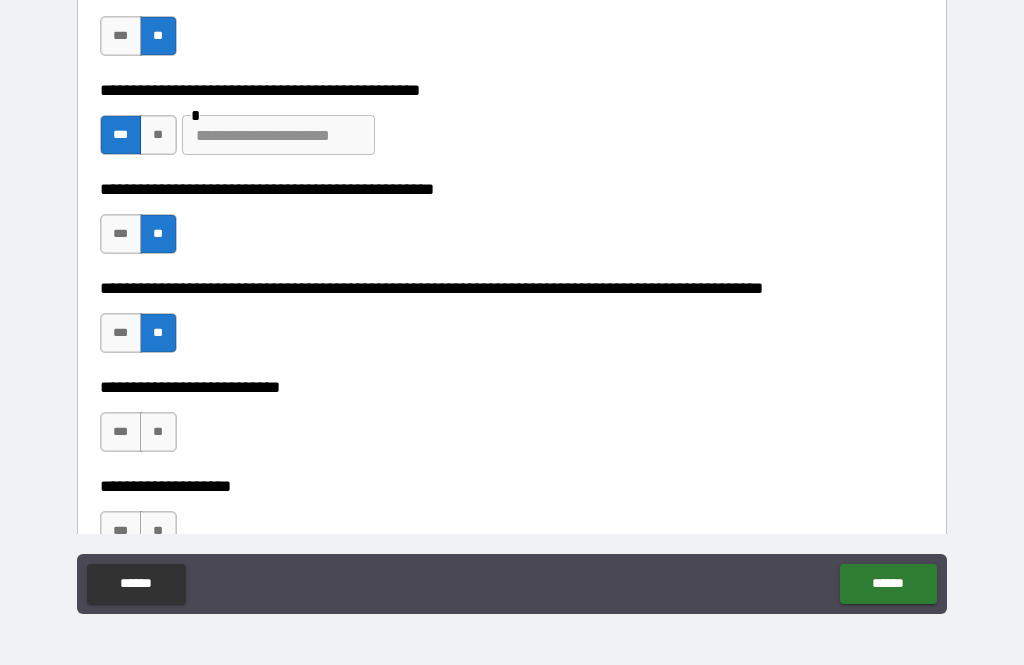 click on "**" at bounding box center [158, 432] 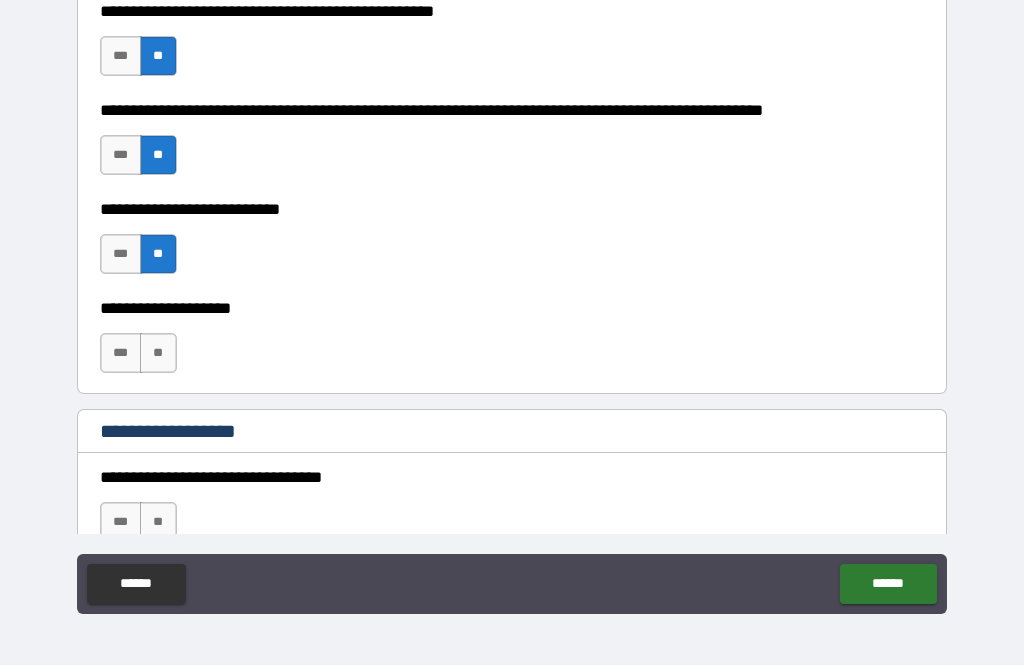 scroll, scrollTop: 716, scrollLeft: 0, axis: vertical 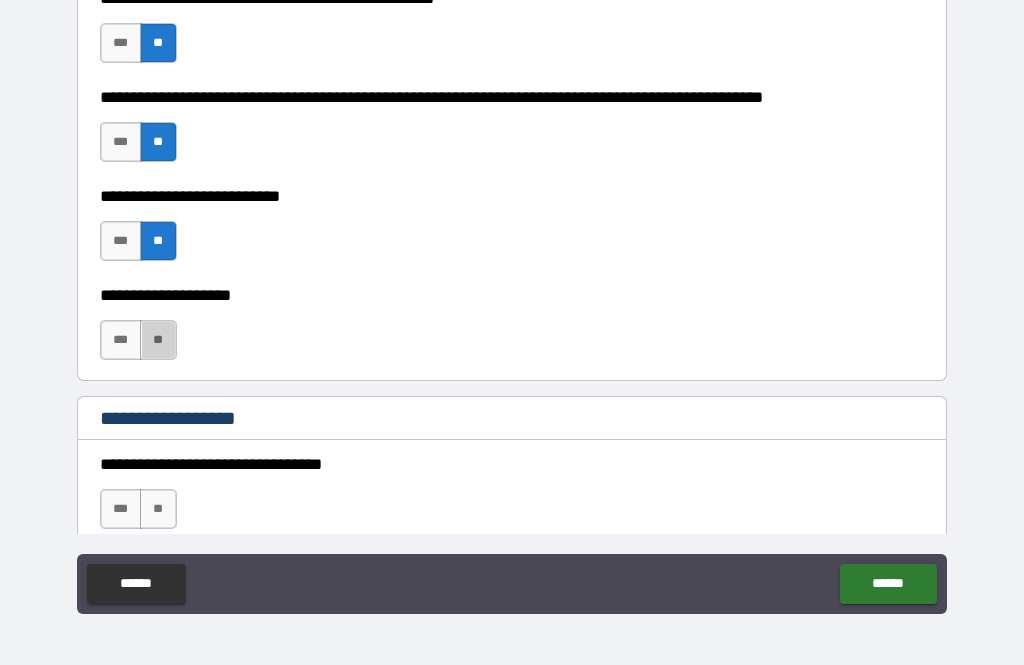 click on "**" at bounding box center [158, 340] 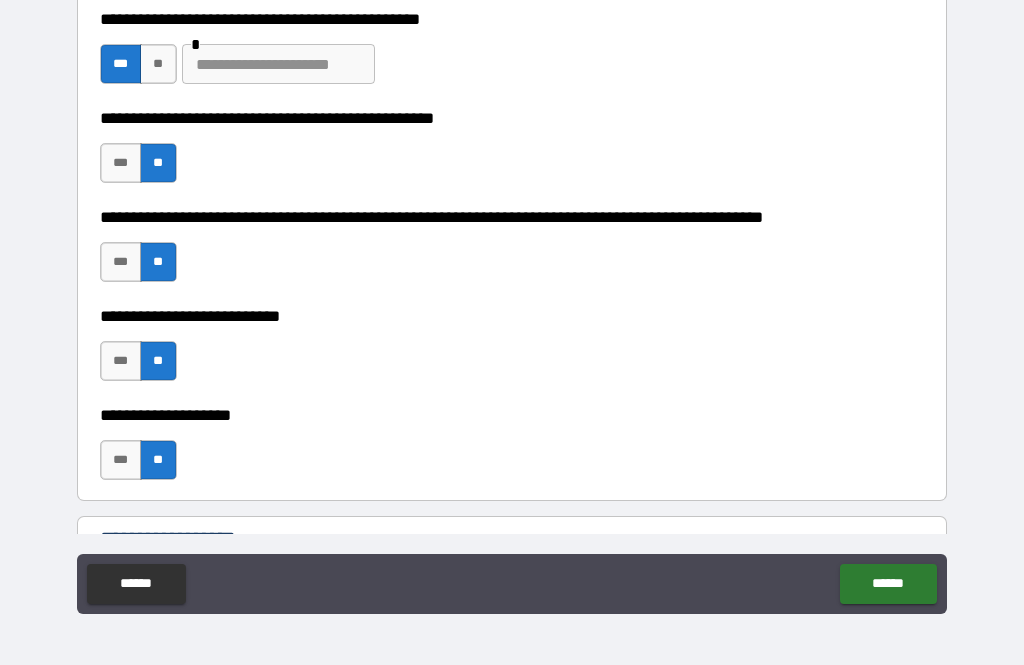 scroll, scrollTop: 594, scrollLeft: 0, axis: vertical 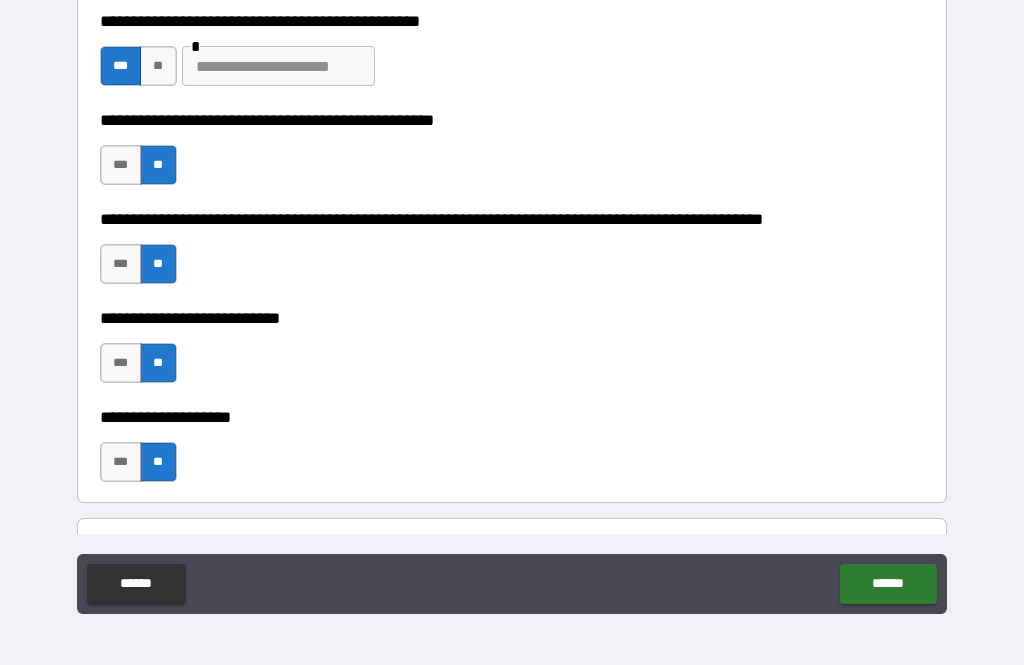 click on "**" at bounding box center [158, 66] 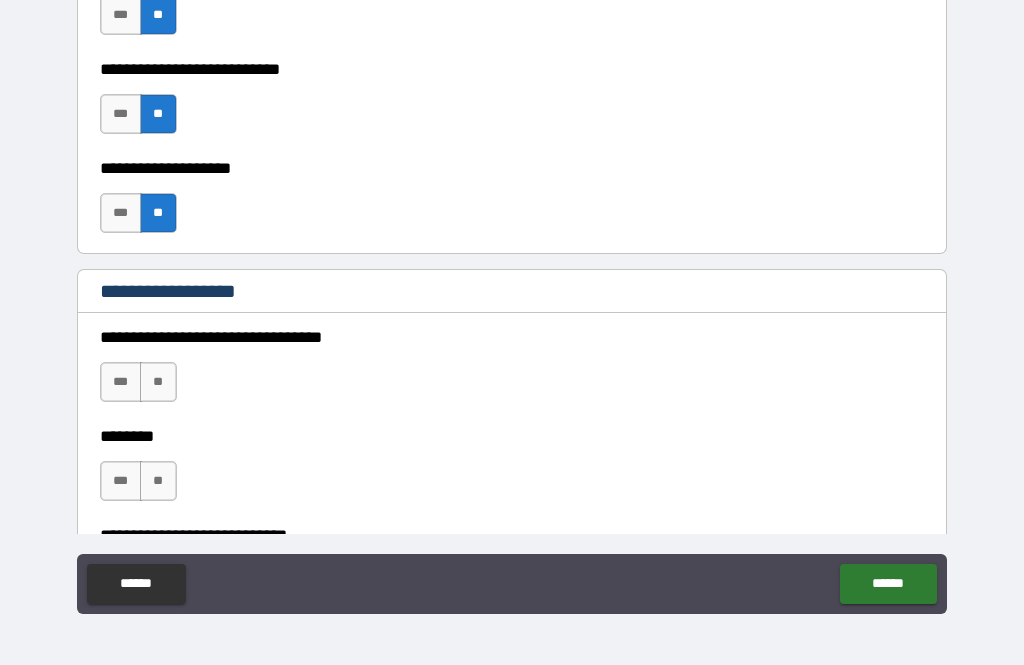 scroll, scrollTop: 847, scrollLeft: 0, axis: vertical 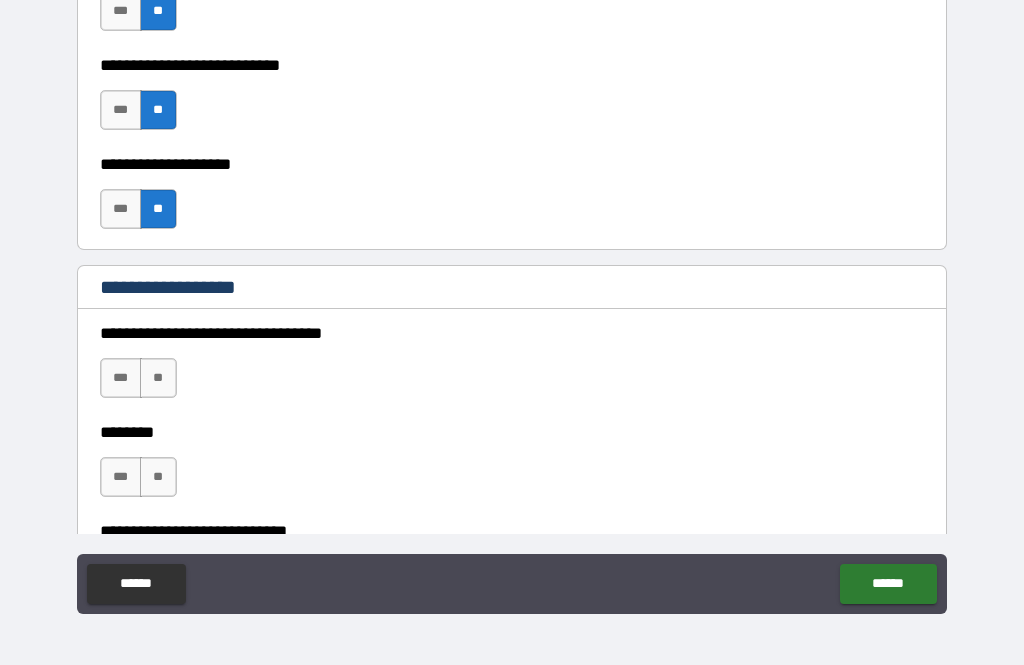 click on "**" at bounding box center (158, 378) 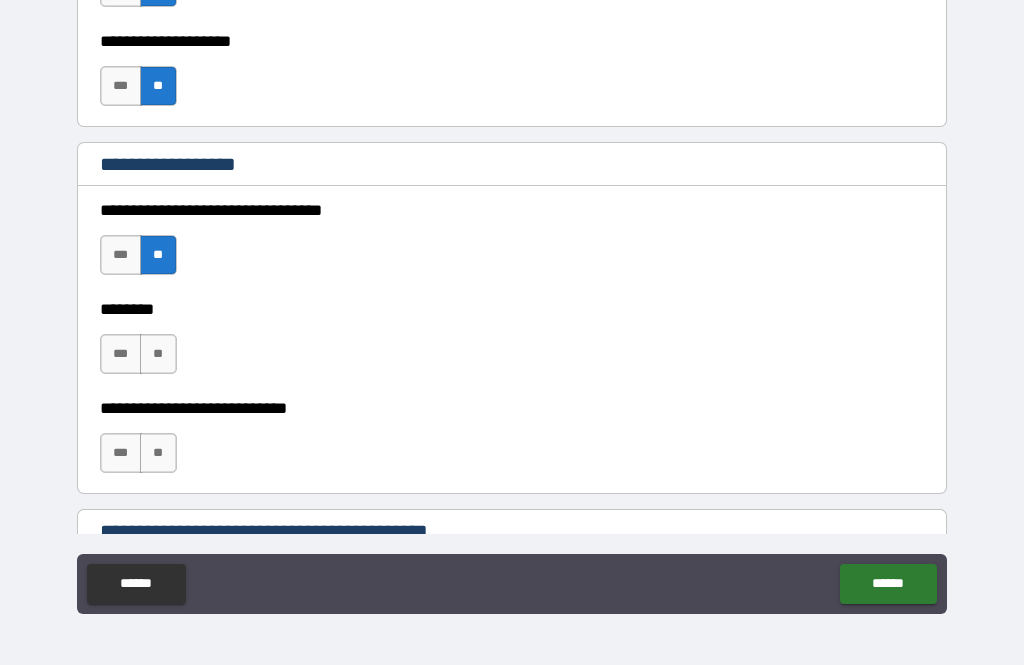 scroll, scrollTop: 971, scrollLeft: 0, axis: vertical 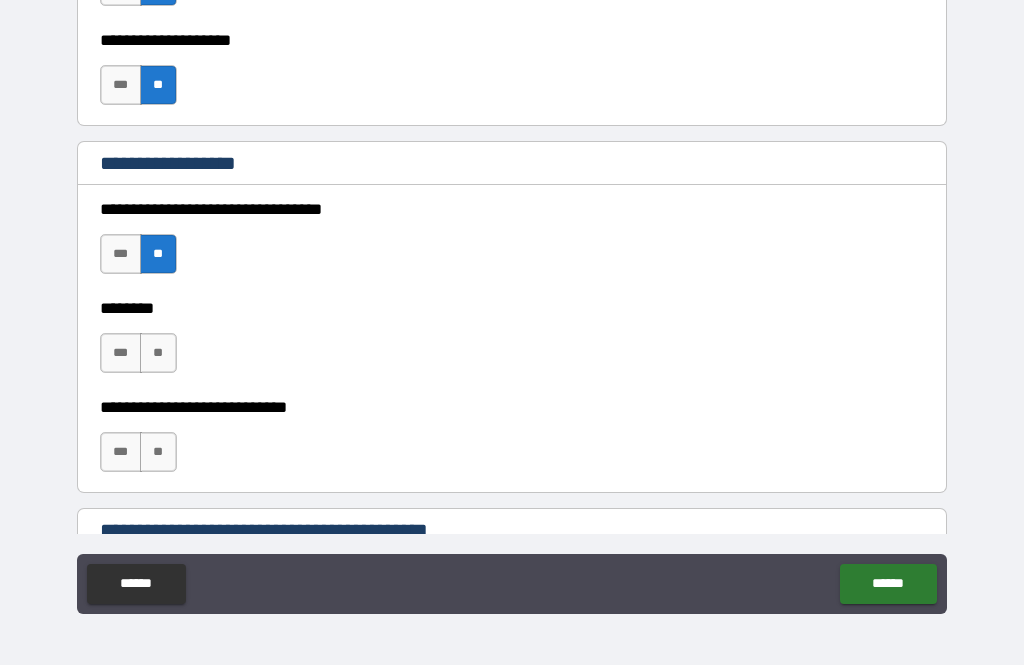 click on "**" at bounding box center [158, 353] 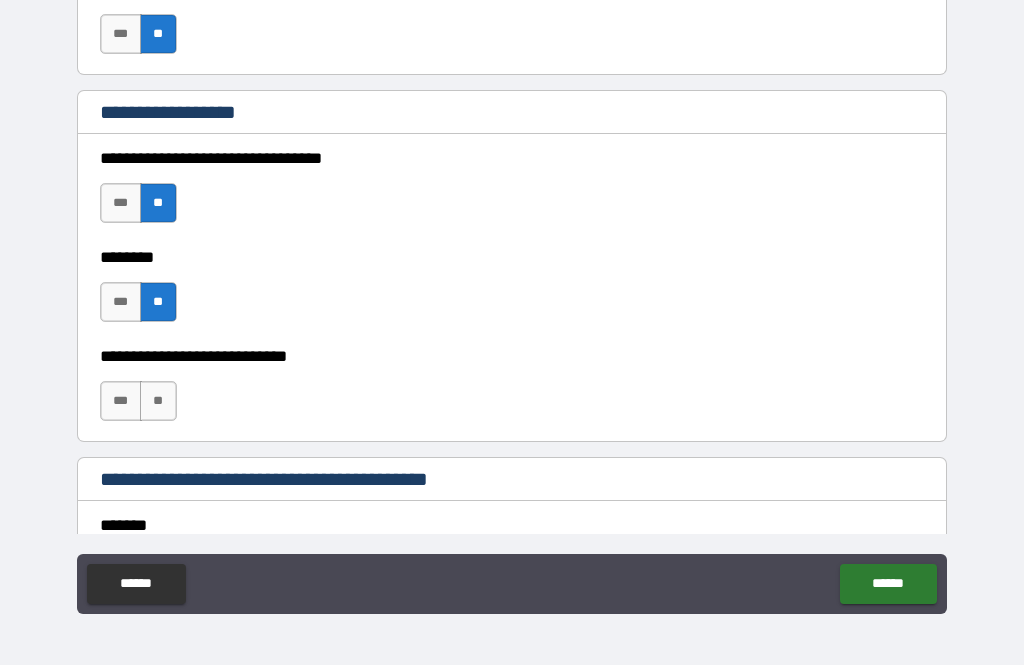 scroll, scrollTop: 1063, scrollLeft: 0, axis: vertical 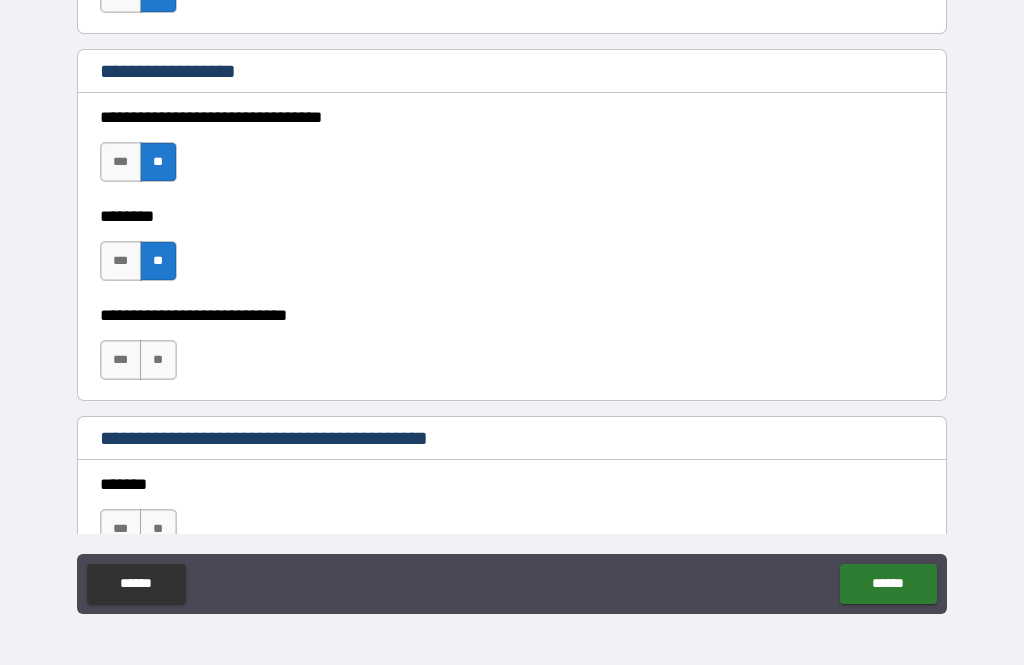click on "**" at bounding box center [158, 360] 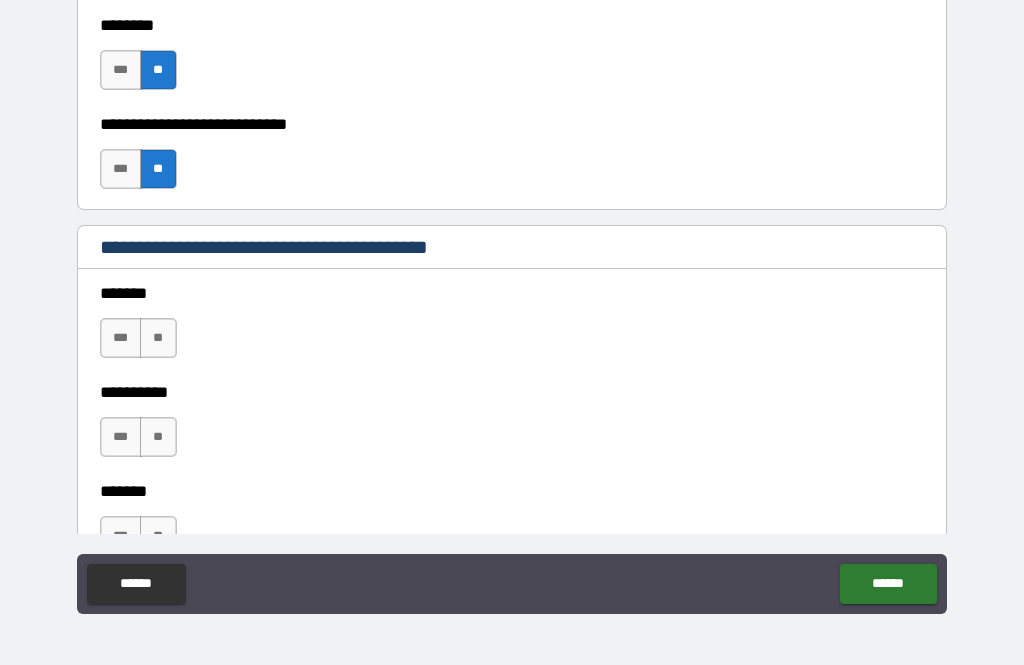 scroll, scrollTop: 1257, scrollLeft: 0, axis: vertical 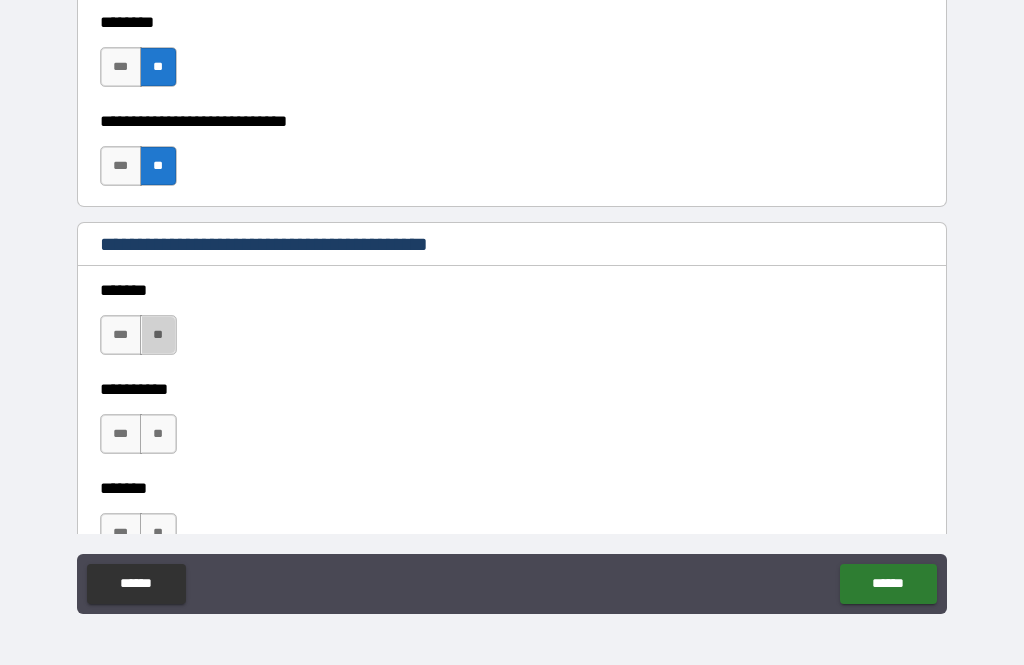 click on "**" at bounding box center [158, 335] 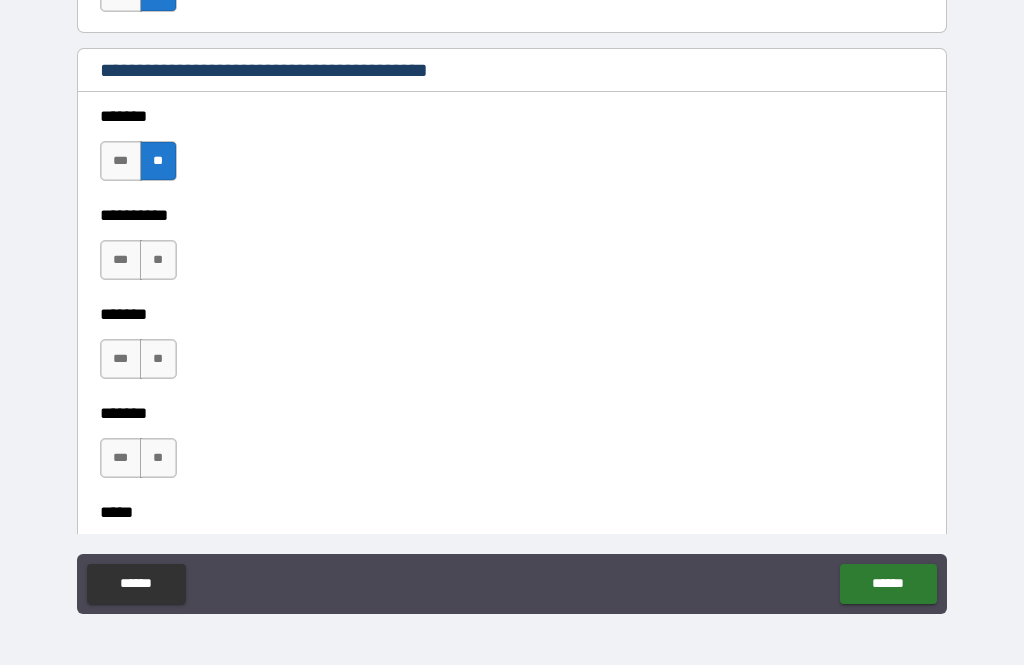 scroll, scrollTop: 1420, scrollLeft: 0, axis: vertical 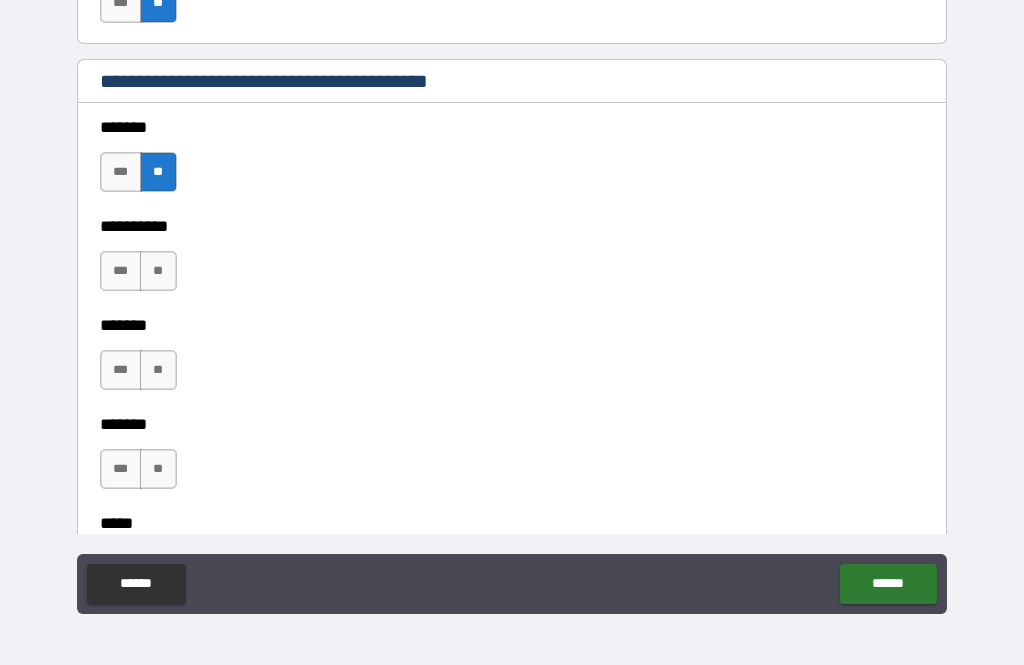click on "***" at bounding box center (121, 271) 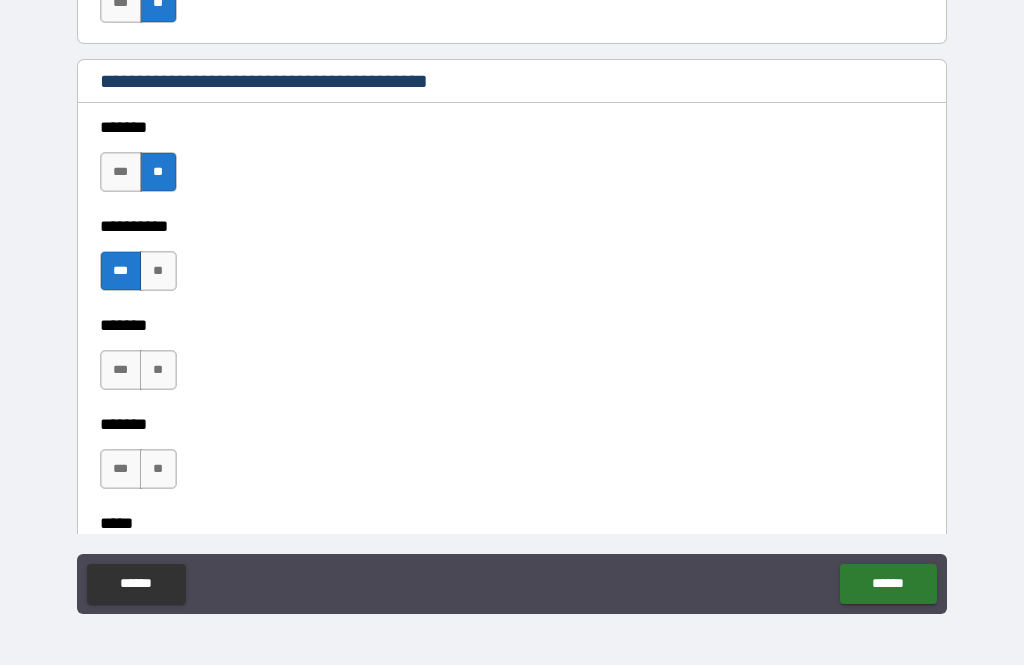 click on "**" at bounding box center [158, 370] 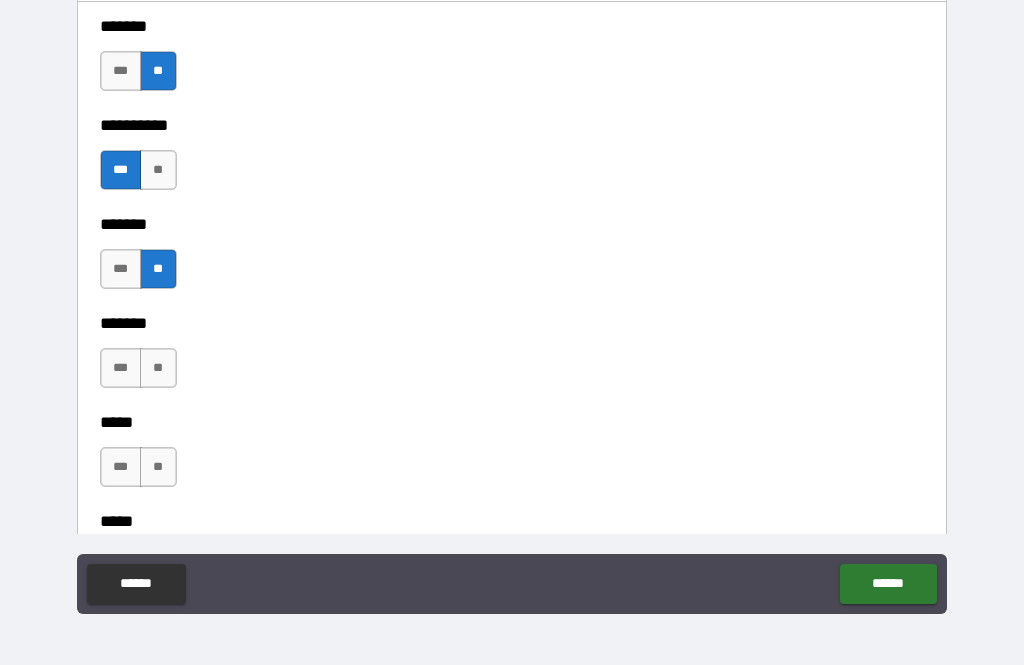 scroll, scrollTop: 1527, scrollLeft: 0, axis: vertical 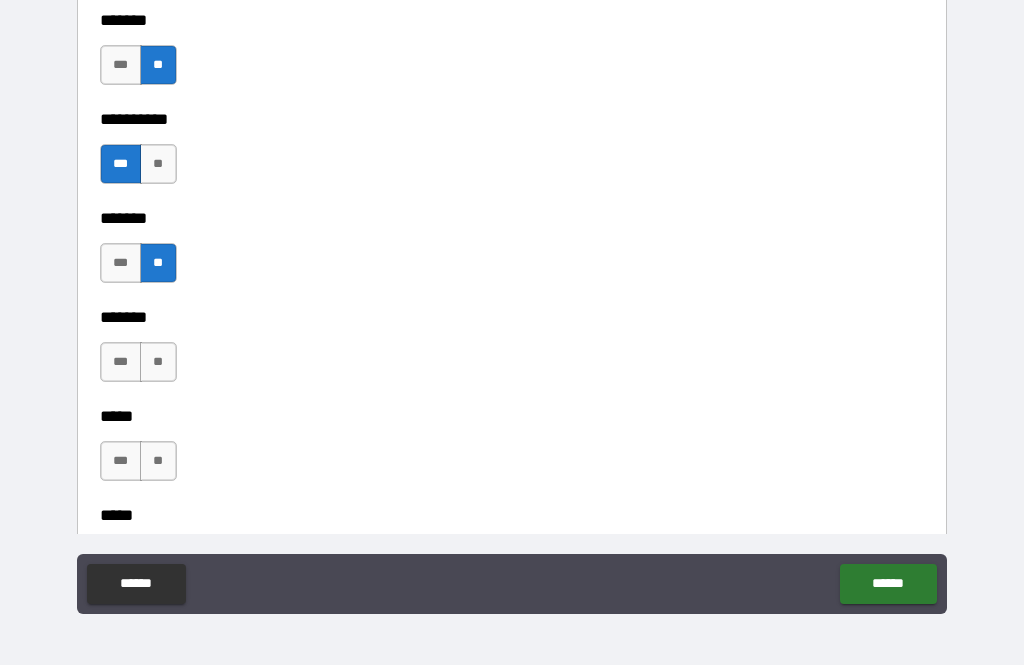click on "**" at bounding box center (158, 362) 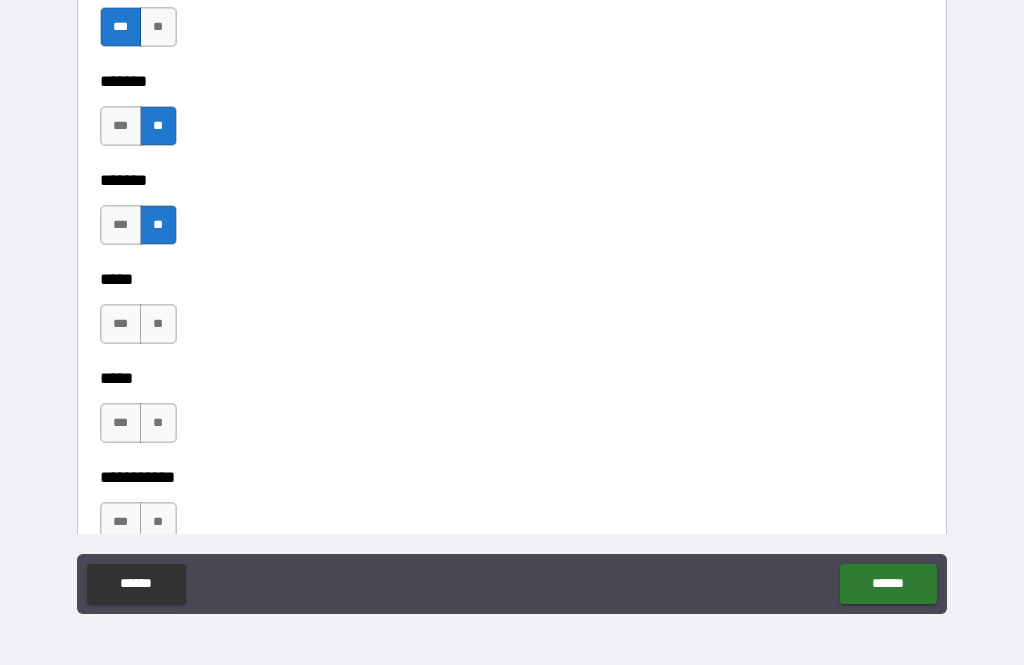 scroll, scrollTop: 1665, scrollLeft: 0, axis: vertical 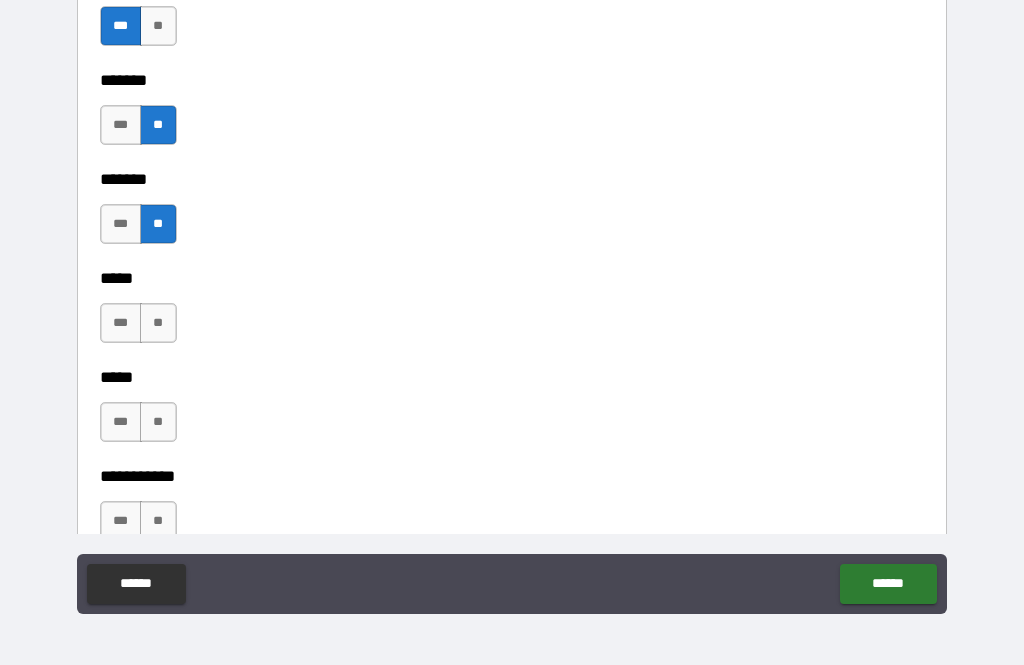 click on "**" at bounding box center [158, 323] 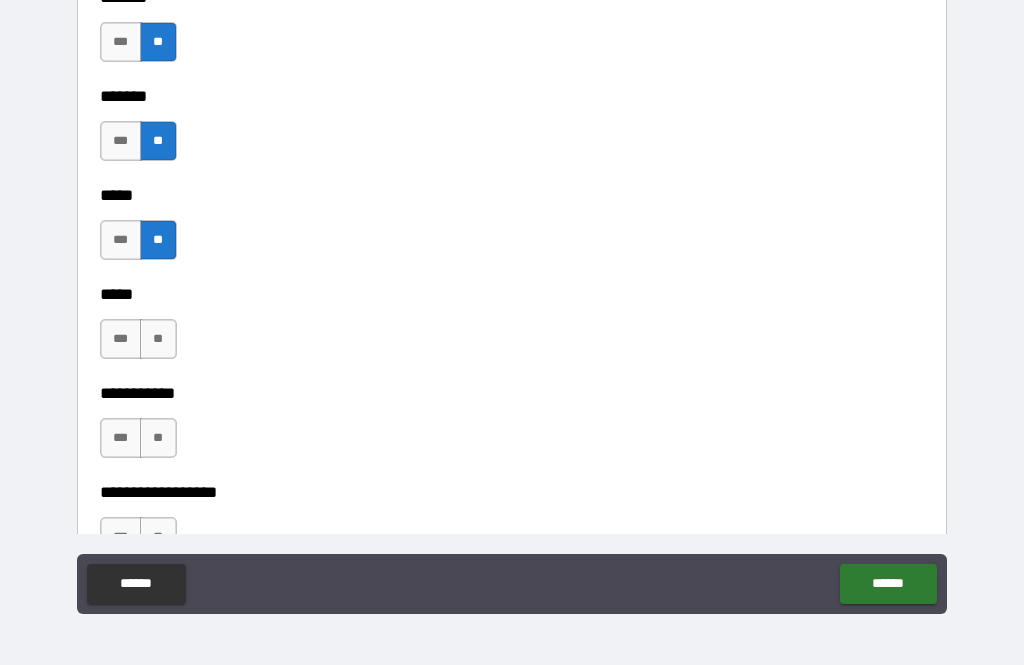 scroll, scrollTop: 1784, scrollLeft: 0, axis: vertical 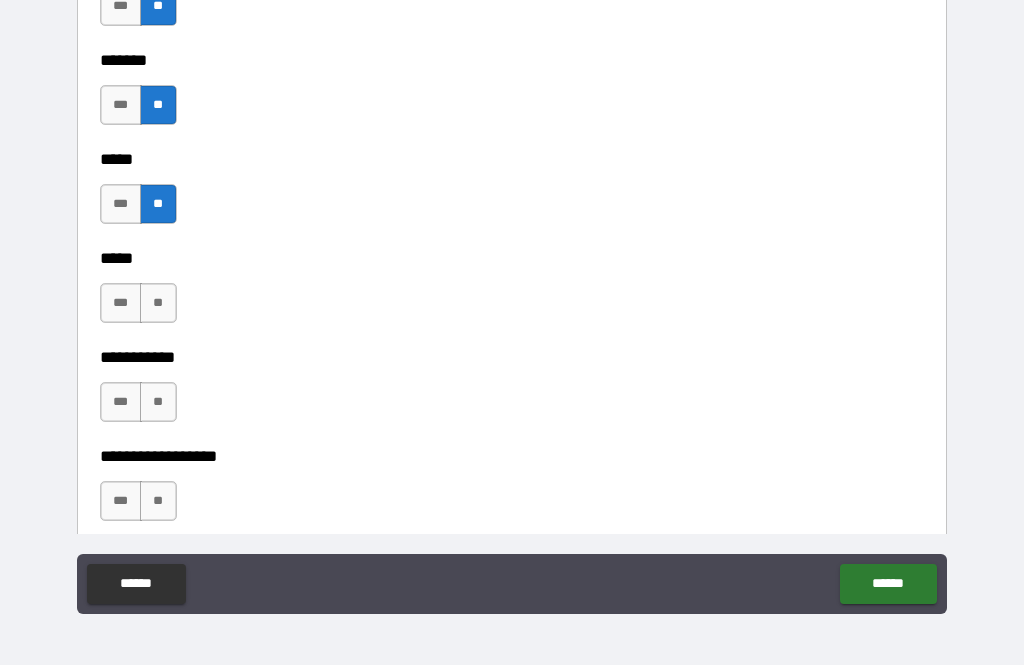click on "**" at bounding box center (158, 303) 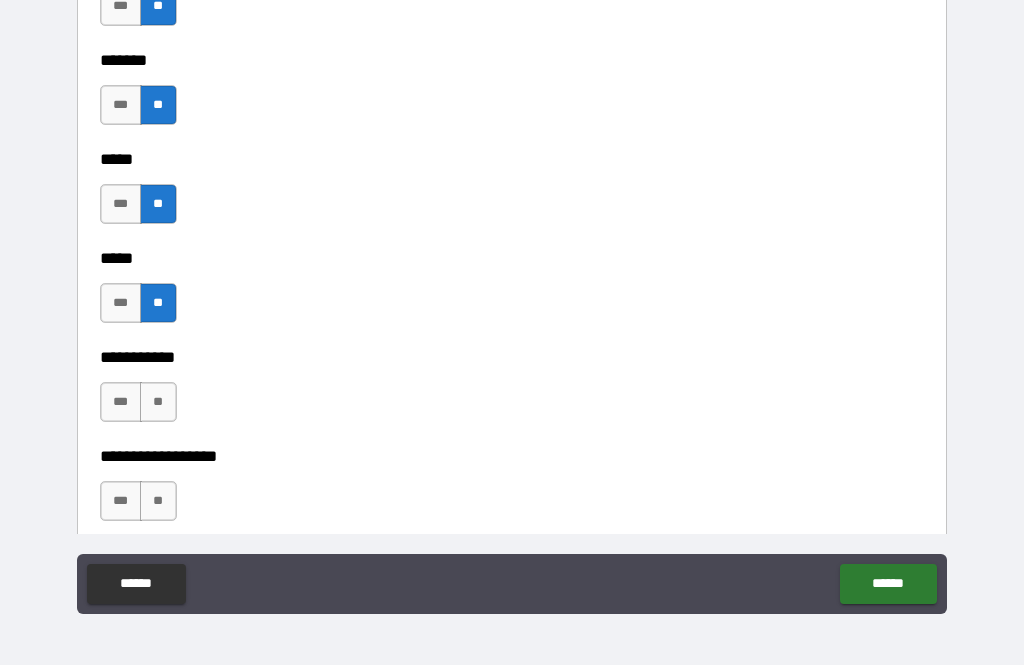 scroll, scrollTop: 1898, scrollLeft: 0, axis: vertical 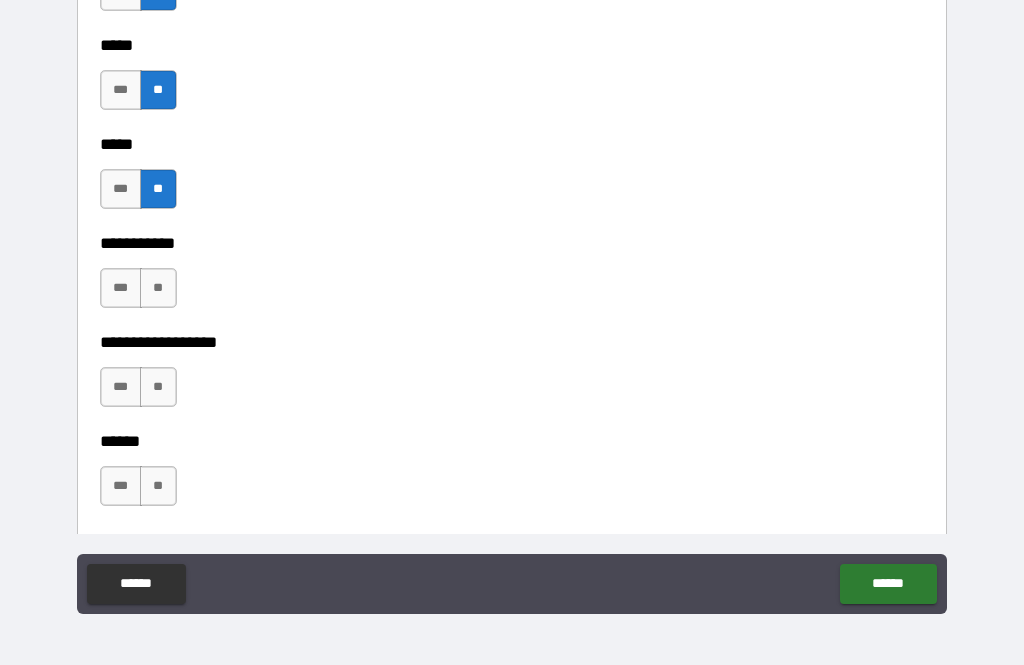 click on "**" at bounding box center [158, 288] 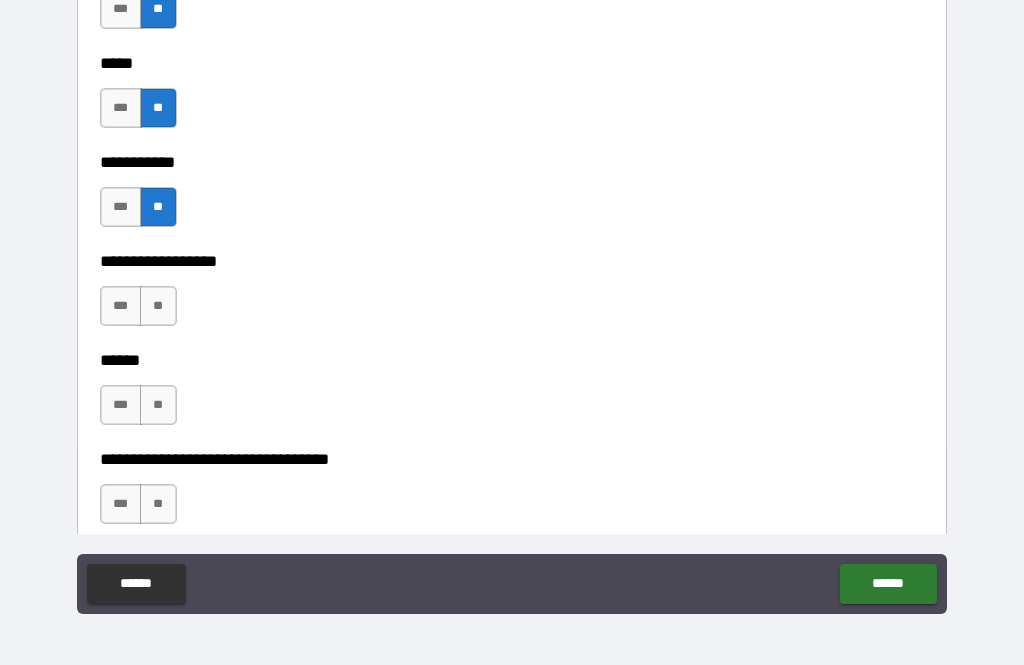 scroll, scrollTop: 1980, scrollLeft: 0, axis: vertical 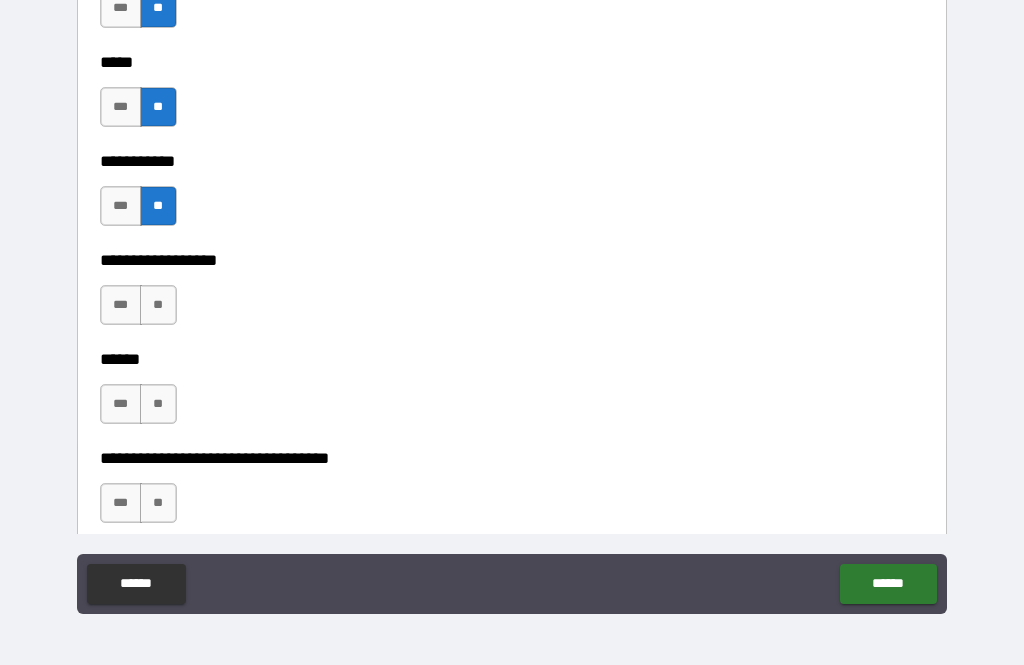 click on "**" at bounding box center [158, 305] 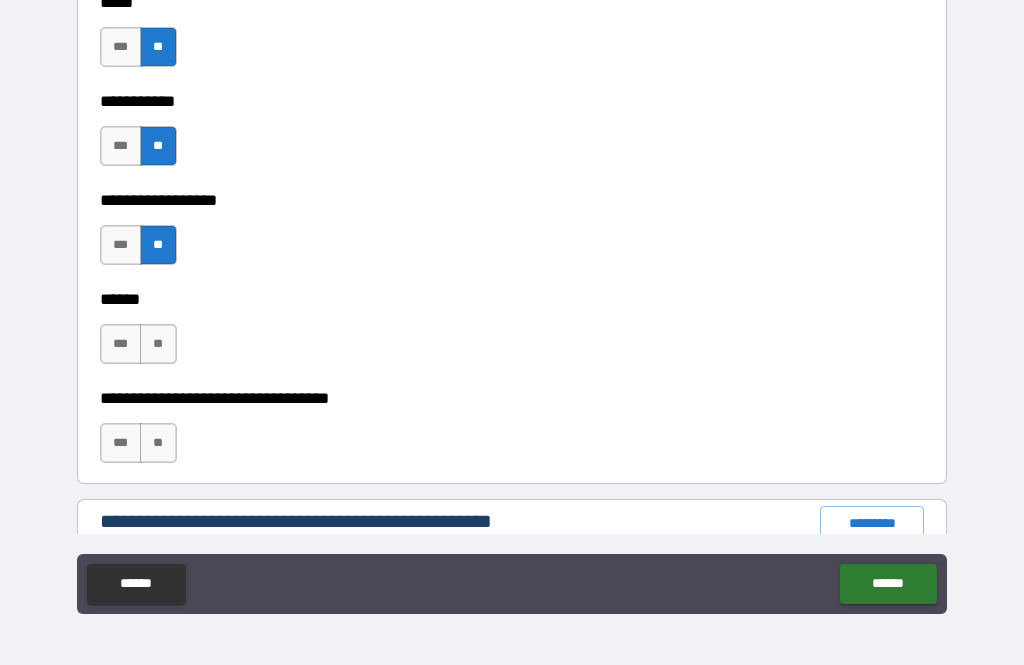 scroll, scrollTop: 2083, scrollLeft: 0, axis: vertical 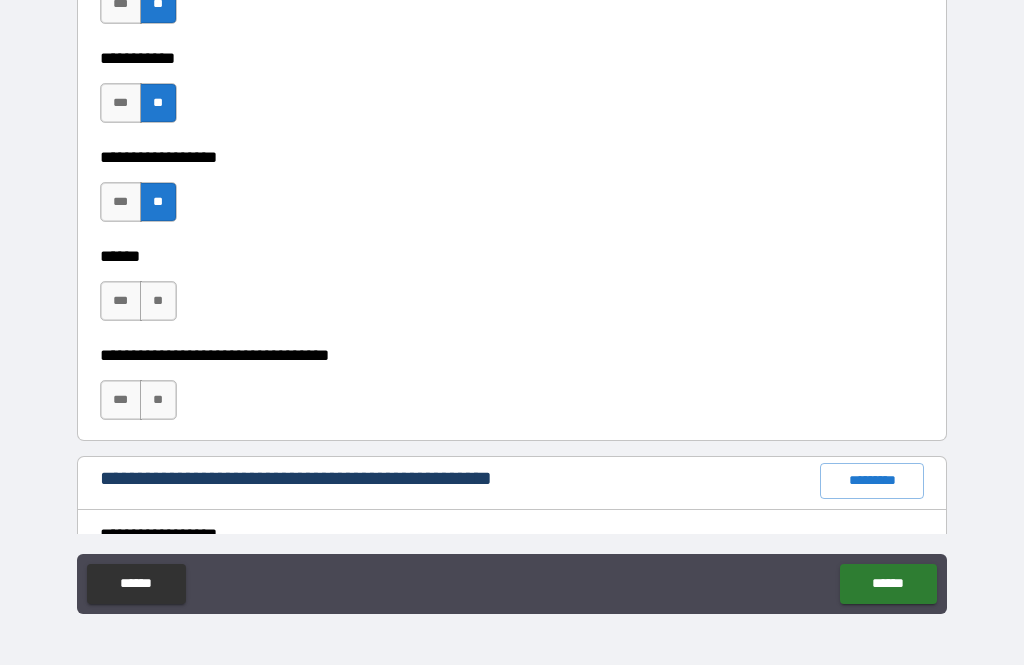 click on "**" at bounding box center [158, 301] 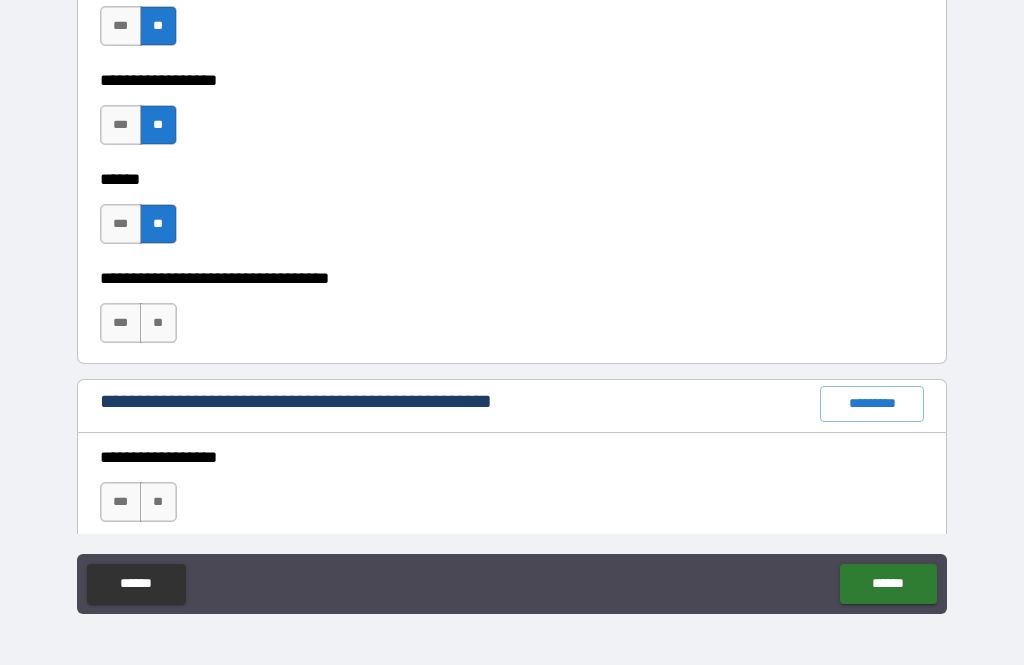 scroll, scrollTop: 2161, scrollLeft: 0, axis: vertical 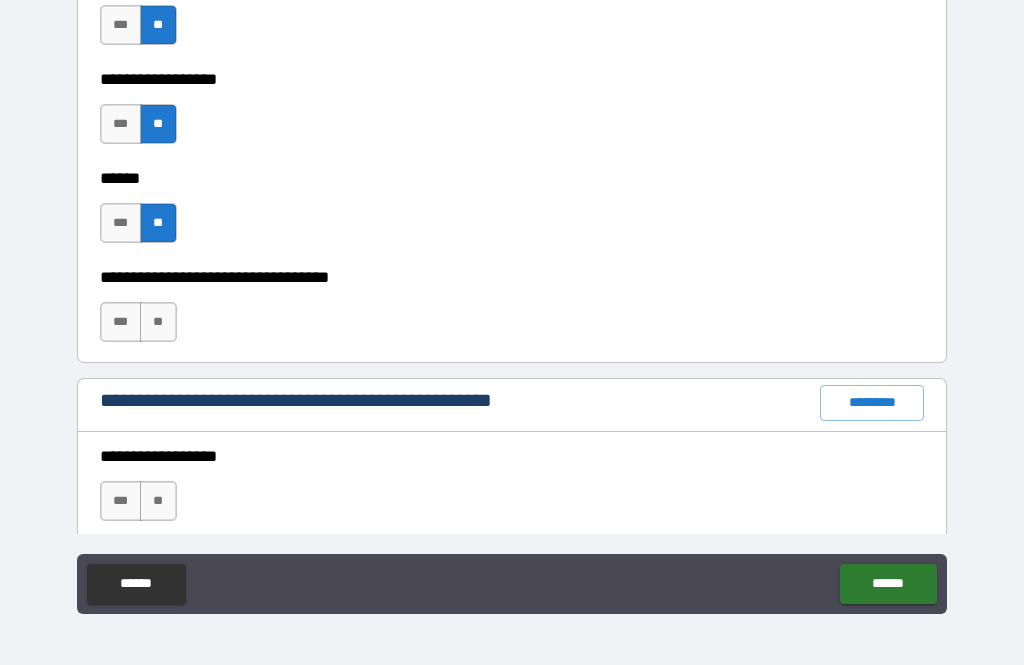 click on "**" at bounding box center [158, 322] 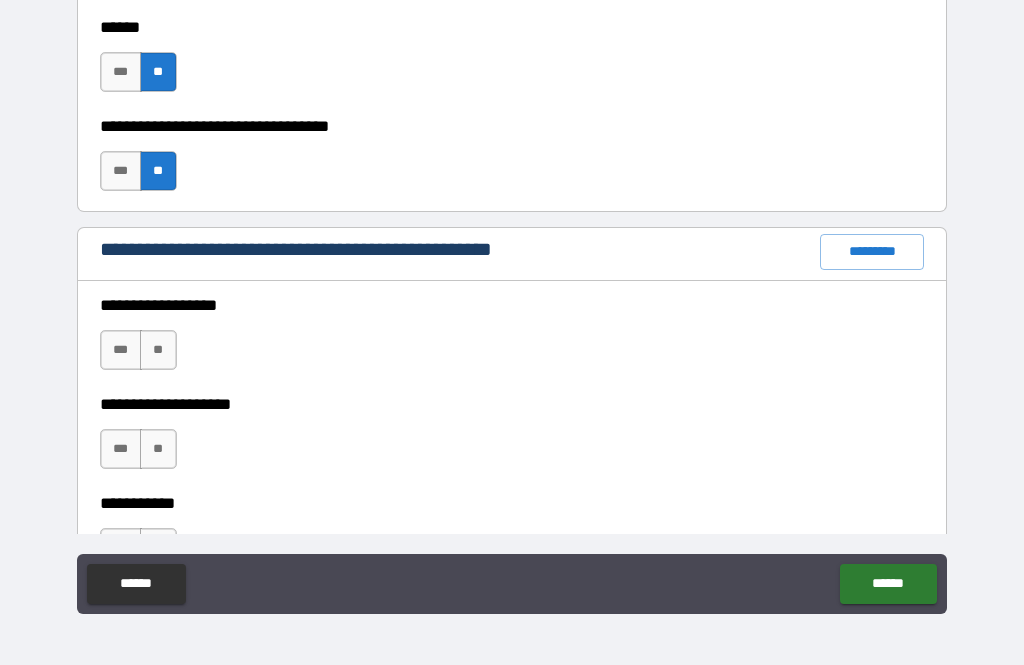 scroll, scrollTop: 2313, scrollLeft: 0, axis: vertical 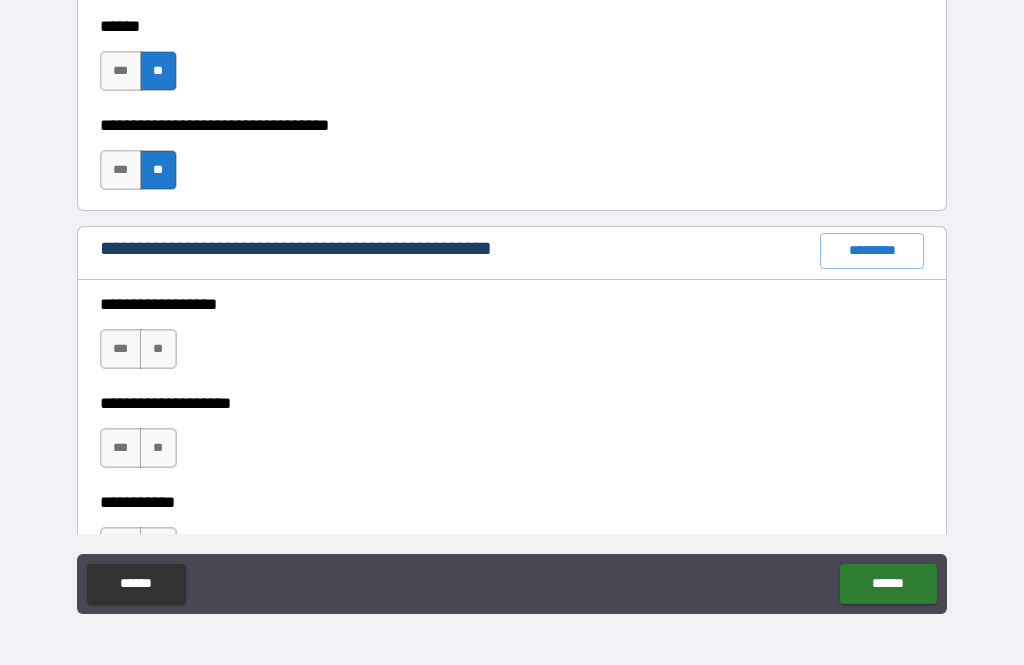 click on "**" at bounding box center (158, 349) 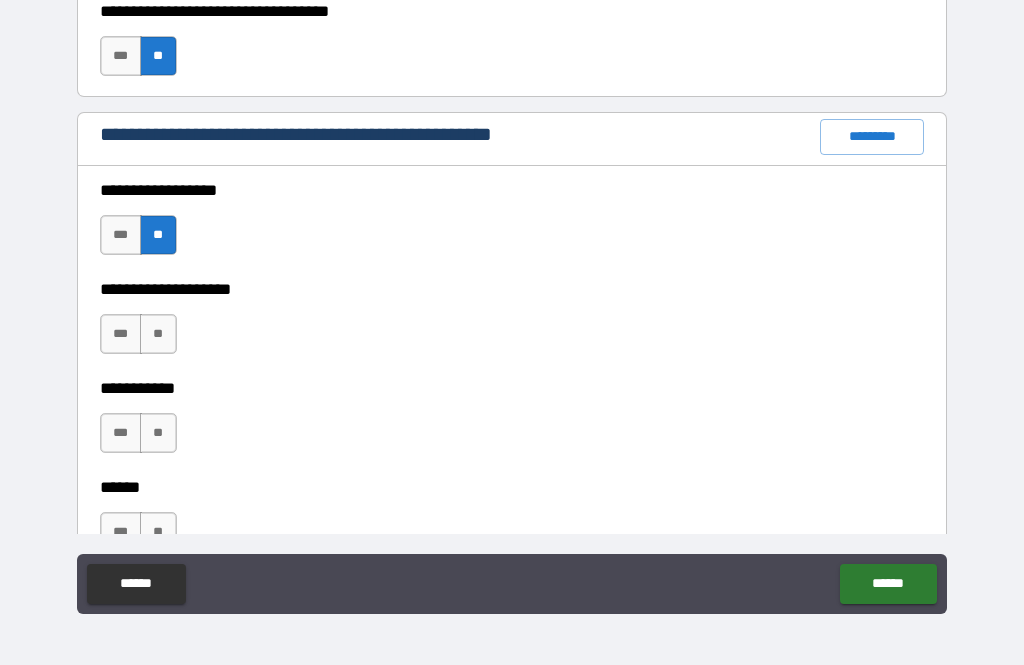 scroll, scrollTop: 2434, scrollLeft: 0, axis: vertical 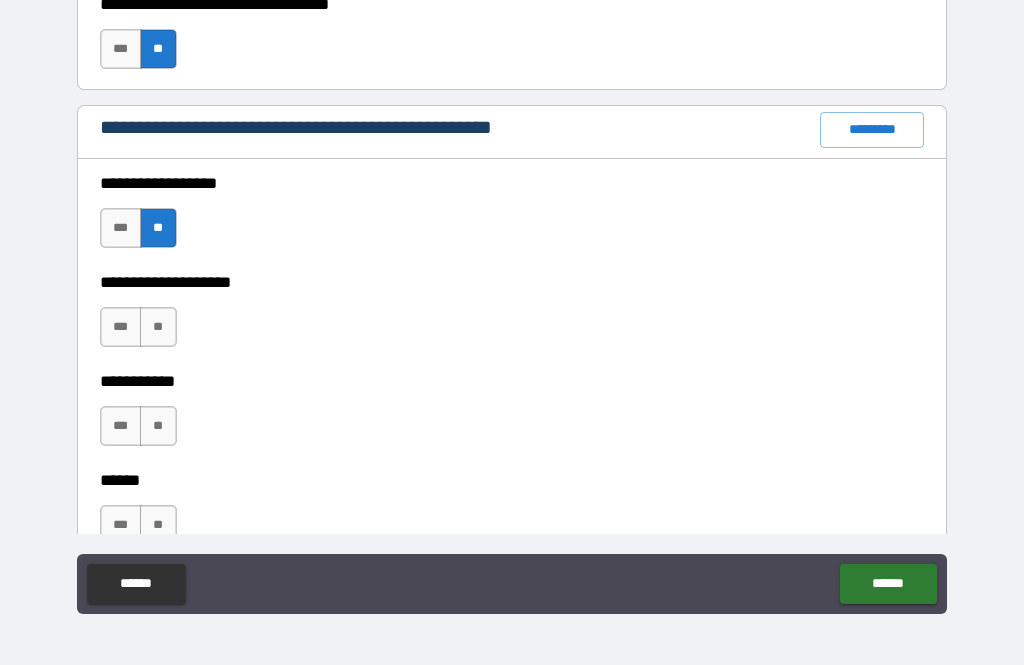 click on "**" at bounding box center [158, 327] 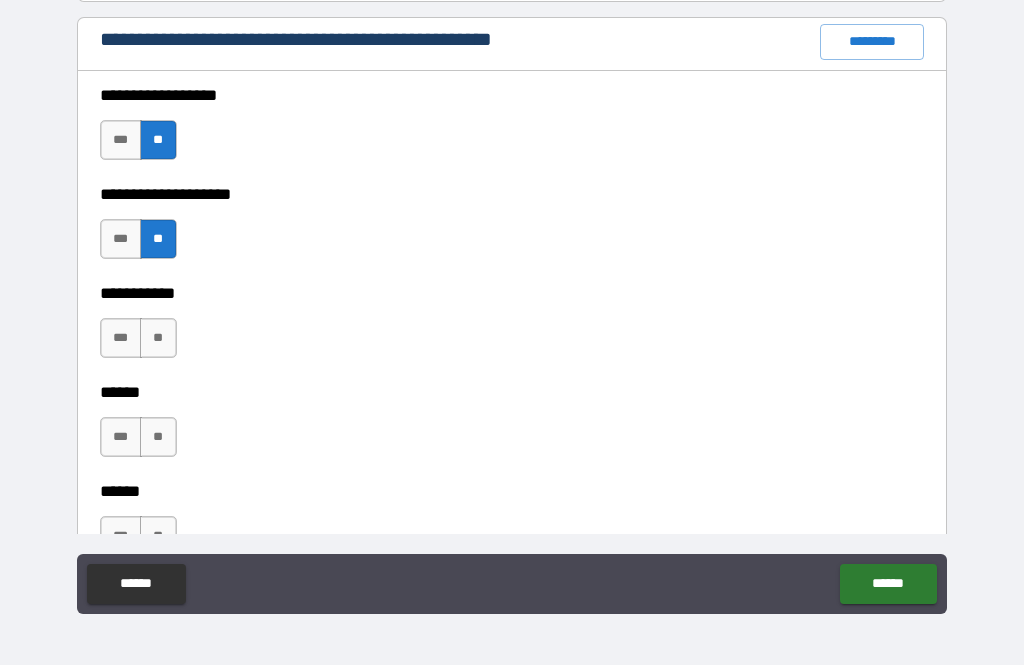 scroll, scrollTop: 2528, scrollLeft: 0, axis: vertical 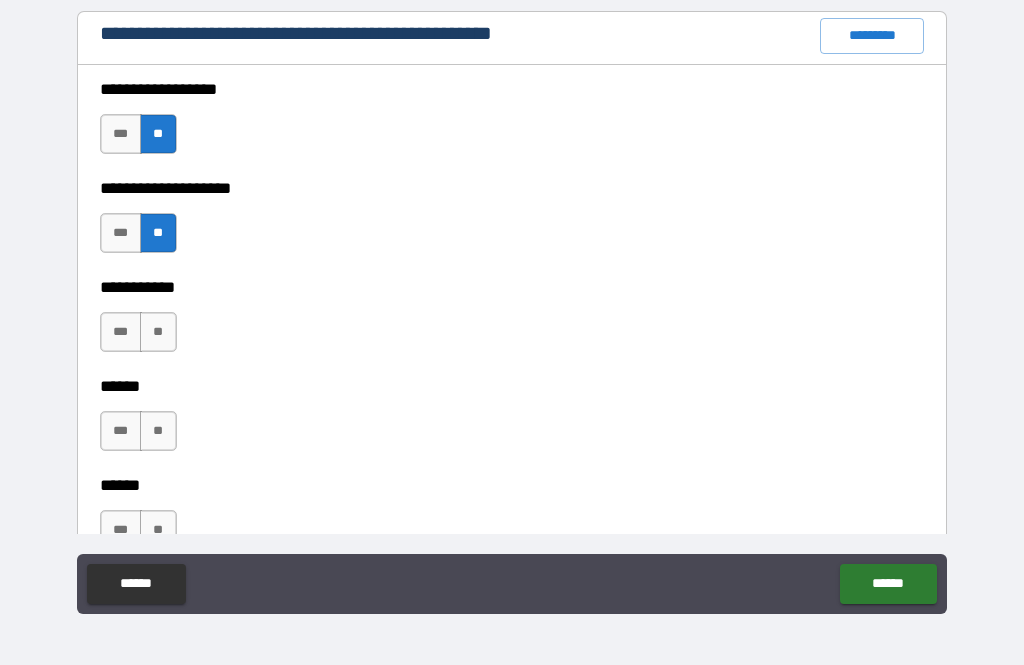 click on "**" at bounding box center (158, 332) 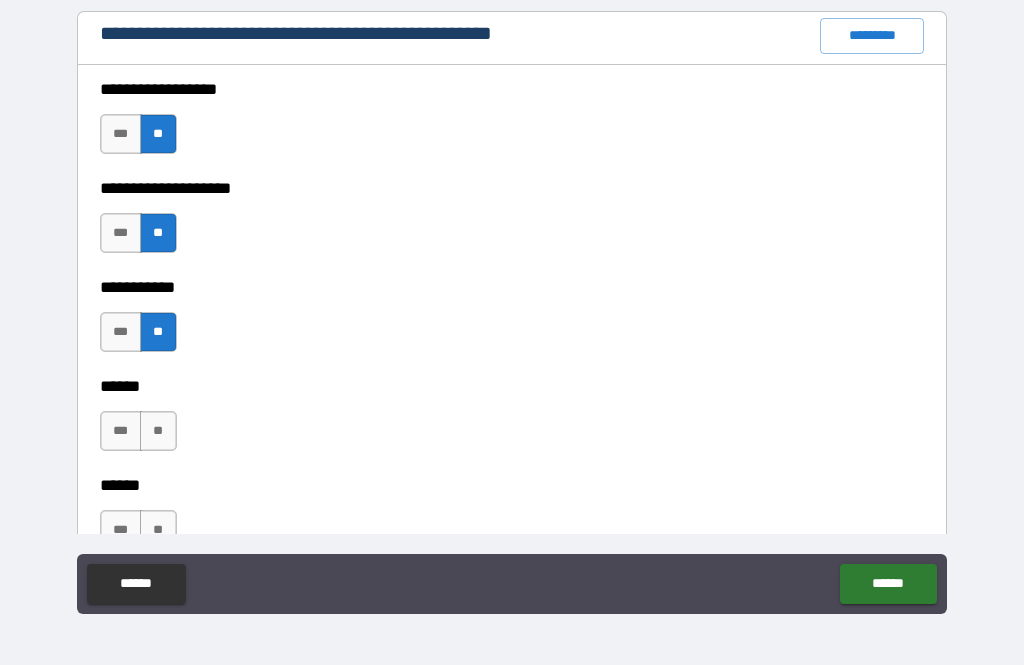 click on "**" at bounding box center (158, 431) 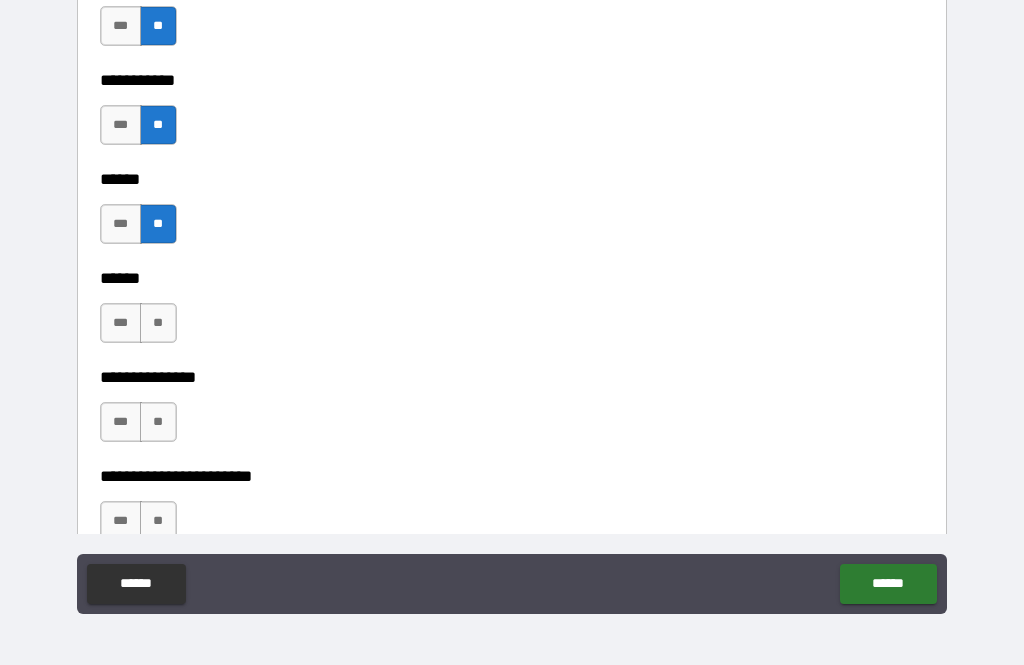 scroll, scrollTop: 2737, scrollLeft: 0, axis: vertical 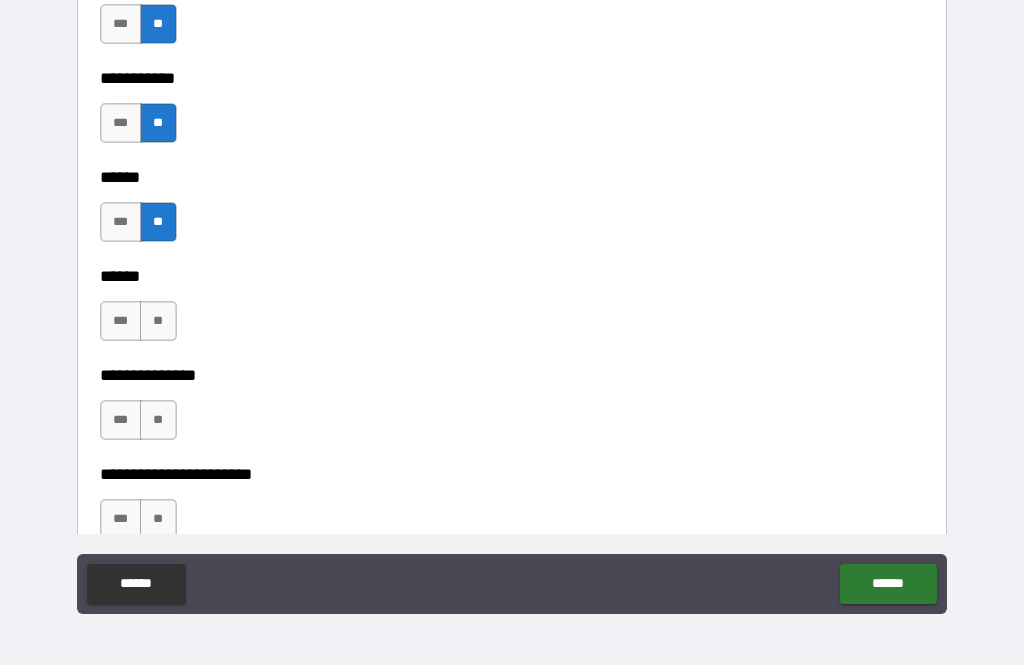 click on "**" at bounding box center (158, 321) 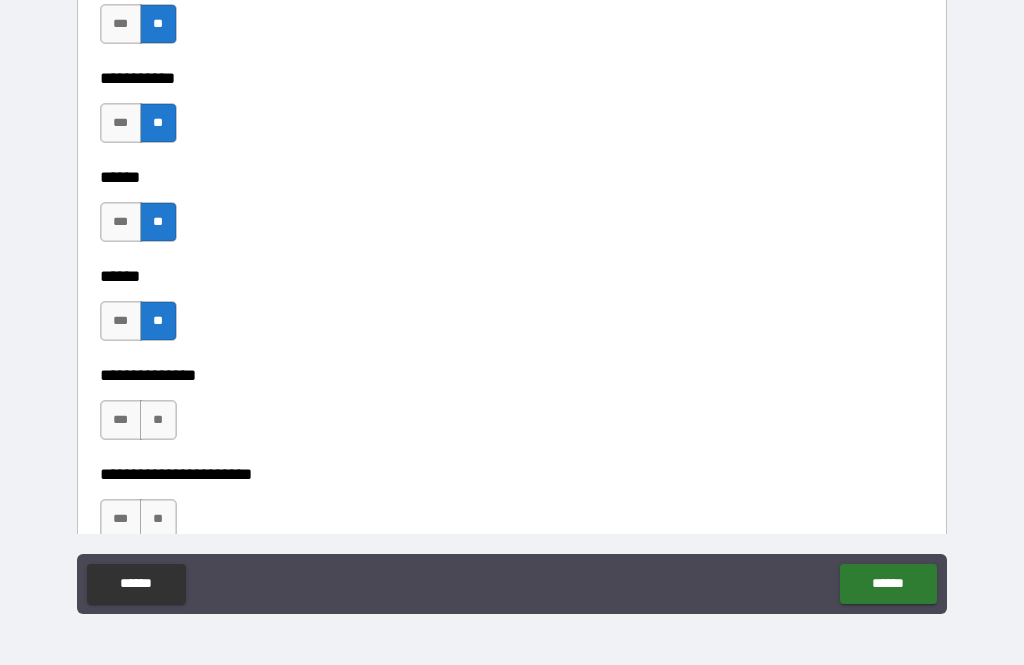 click on "**" at bounding box center [158, 420] 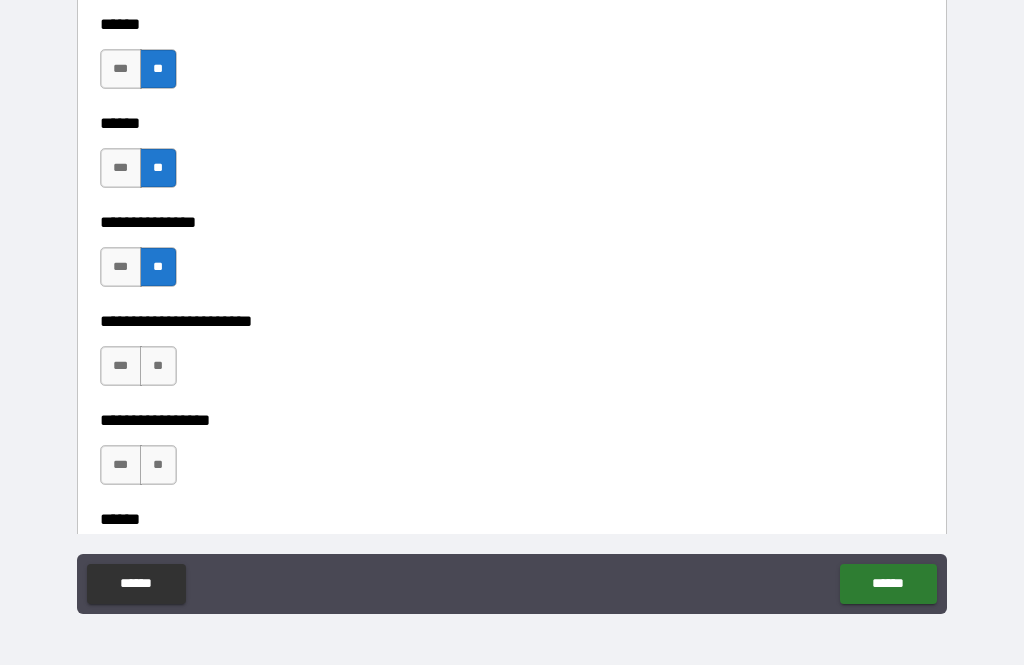 scroll, scrollTop: 2892, scrollLeft: 0, axis: vertical 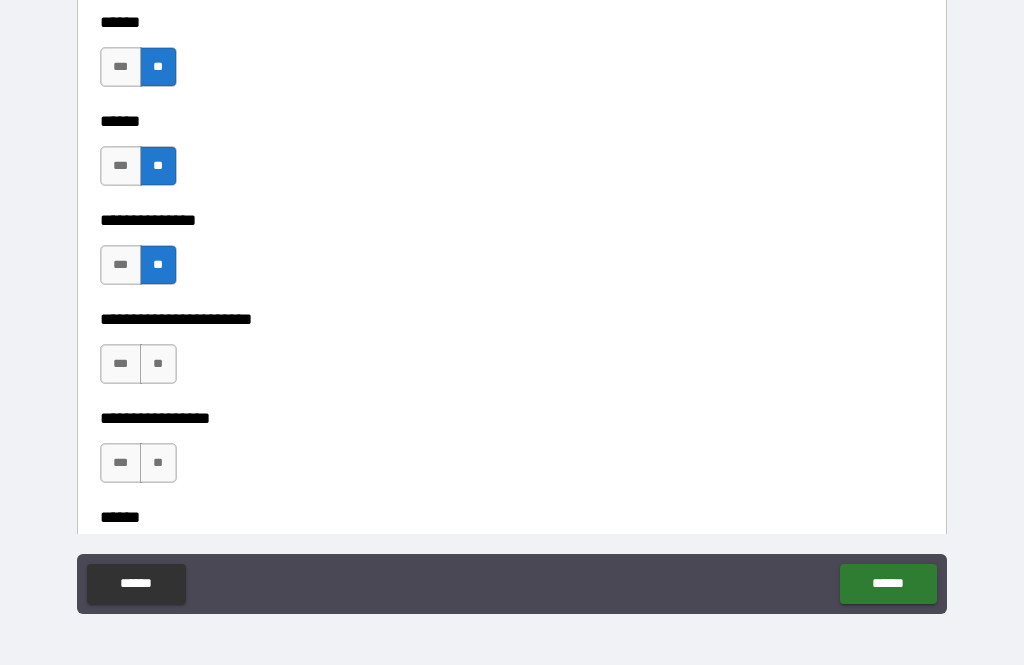 click on "**" at bounding box center [158, 364] 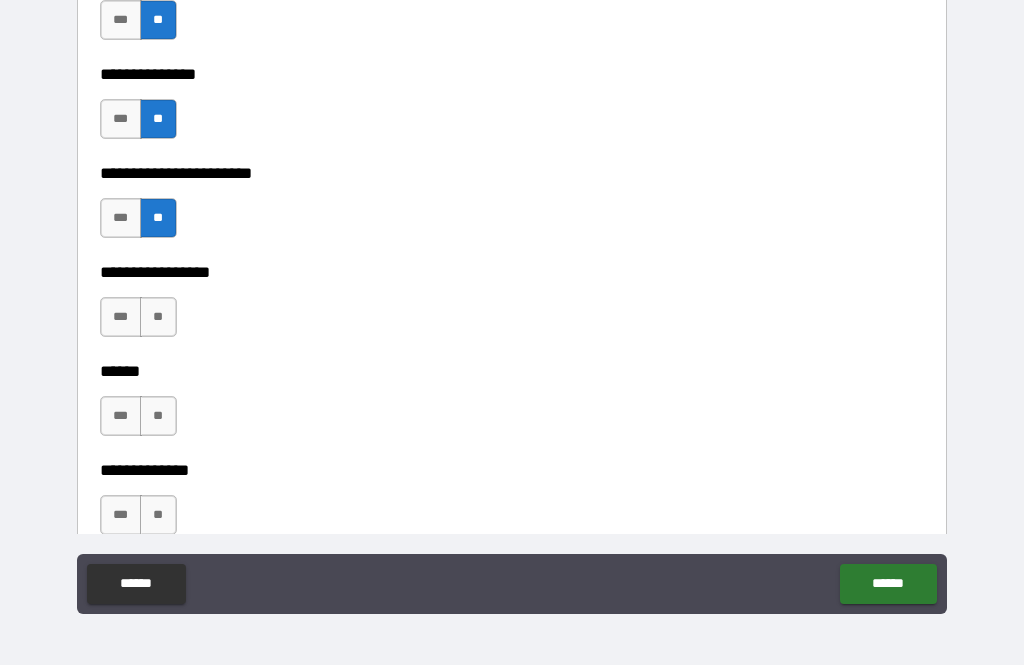 scroll, scrollTop: 3039, scrollLeft: 0, axis: vertical 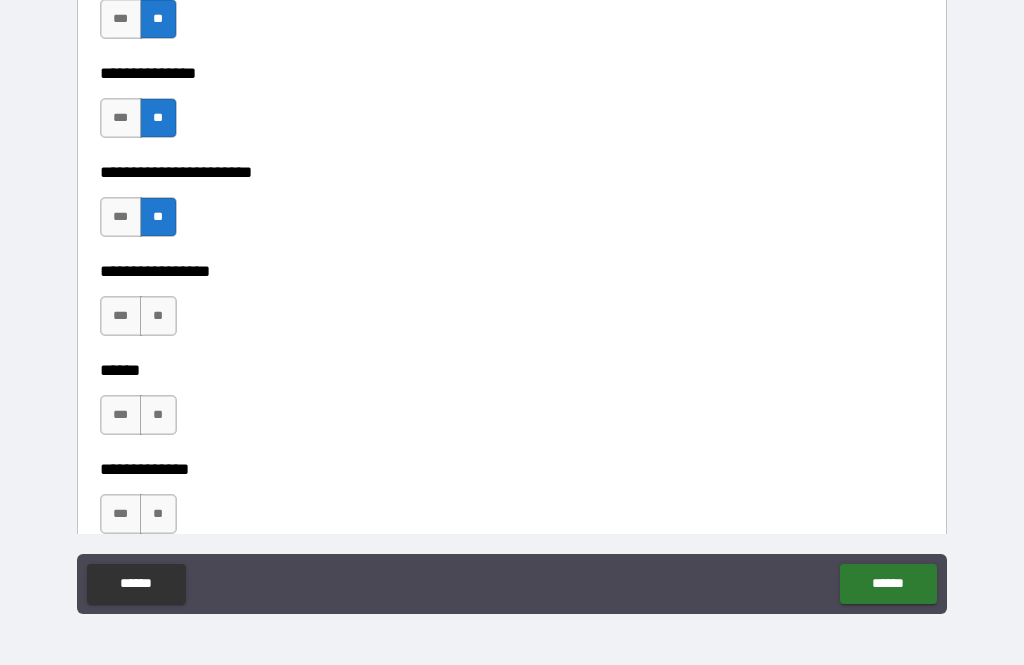 click on "**" at bounding box center [158, 316] 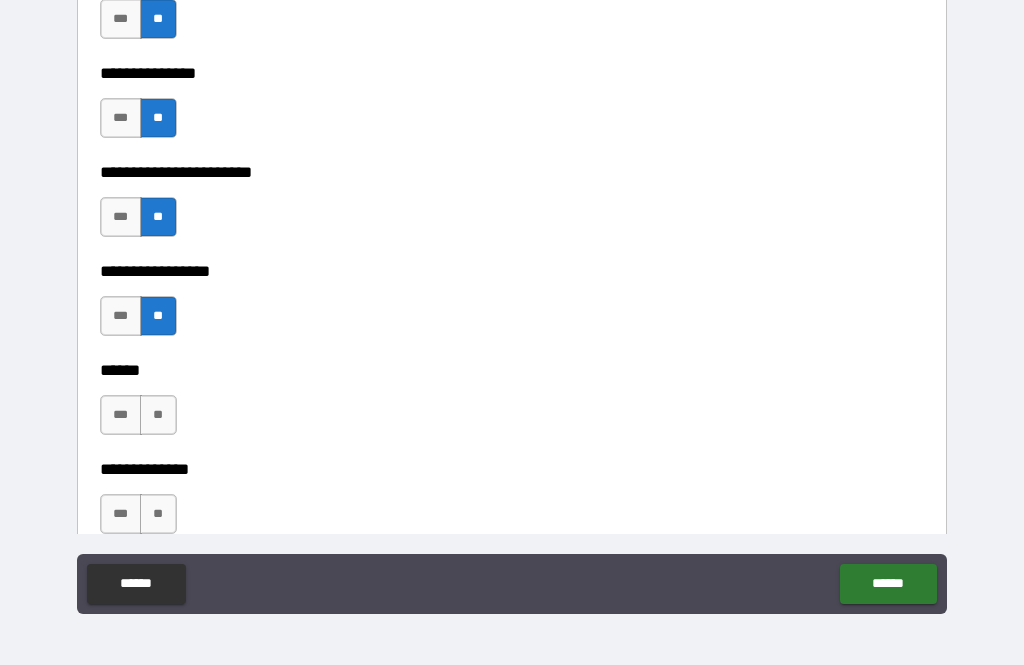 click on "**" at bounding box center [158, 415] 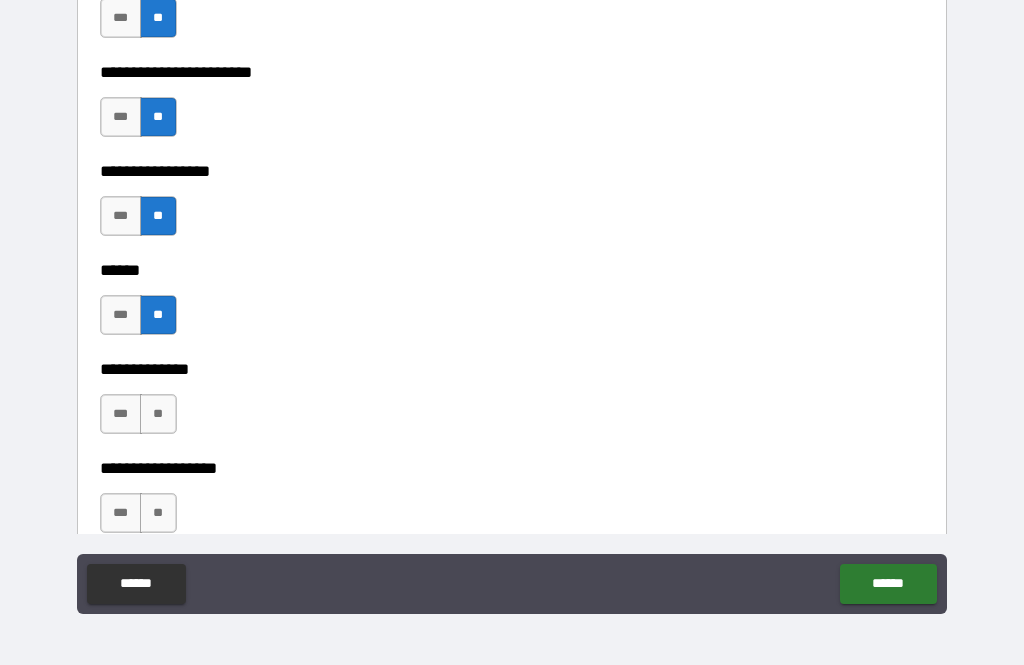 scroll, scrollTop: 3143, scrollLeft: 0, axis: vertical 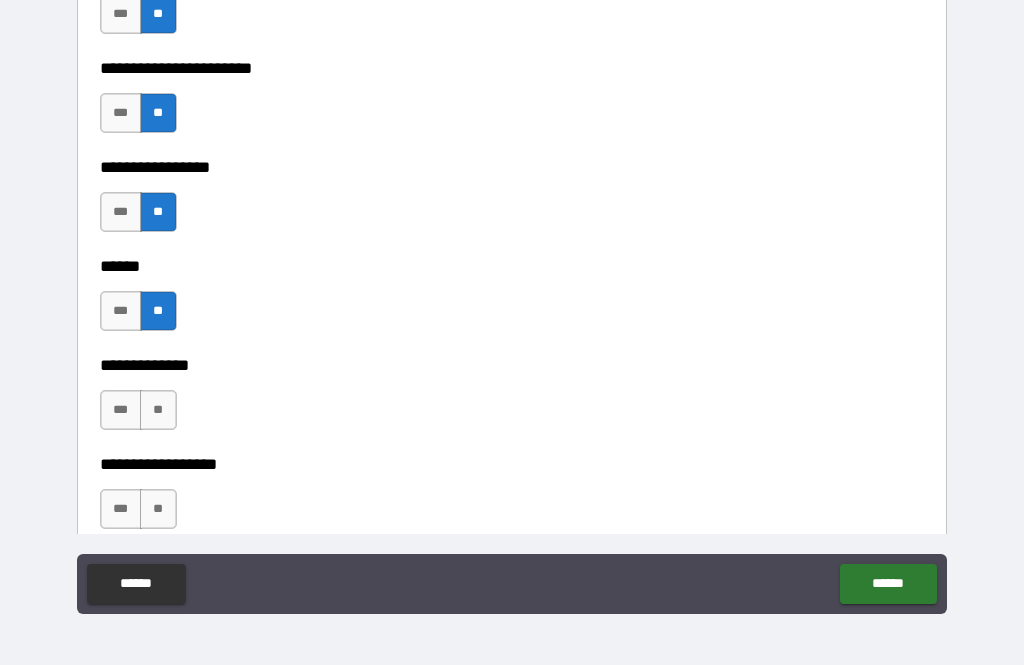 click on "**" at bounding box center [158, 410] 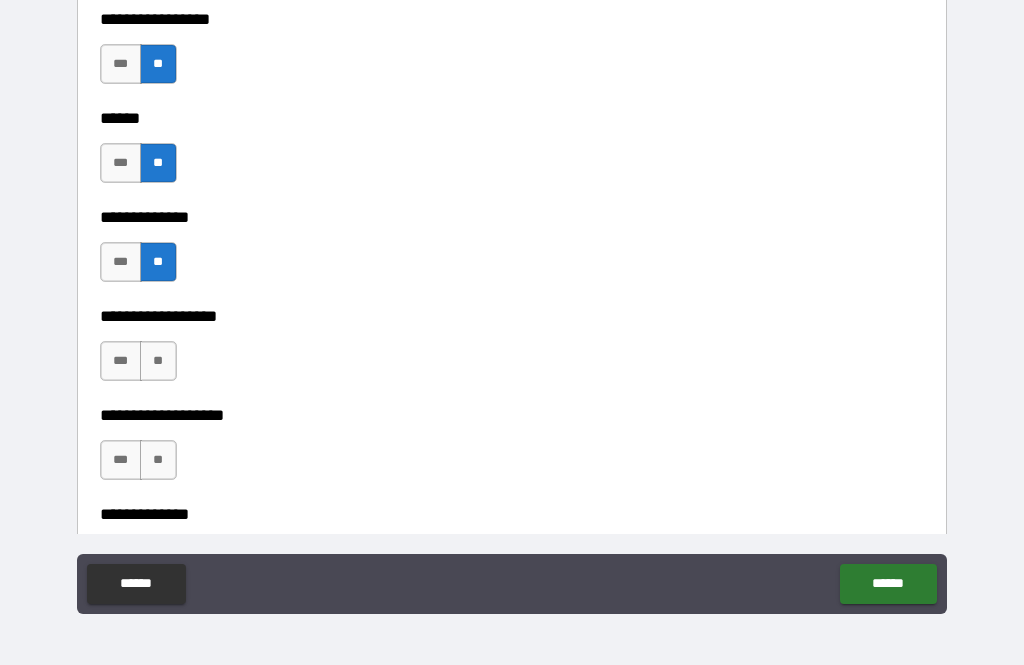 scroll, scrollTop: 3292, scrollLeft: 0, axis: vertical 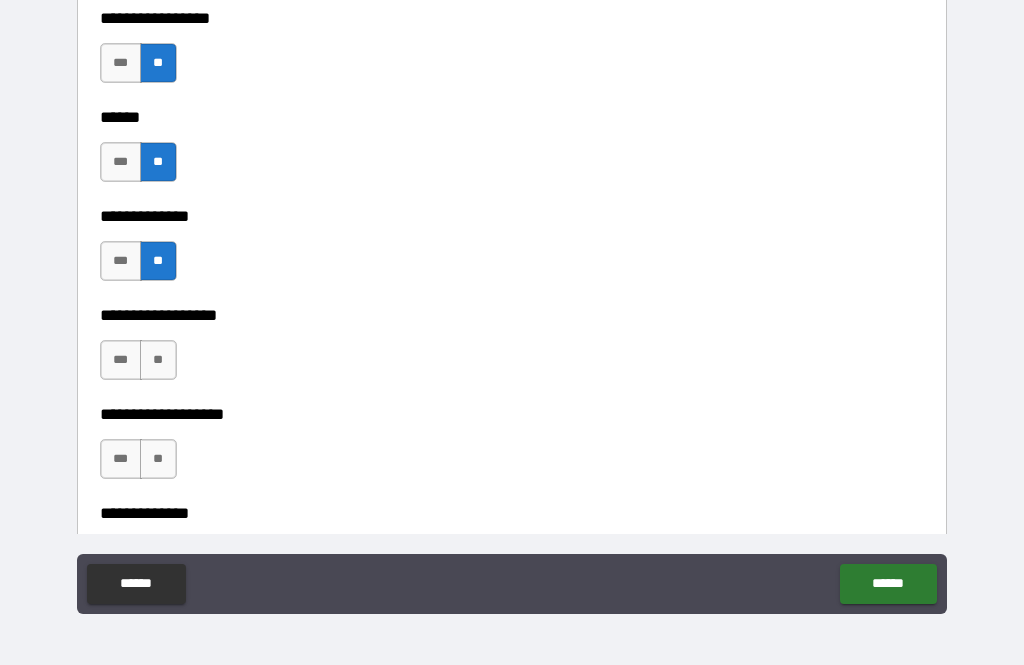 click on "**" at bounding box center (158, 360) 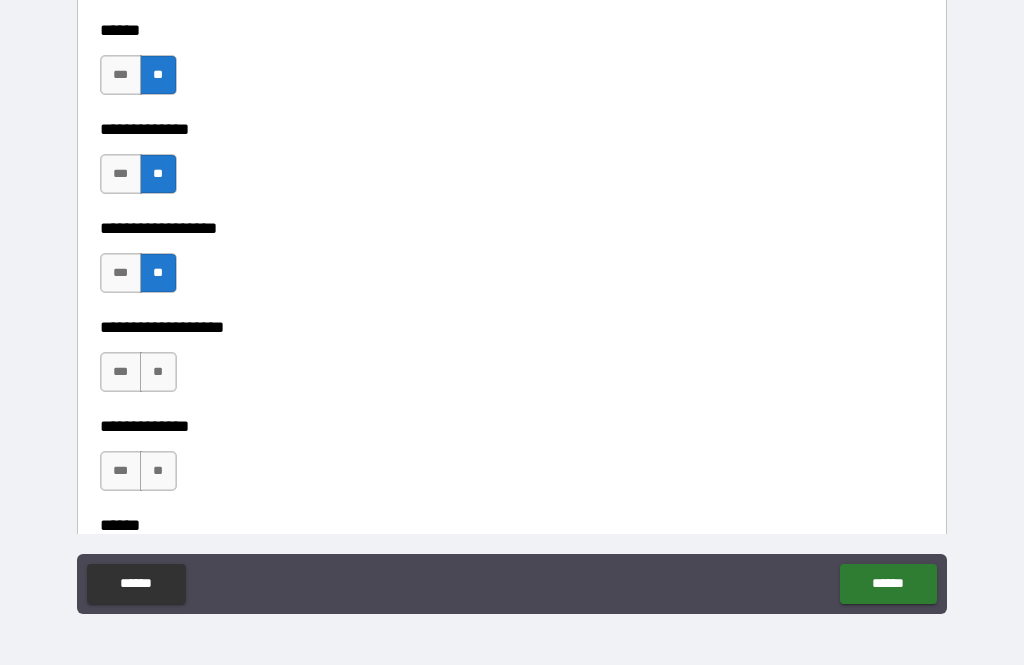 scroll, scrollTop: 3383, scrollLeft: 0, axis: vertical 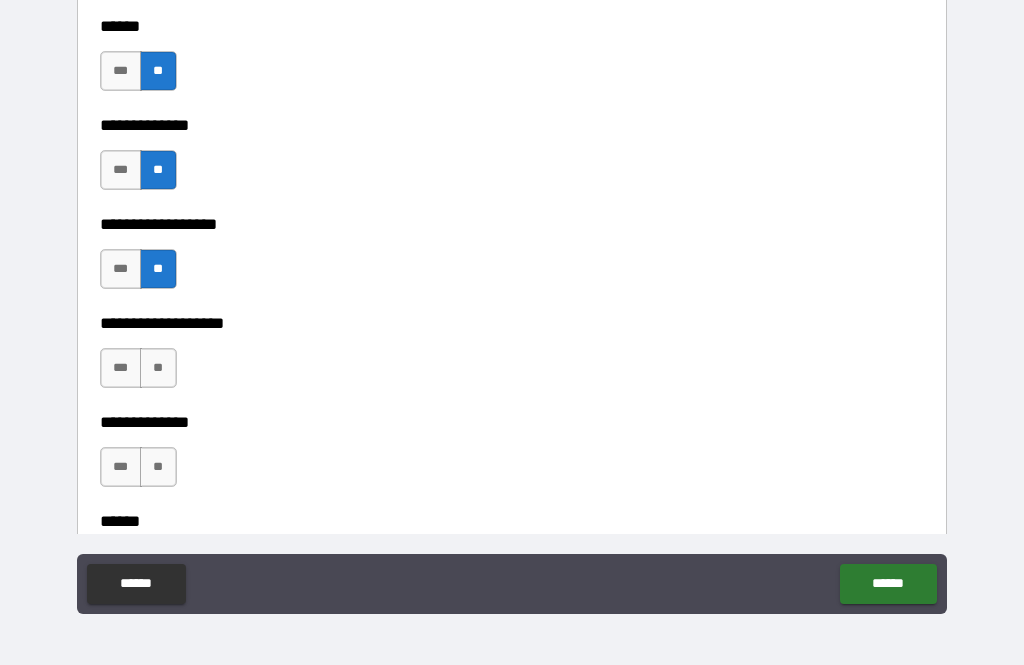click on "**" at bounding box center [158, 368] 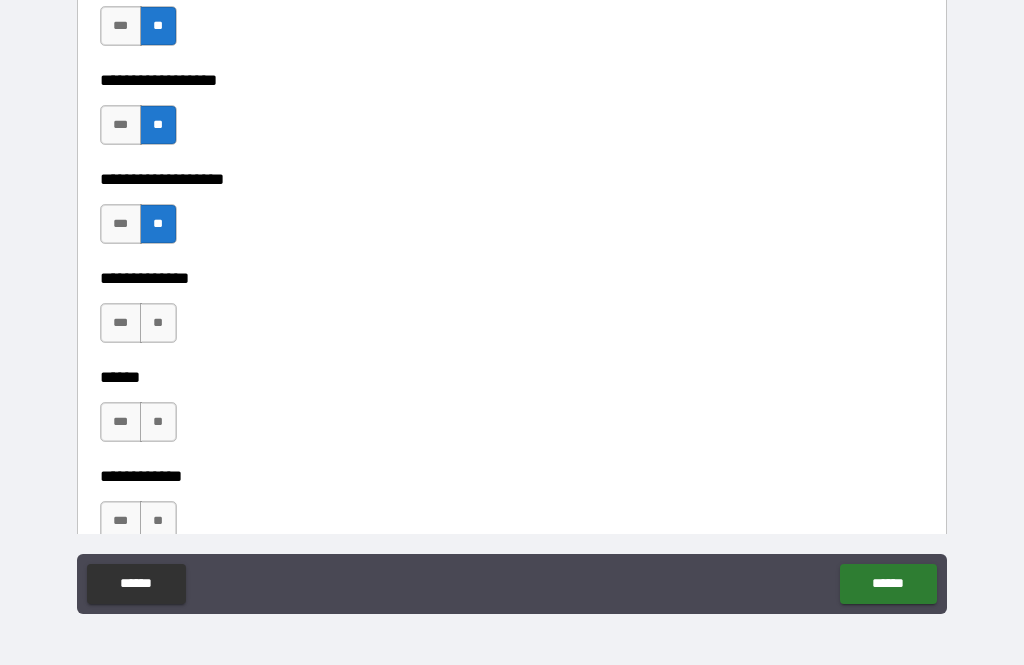 scroll, scrollTop: 3527, scrollLeft: 0, axis: vertical 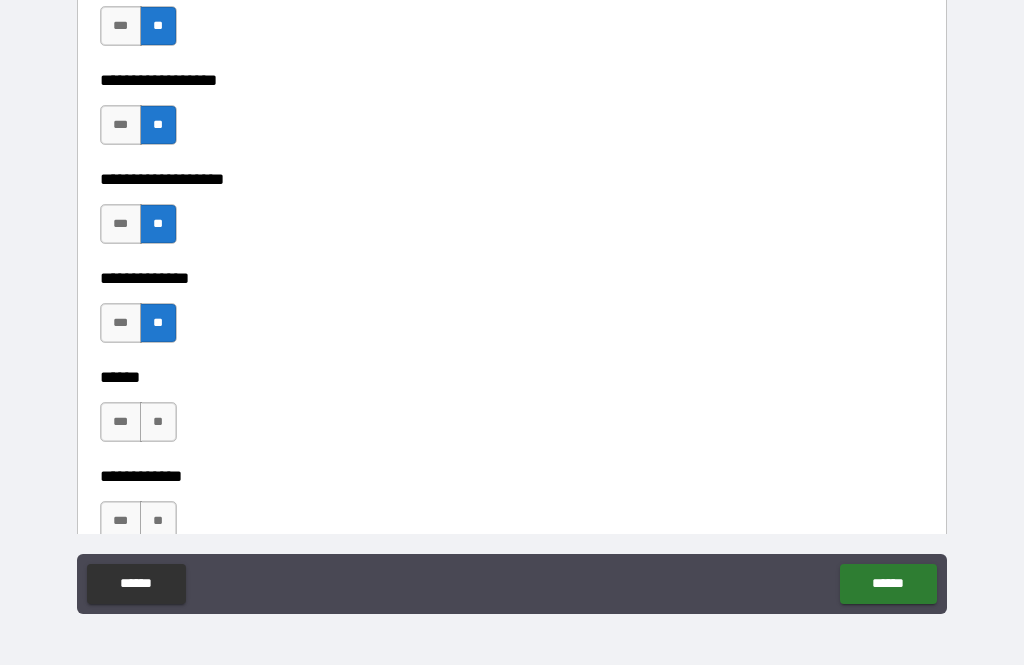 click on "**" at bounding box center (158, 422) 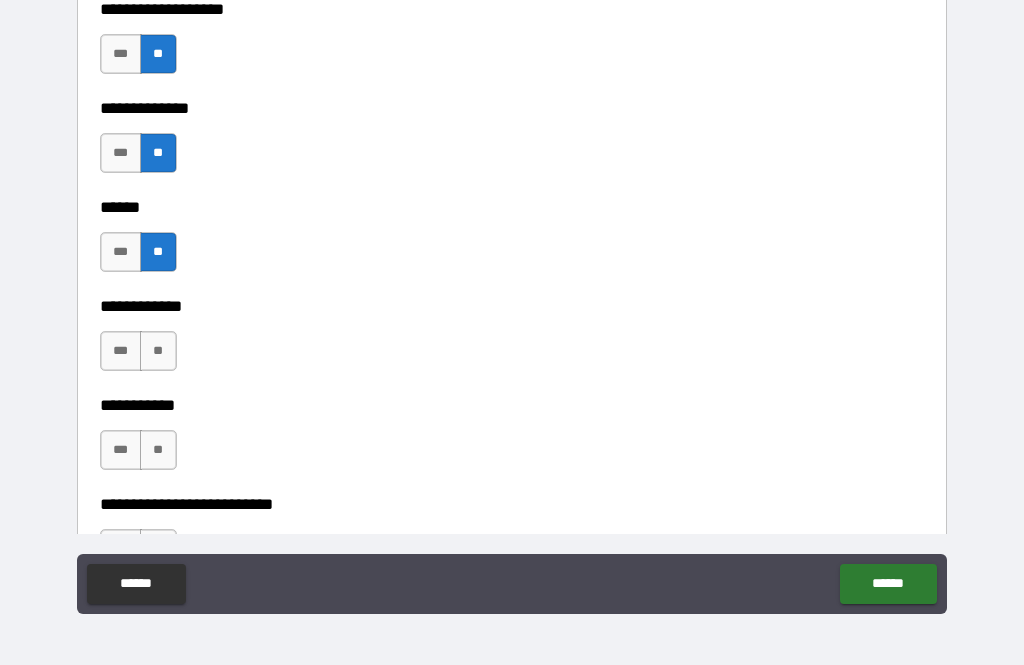 scroll, scrollTop: 3720, scrollLeft: 0, axis: vertical 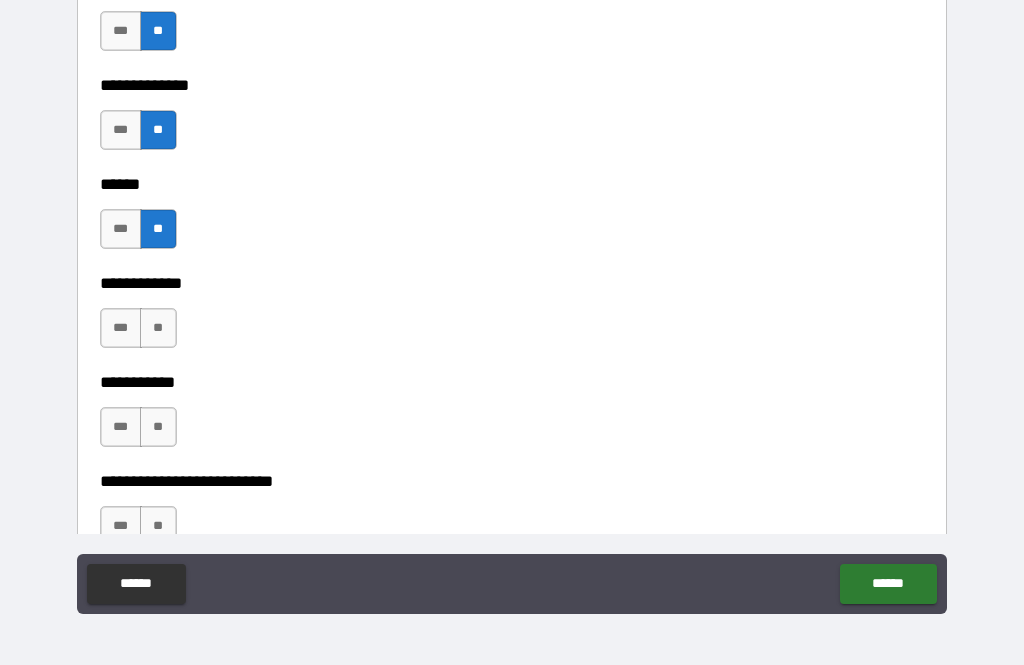 click on "**" at bounding box center (158, 328) 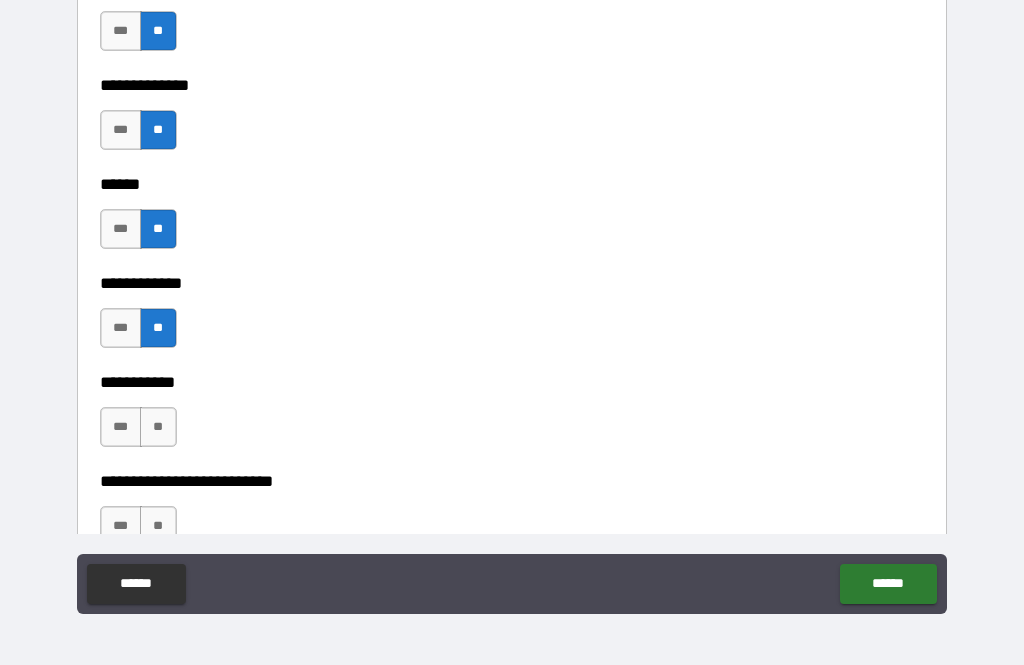 click on "**" at bounding box center [158, 427] 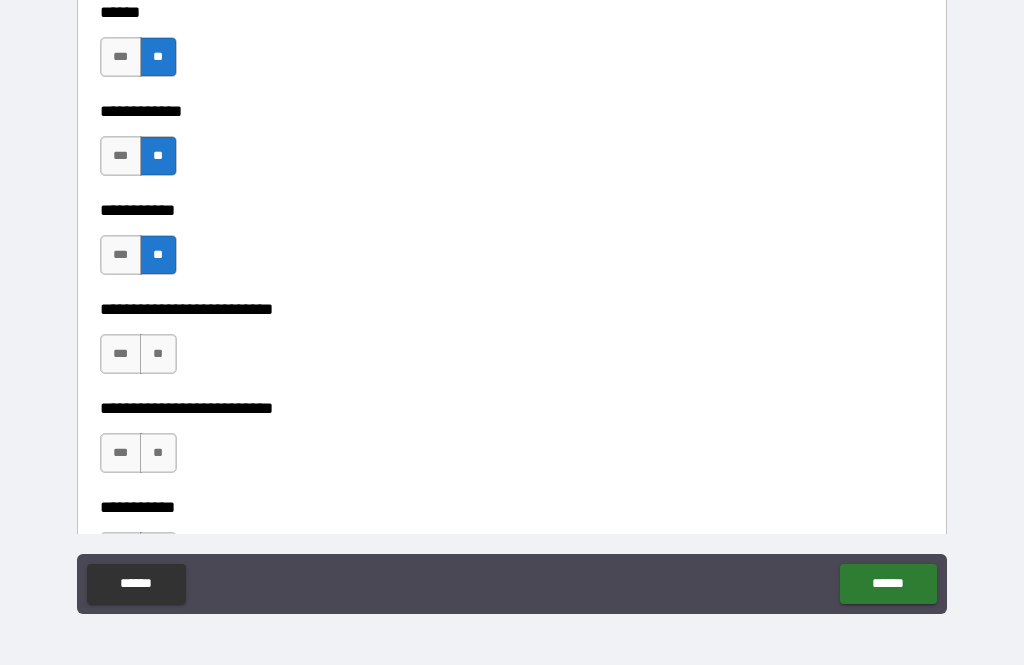 scroll, scrollTop: 3892, scrollLeft: 0, axis: vertical 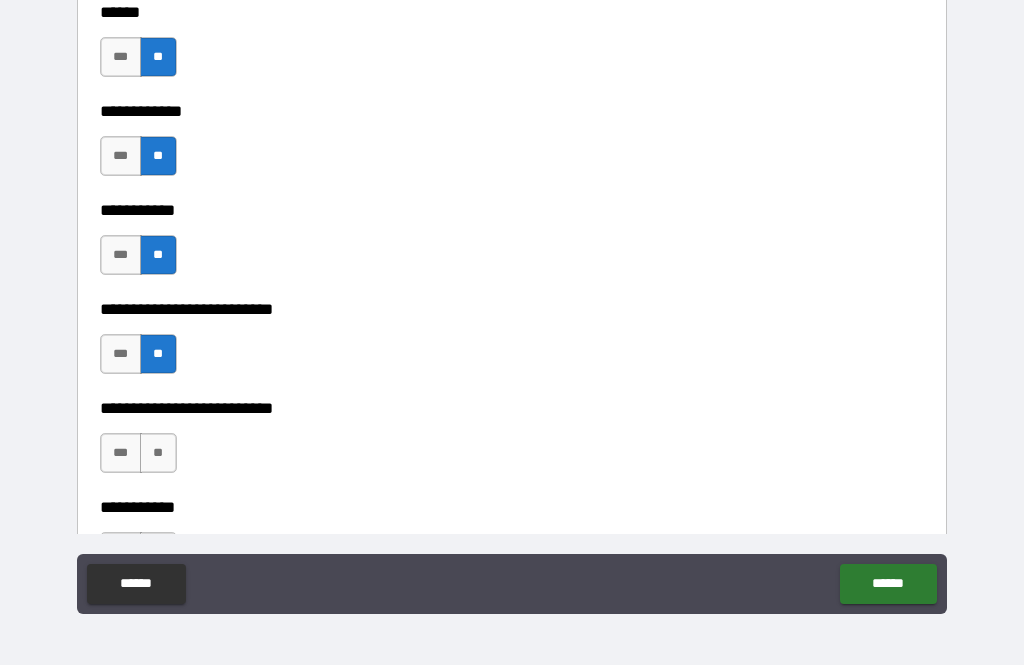 click on "**" at bounding box center (158, 453) 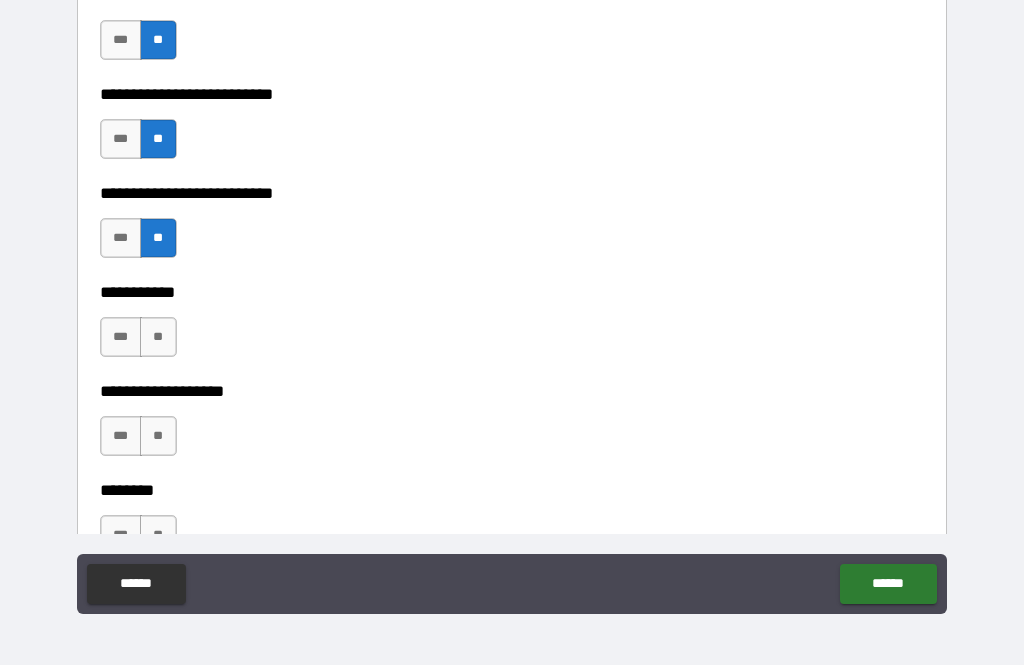 scroll, scrollTop: 4108, scrollLeft: 0, axis: vertical 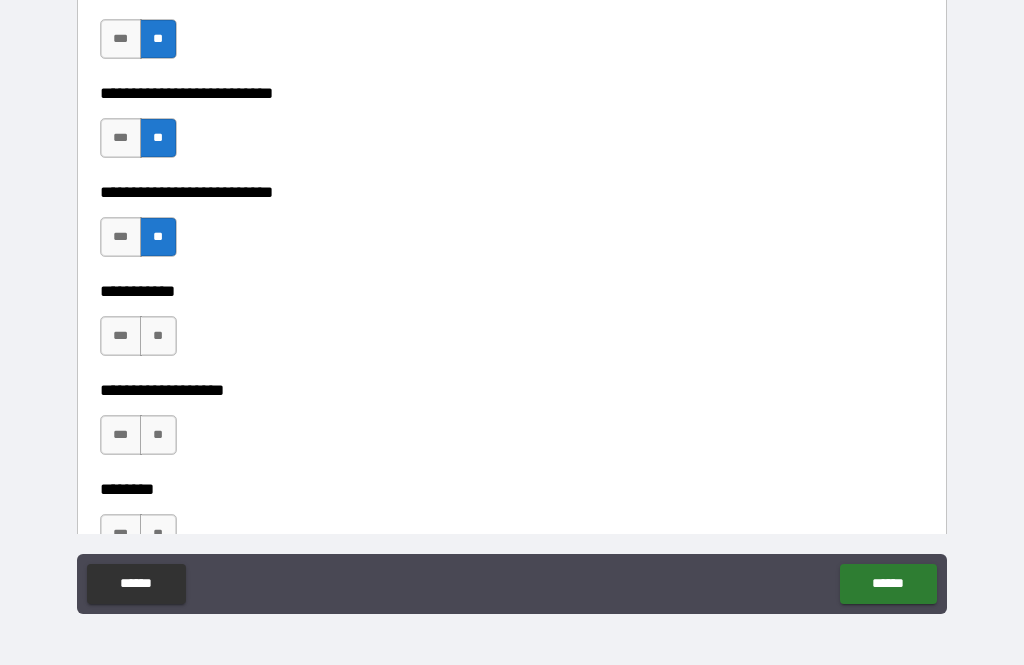 click on "**" at bounding box center (158, 336) 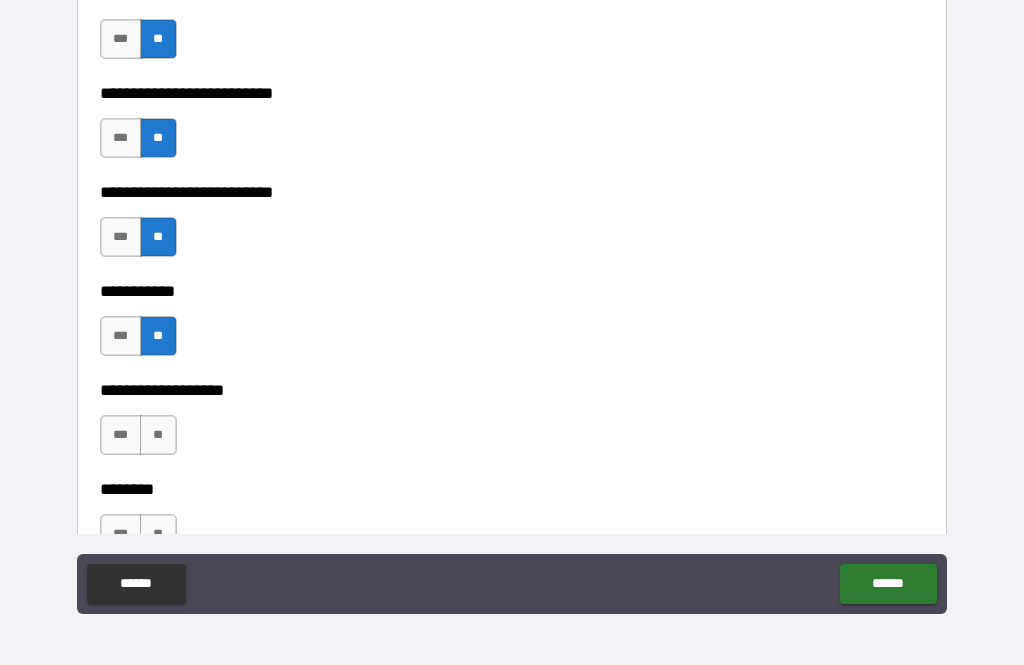 click on "**" at bounding box center [158, 435] 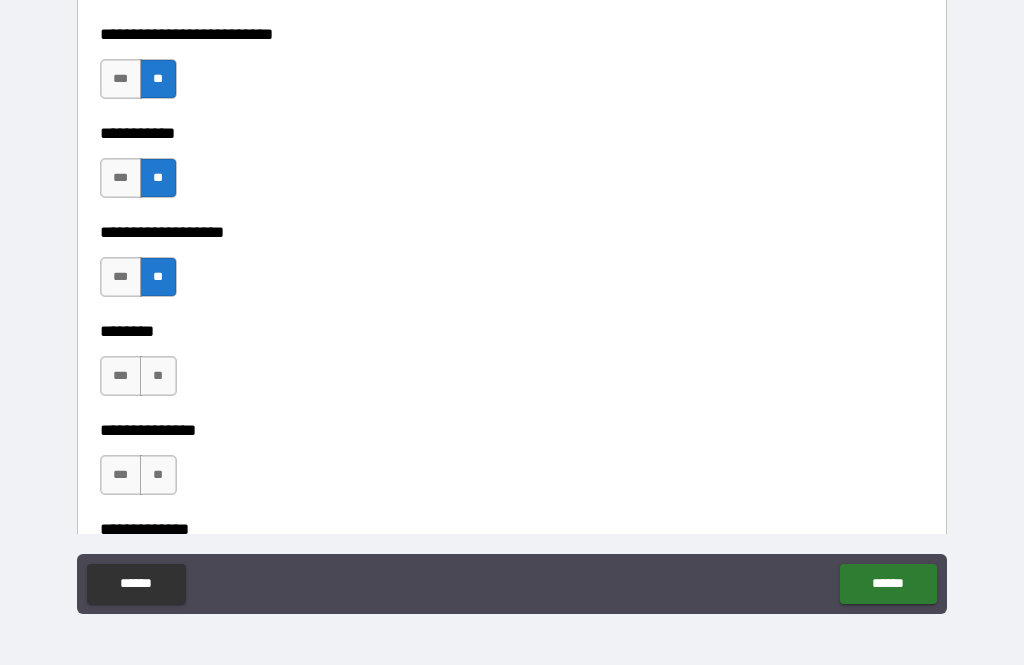 scroll, scrollTop: 4278, scrollLeft: 0, axis: vertical 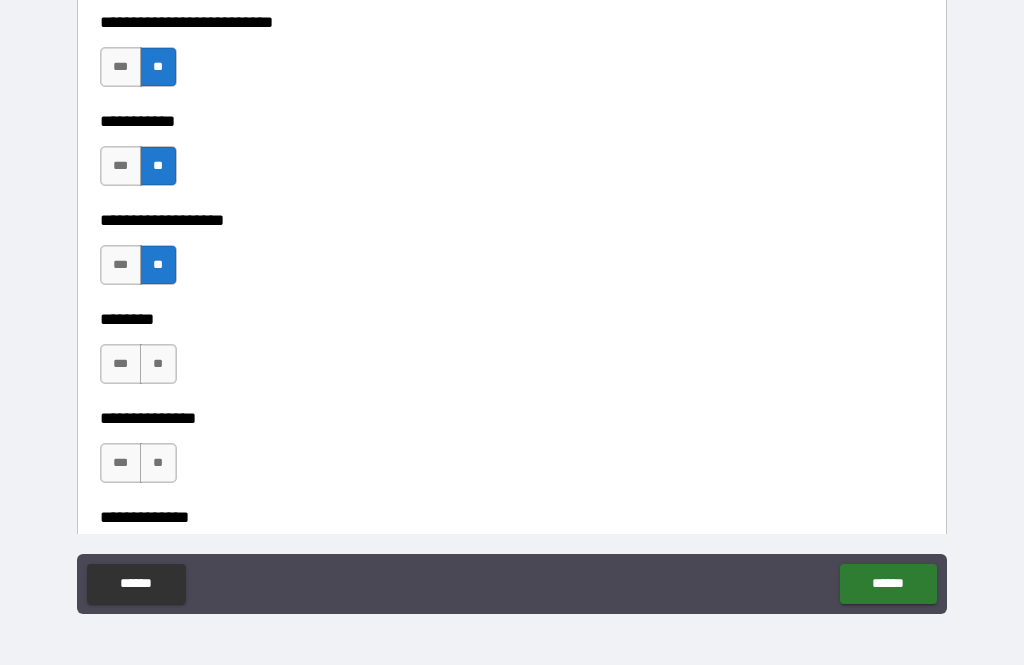 click on "**" at bounding box center [158, 364] 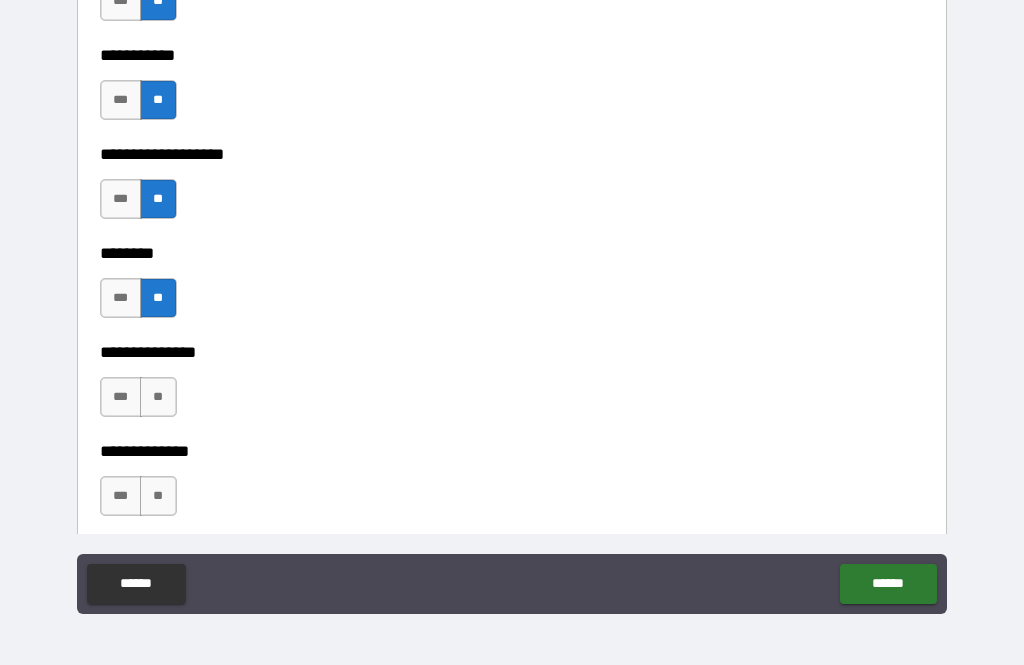 scroll, scrollTop: 4347, scrollLeft: 0, axis: vertical 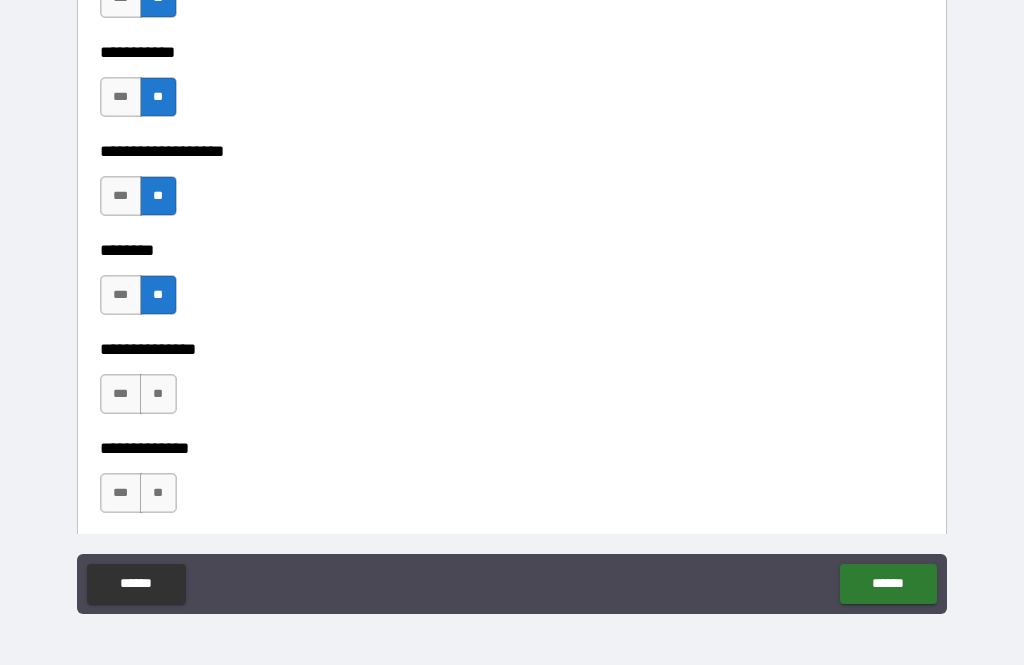 click on "**" at bounding box center [158, 394] 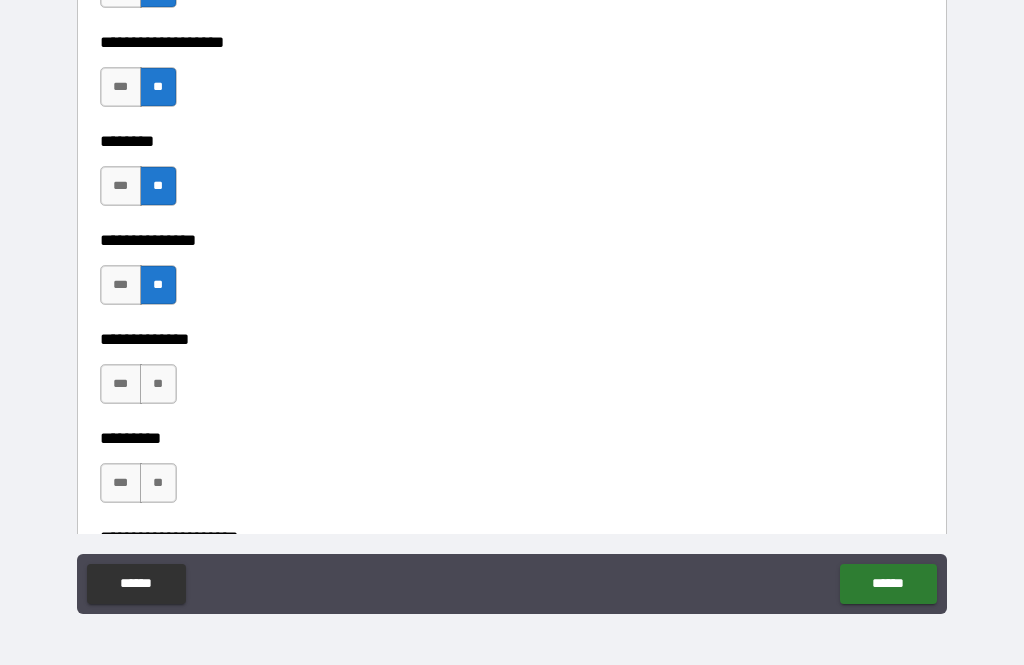 scroll, scrollTop: 4466, scrollLeft: 0, axis: vertical 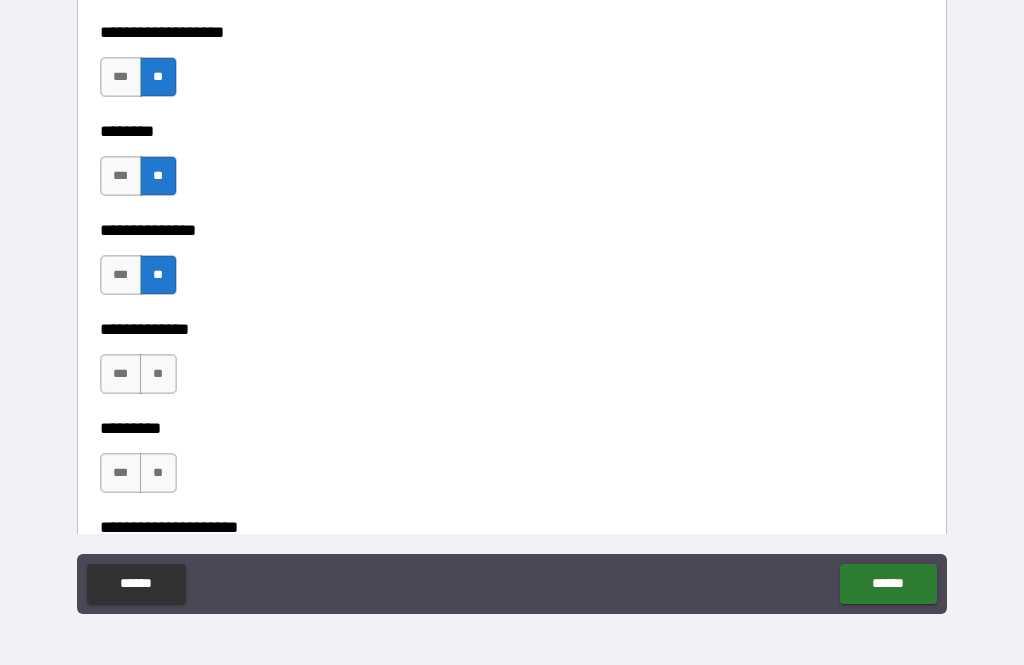 click on "**" at bounding box center [158, 374] 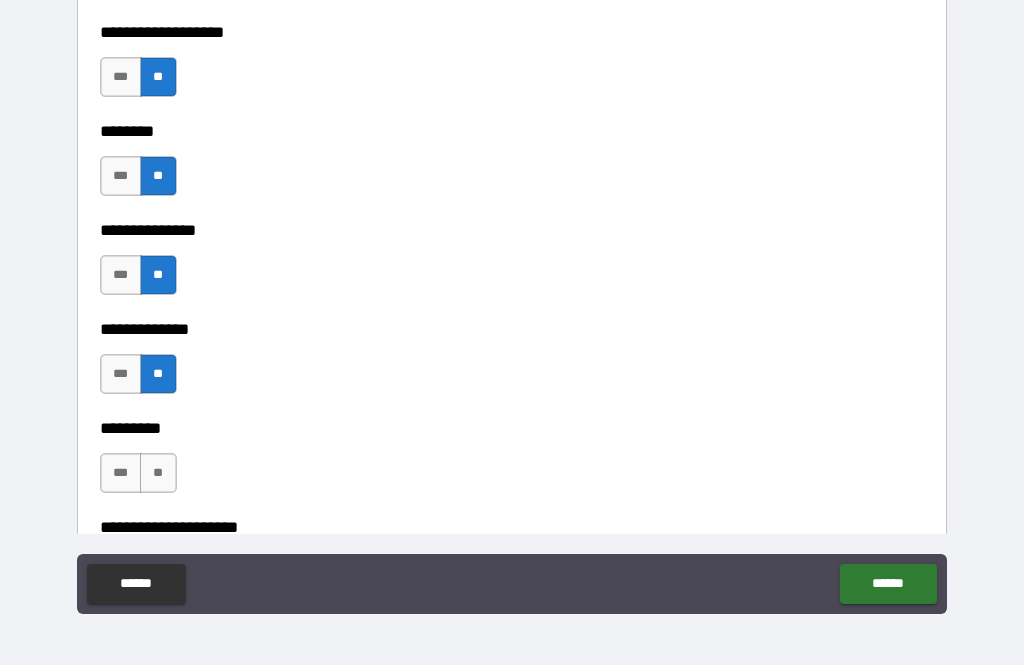 click on "**" at bounding box center [158, 473] 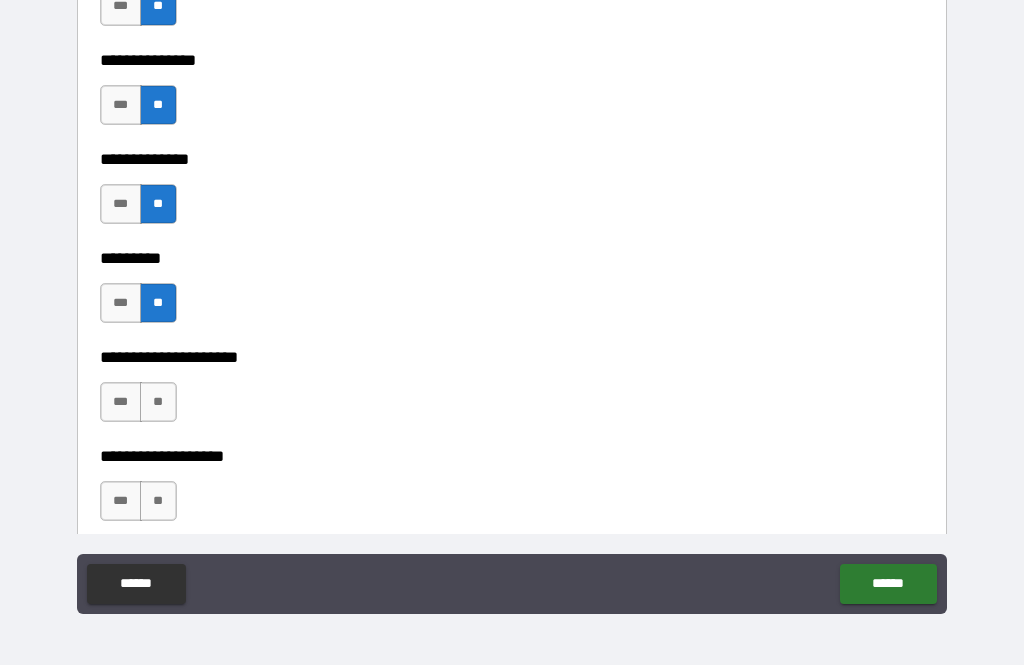 scroll, scrollTop: 4636, scrollLeft: 0, axis: vertical 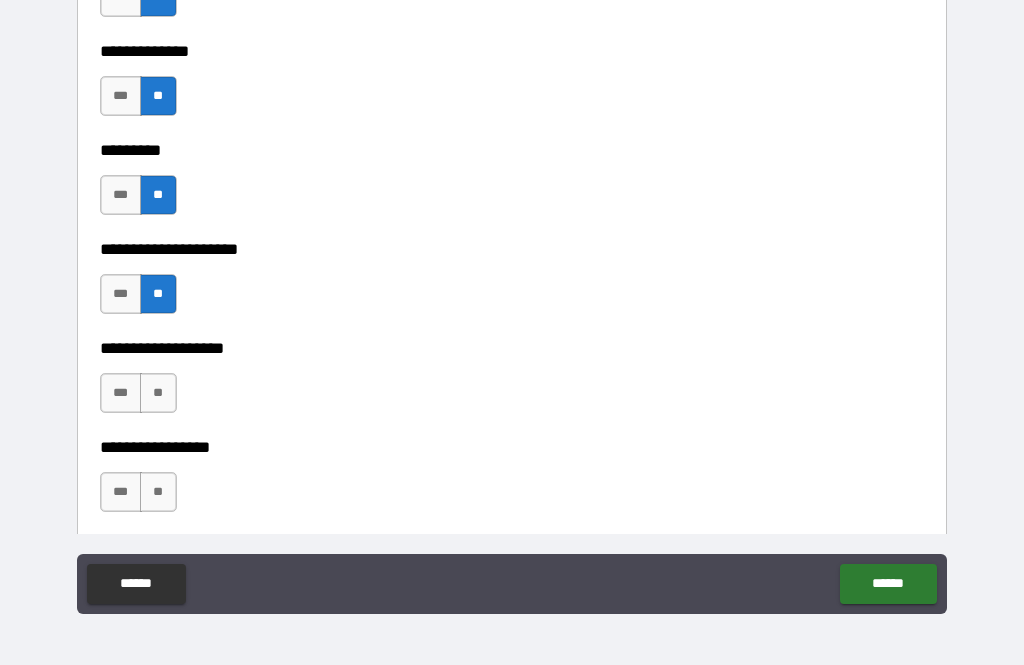 click on "**" at bounding box center [158, 393] 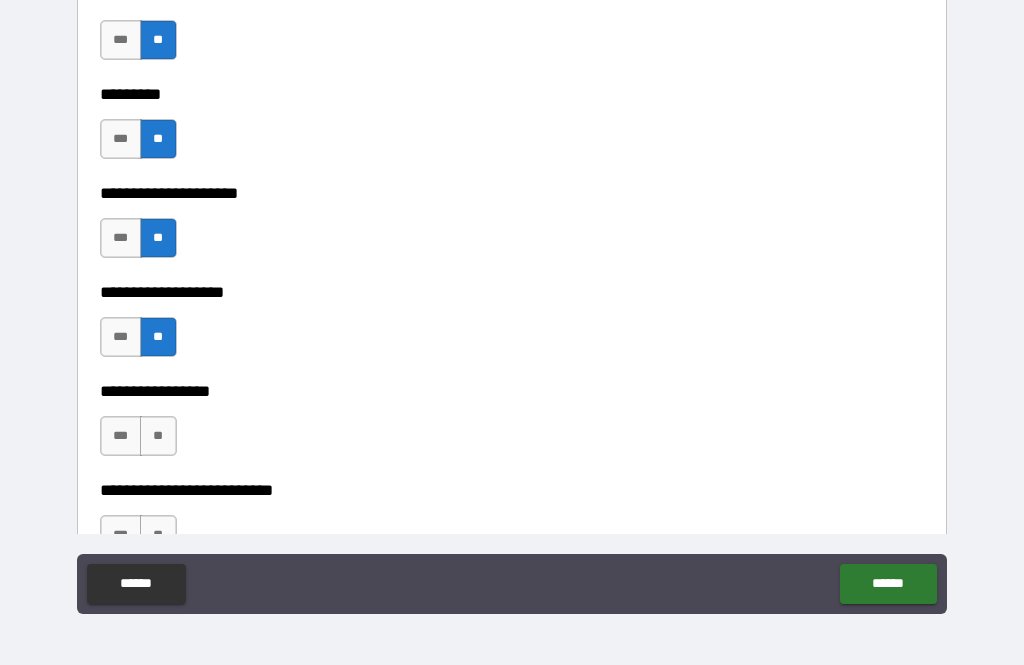 scroll, scrollTop: 4845, scrollLeft: 0, axis: vertical 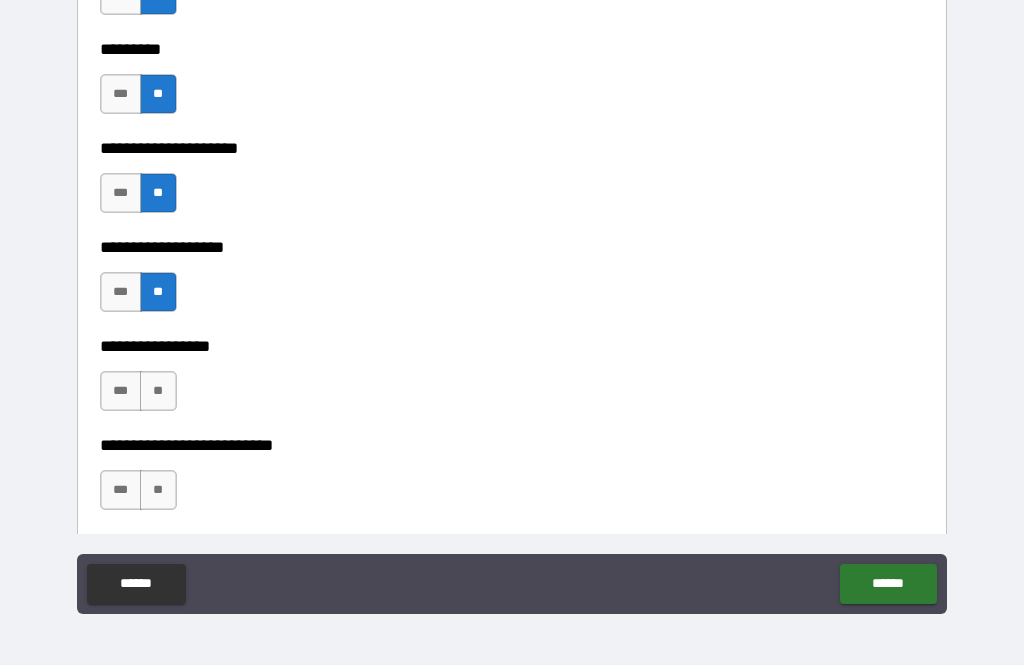 click on "**" at bounding box center (158, 391) 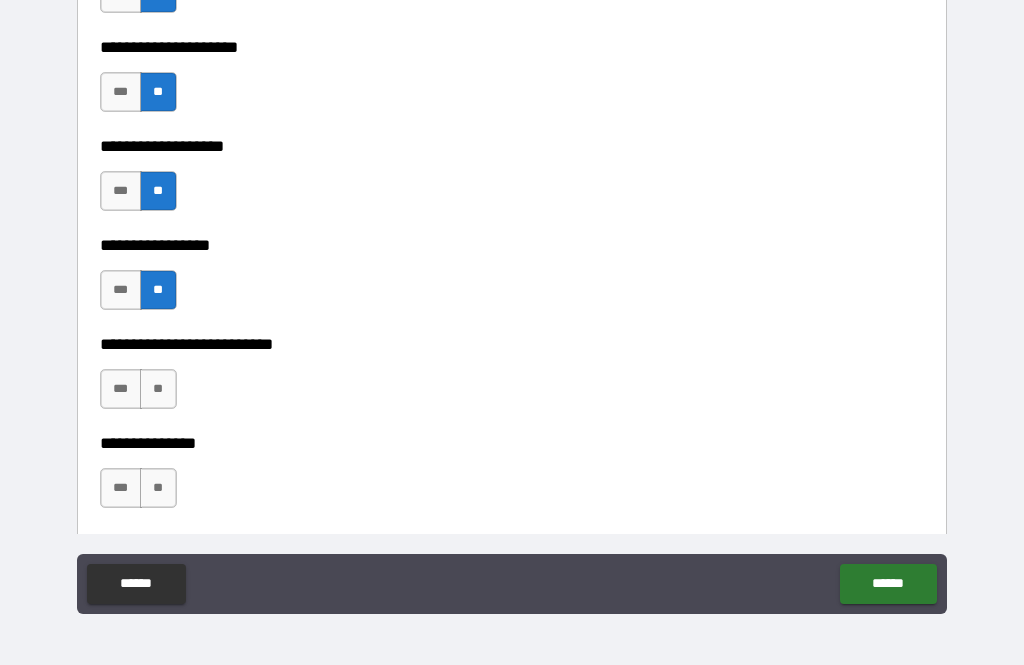 scroll, scrollTop: 4947, scrollLeft: 0, axis: vertical 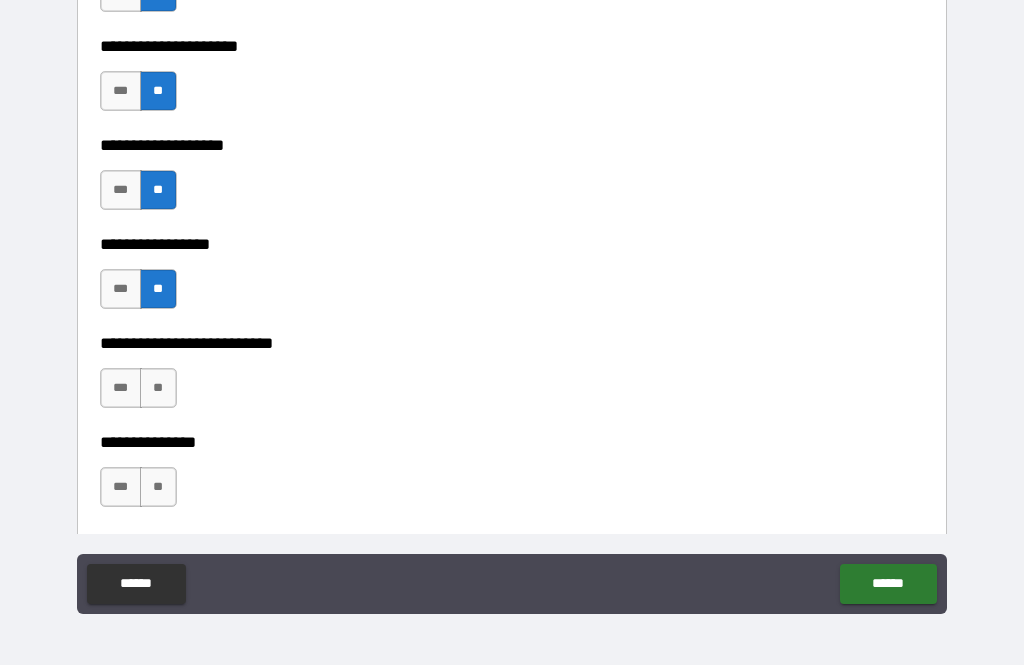 click on "**" at bounding box center [158, 388] 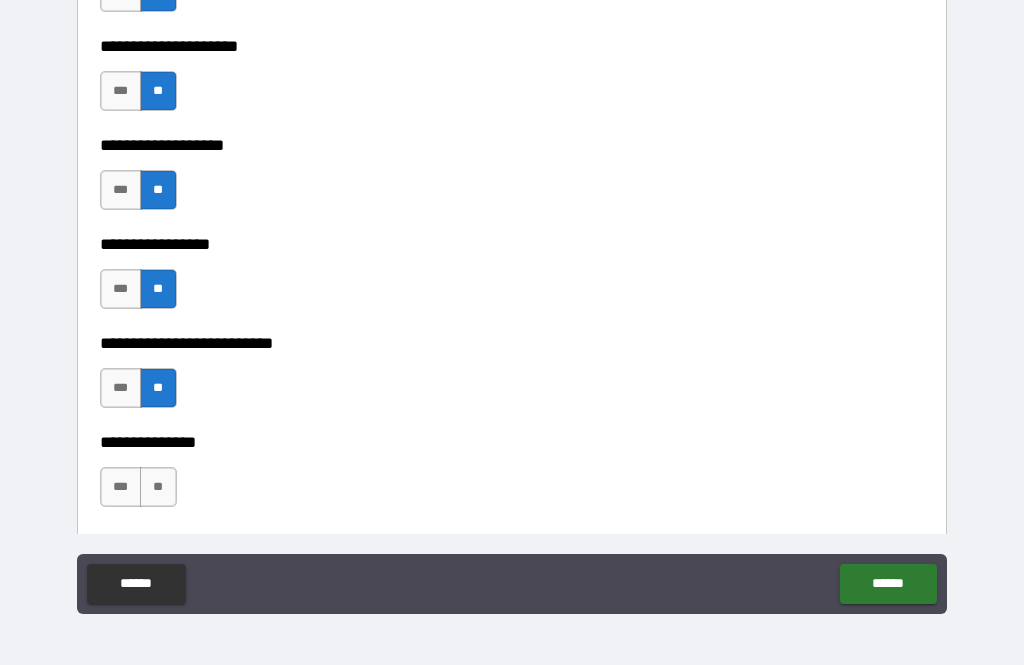 click on "**" at bounding box center (158, 487) 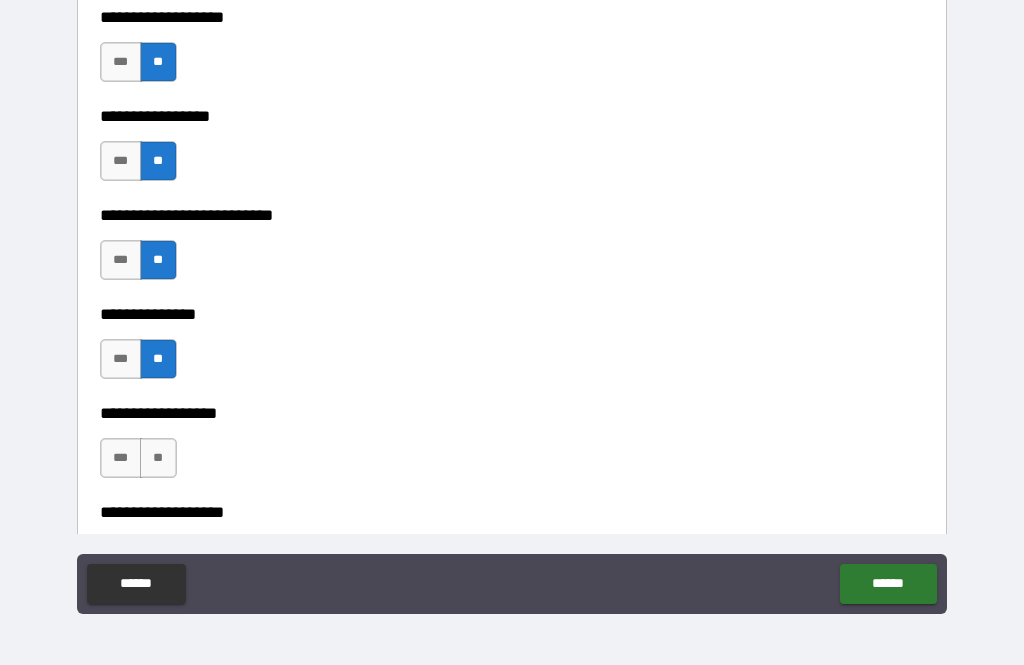 scroll, scrollTop: 5092, scrollLeft: 0, axis: vertical 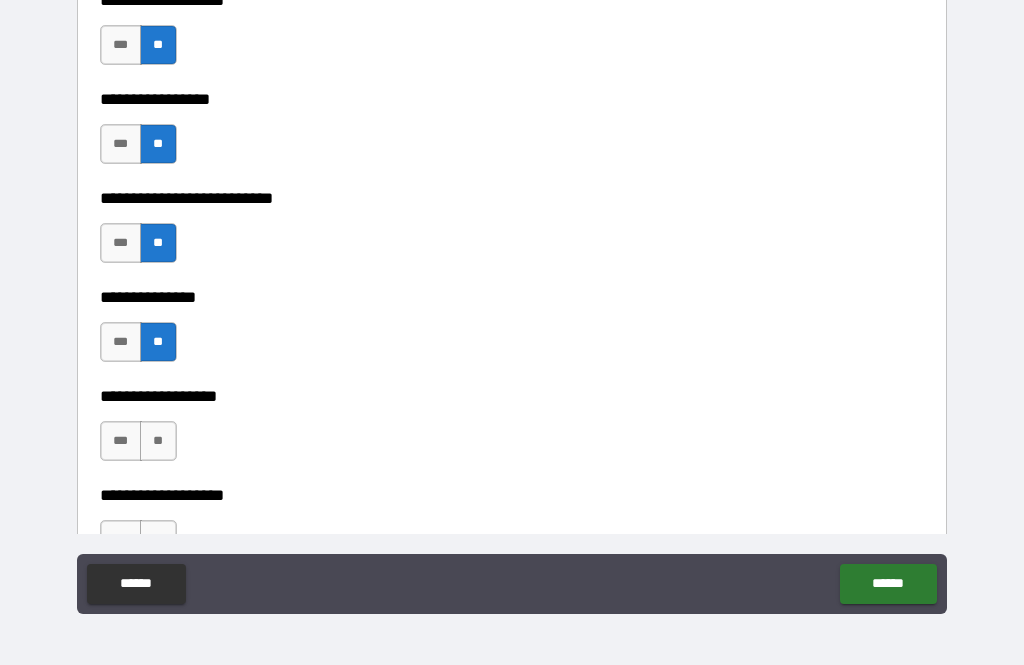 click on "**" at bounding box center [158, 441] 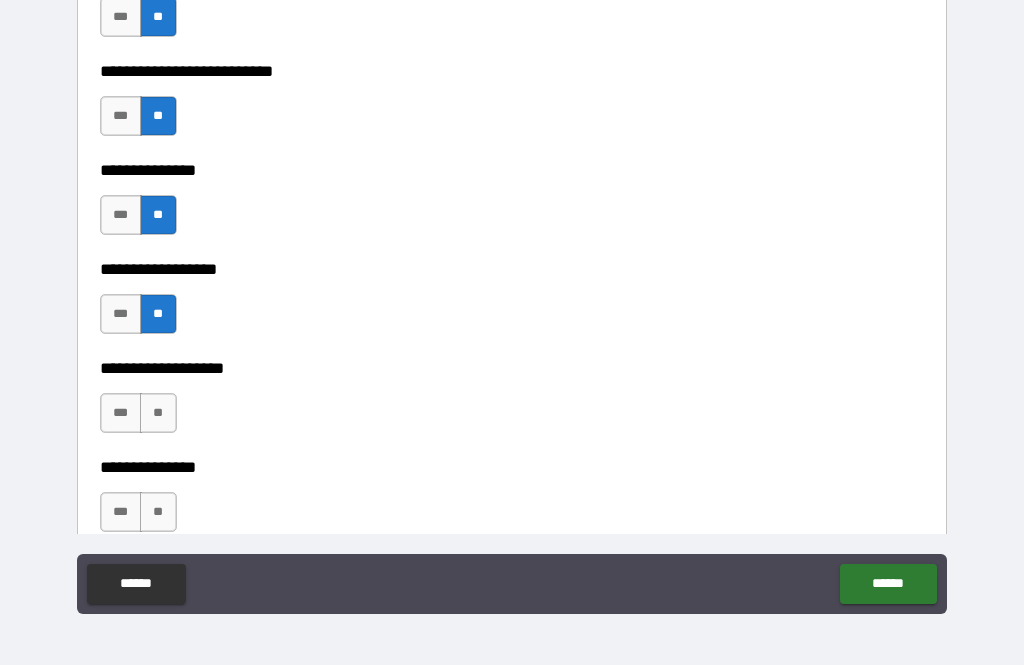 scroll, scrollTop: 5236, scrollLeft: 0, axis: vertical 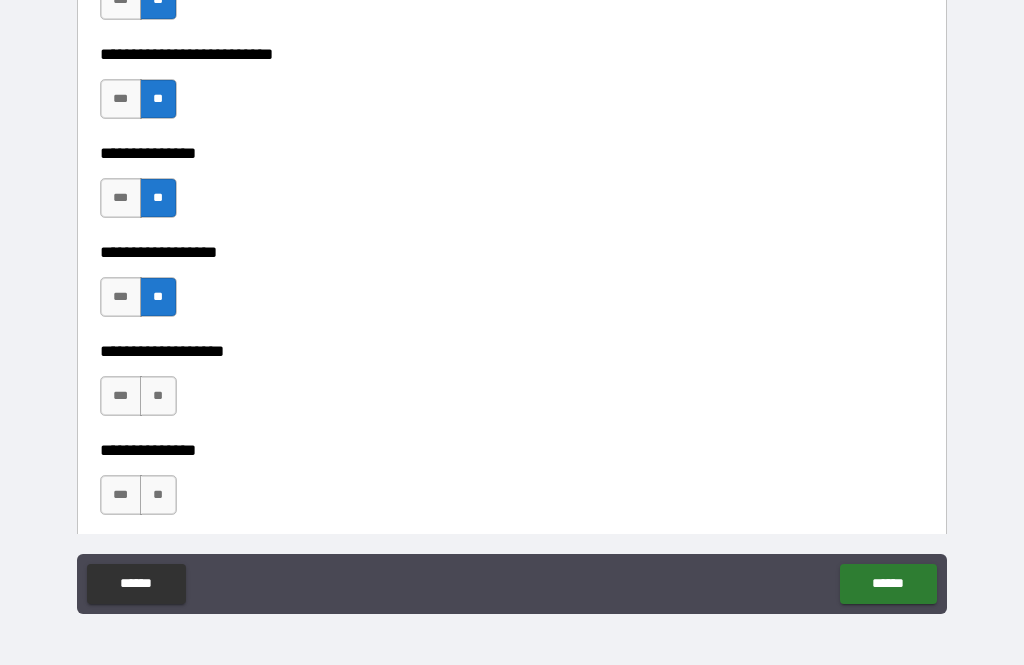 click on "**" at bounding box center (158, 396) 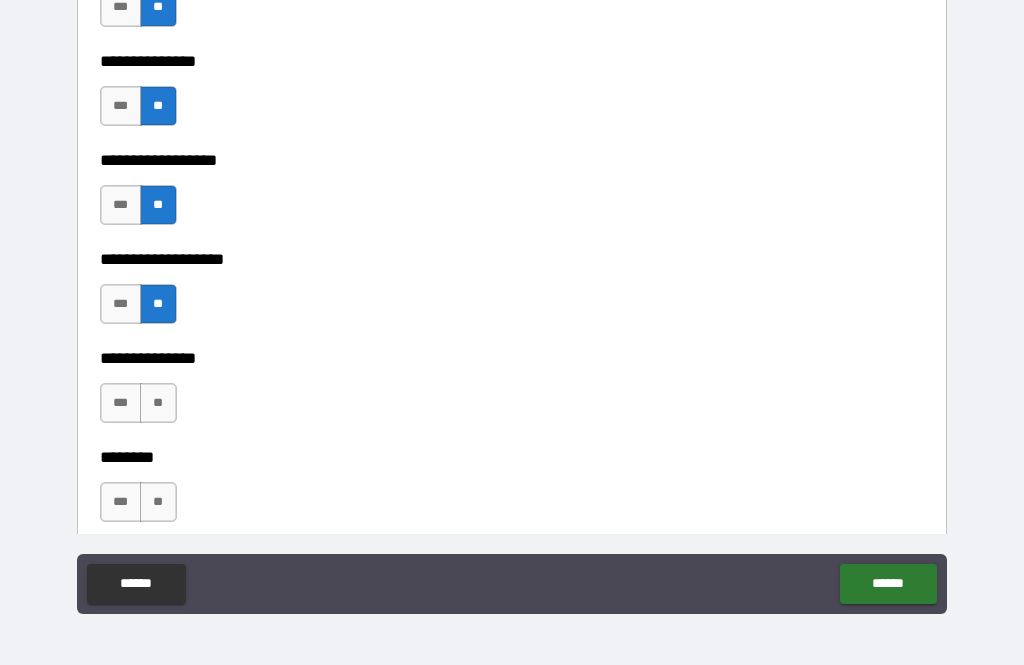 scroll, scrollTop: 5329, scrollLeft: 0, axis: vertical 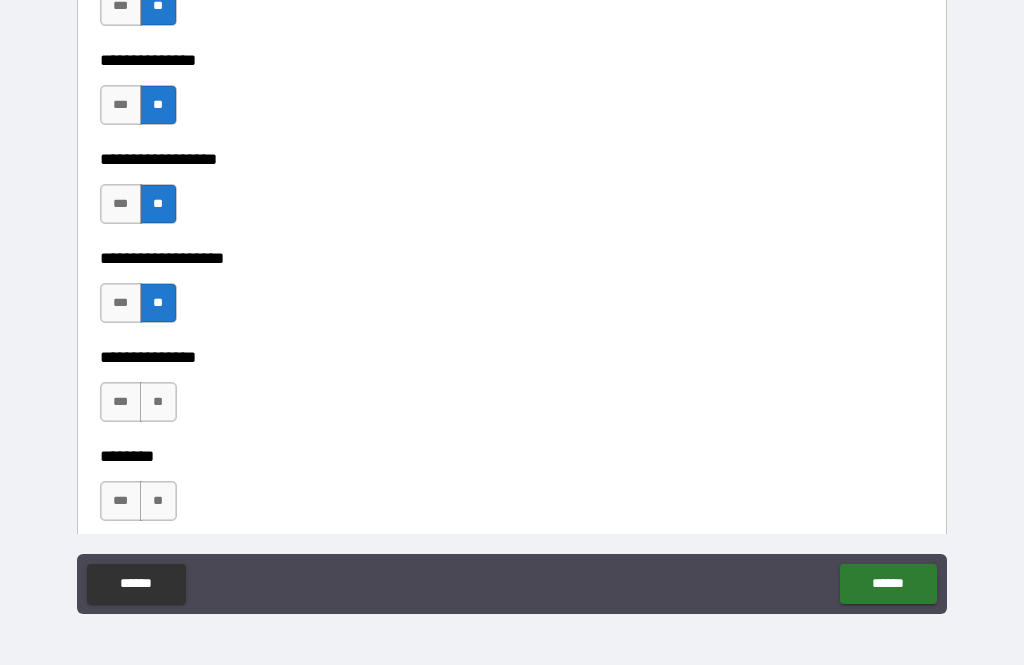 click on "**" at bounding box center [158, 402] 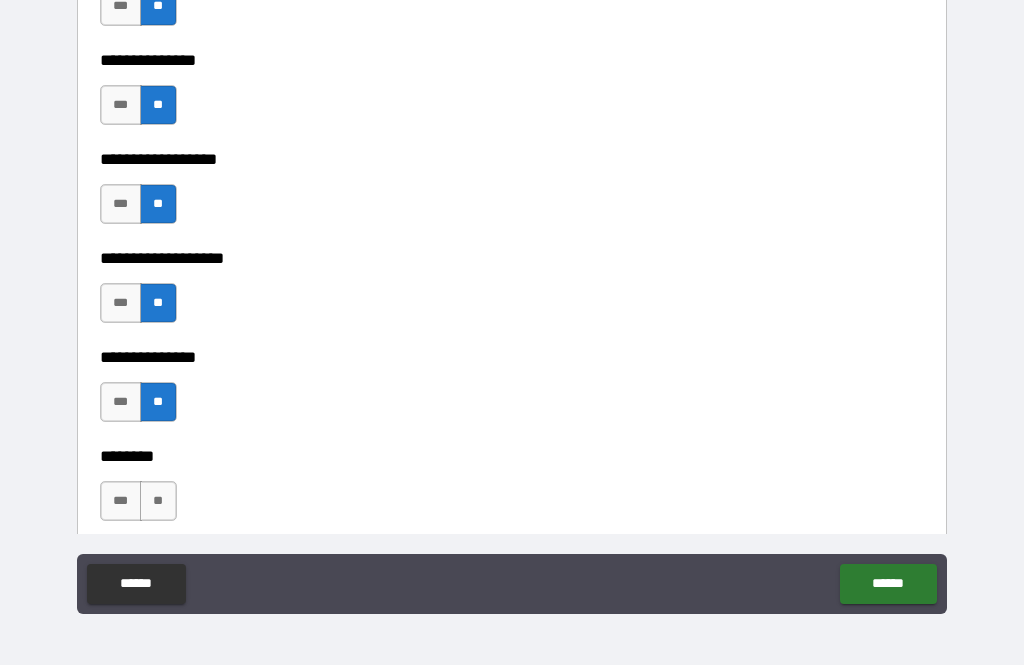 scroll 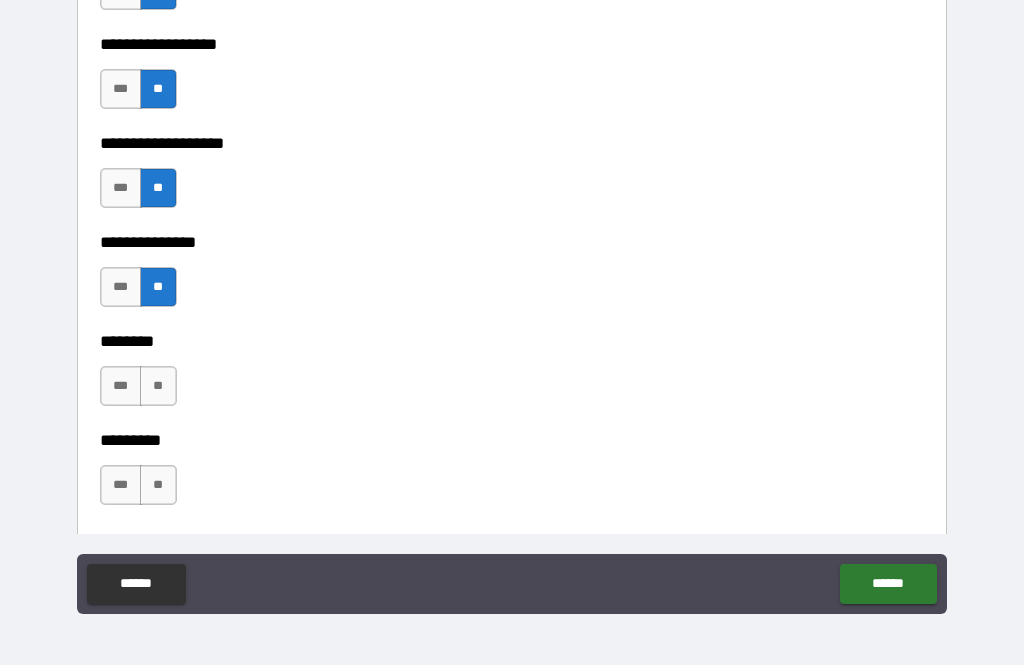 click on "**" at bounding box center (158, 386) 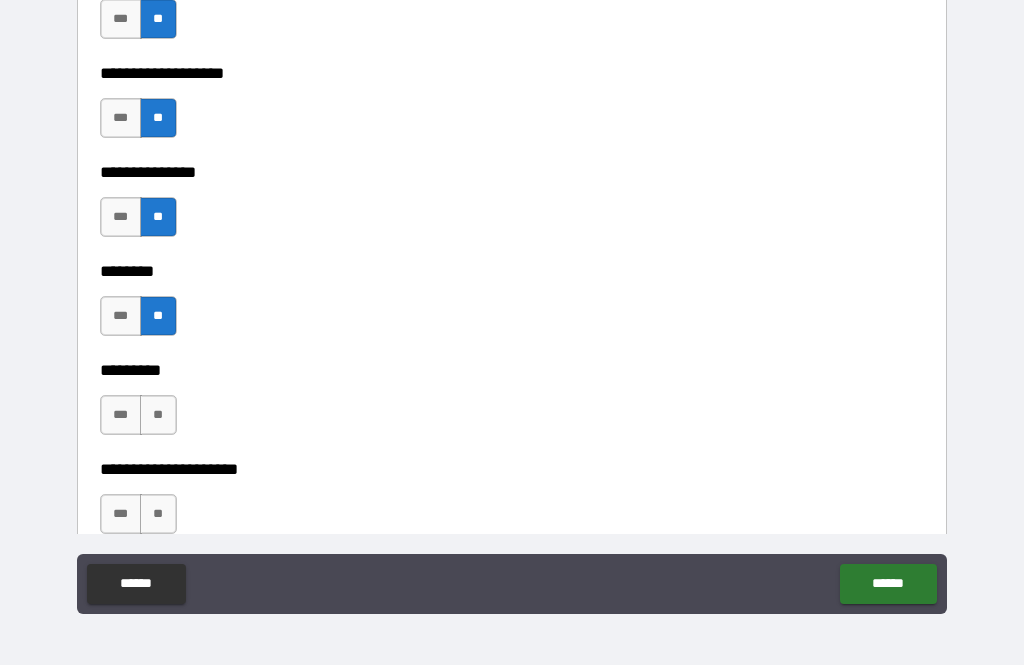scroll, scrollTop: 5553, scrollLeft: 0, axis: vertical 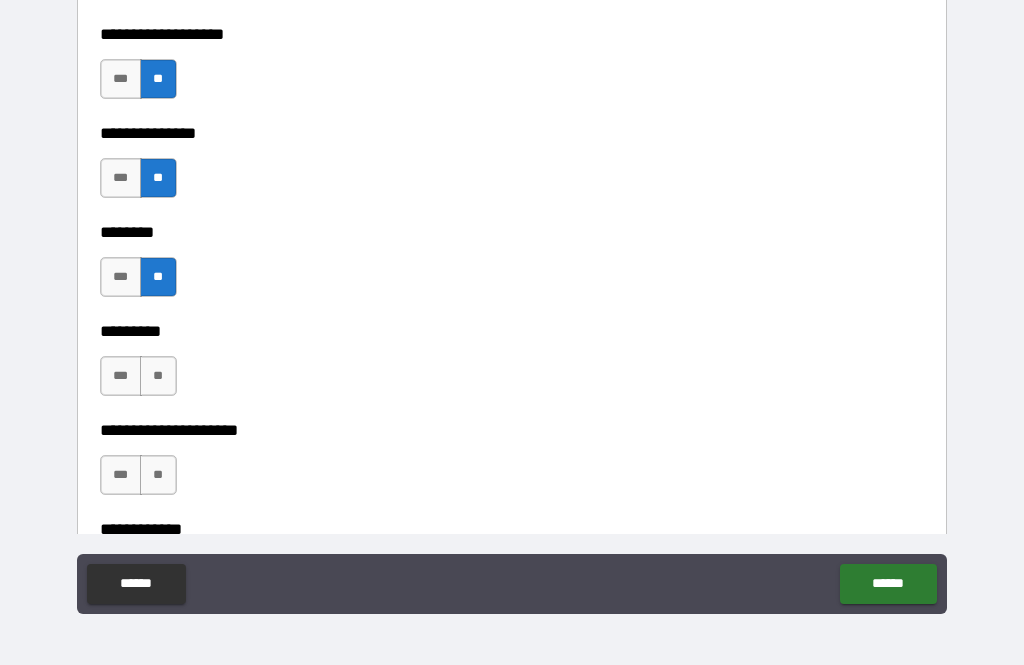 click on "**" at bounding box center (158, 376) 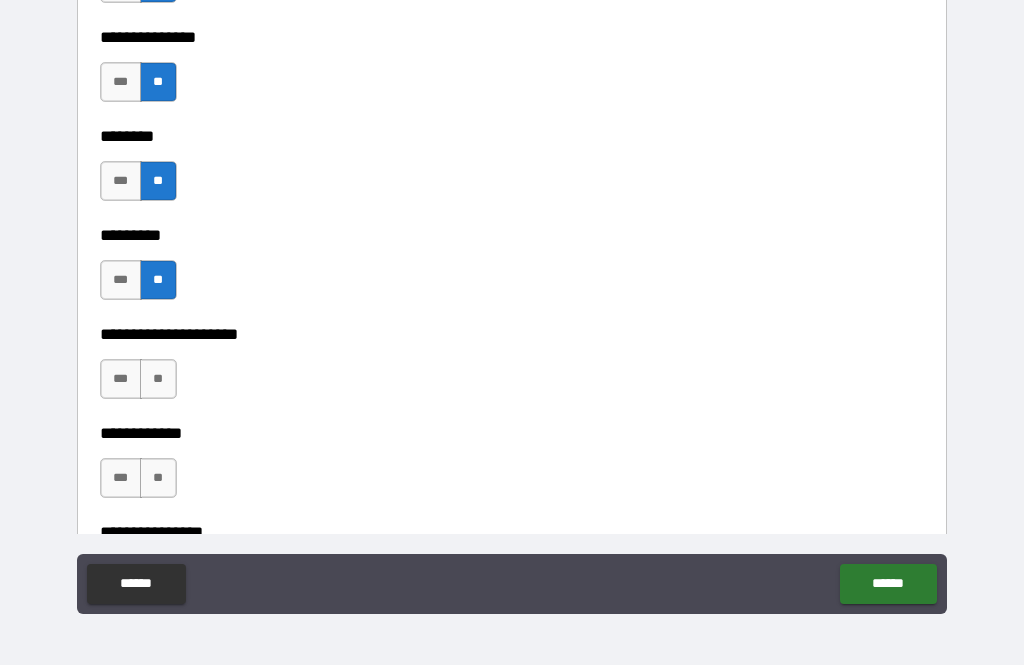 scroll, scrollTop: 5654, scrollLeft: 0, axis: vertical 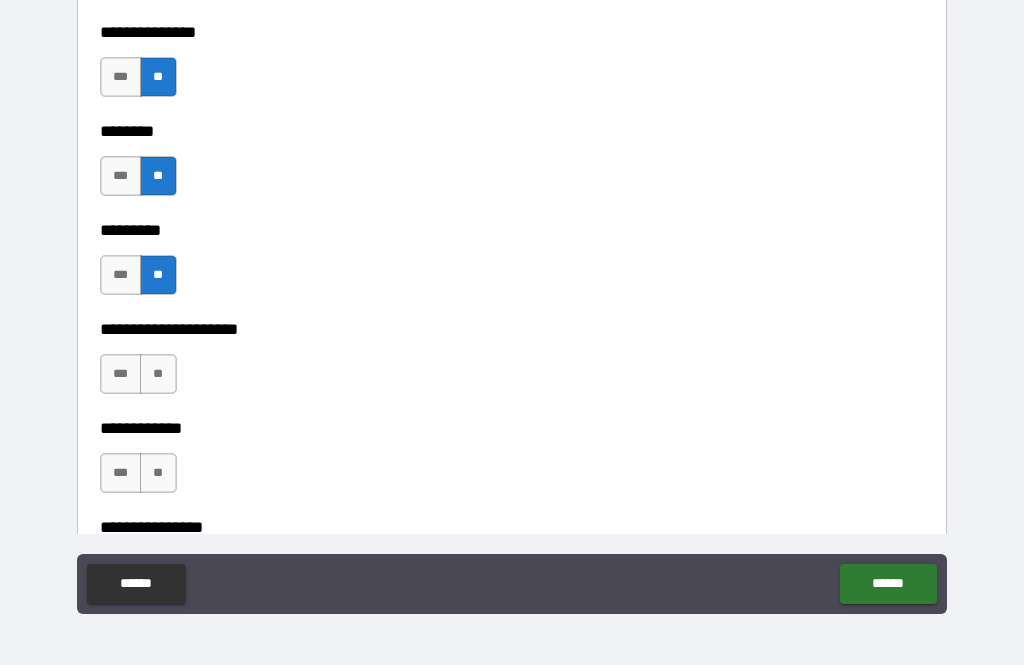 click on "**" at bounding box center [158, 374] 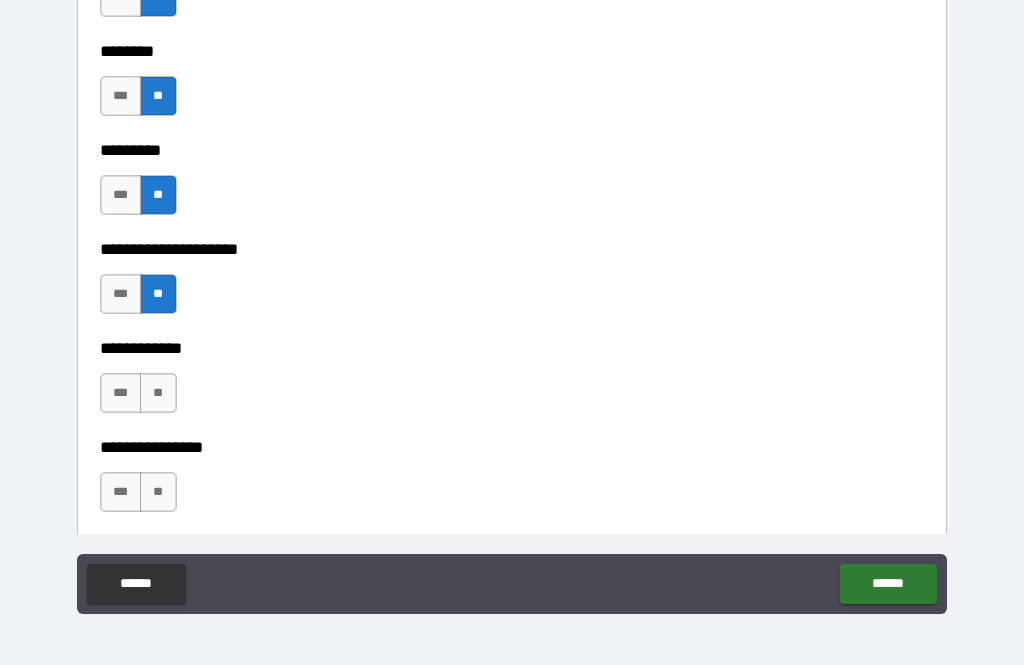 scroll, scrollTop: 5739, scrollLeft: 0, axis: vertical 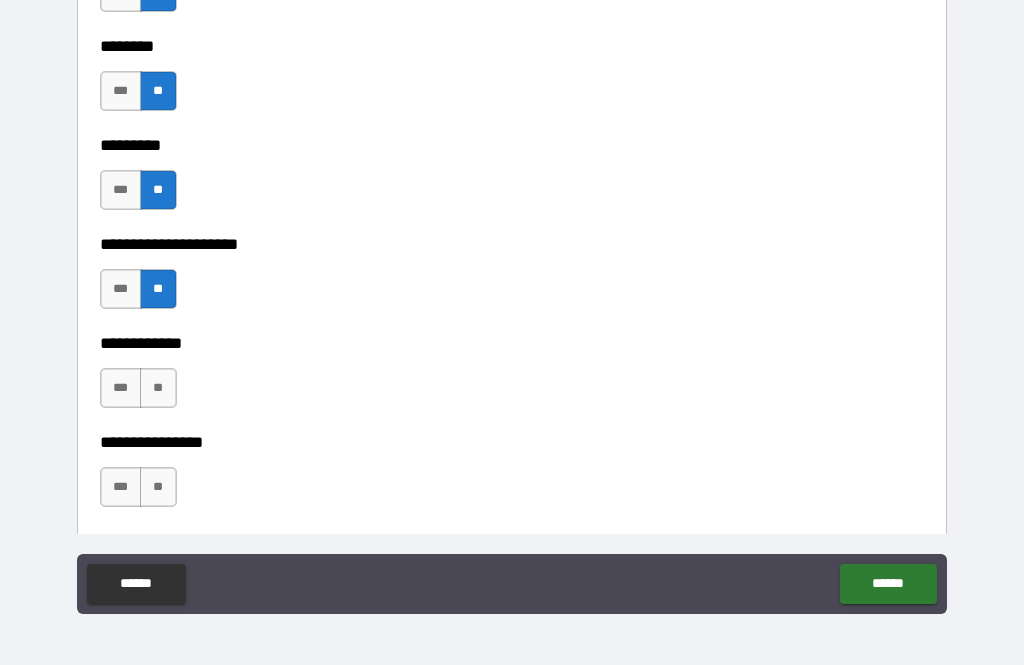 click on "**" at bounding box center [158, 388] 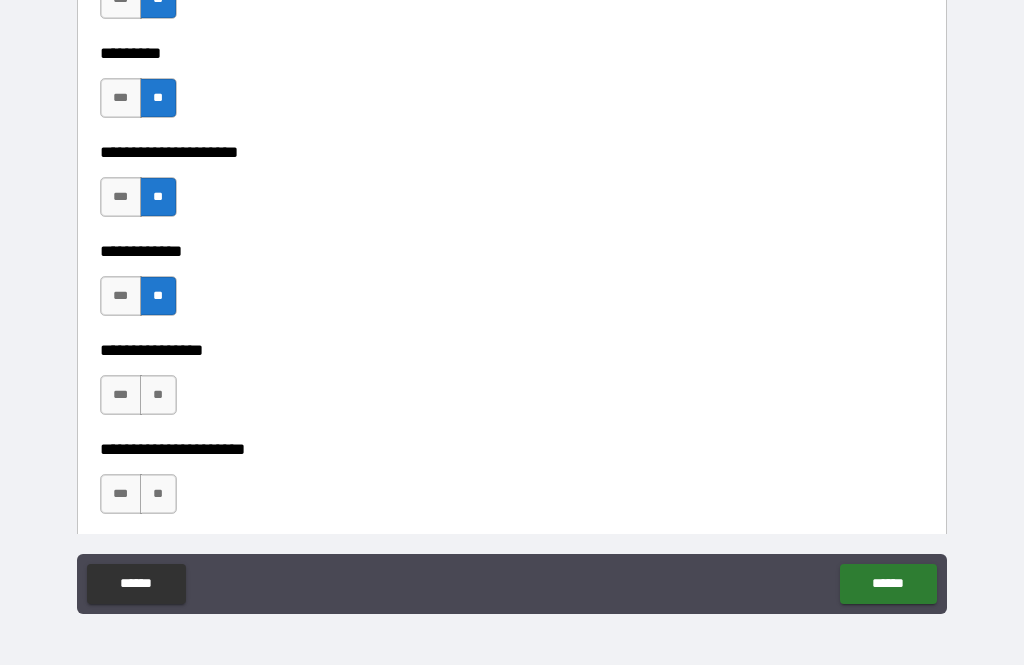 scroll, scrollTop: 5845, scrollLeft: 0, axis: vertical 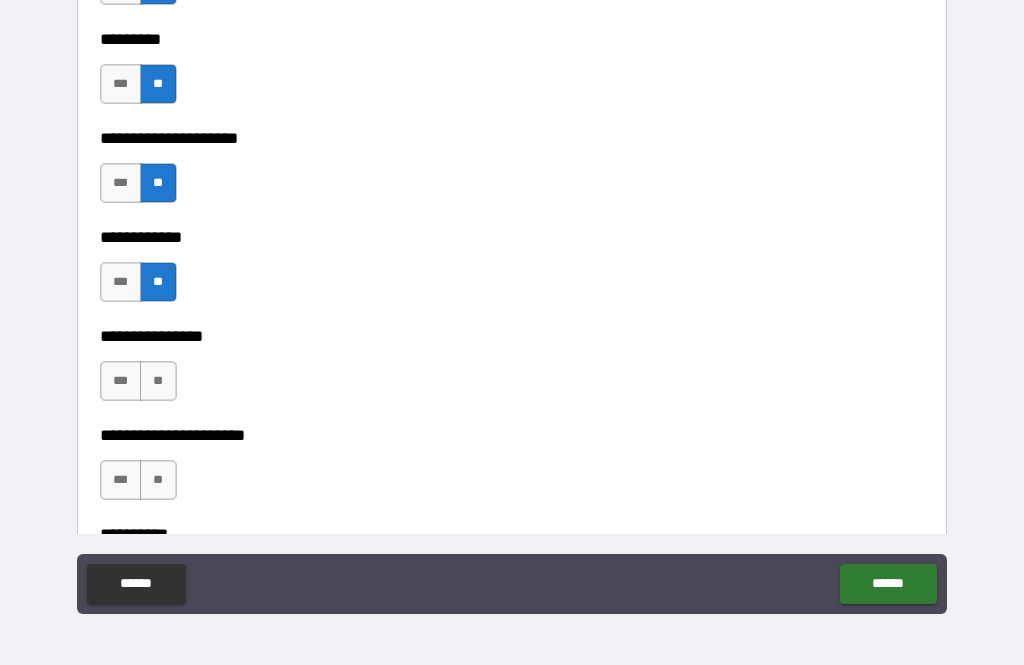 click on "**" at bounding box center (158, 381) 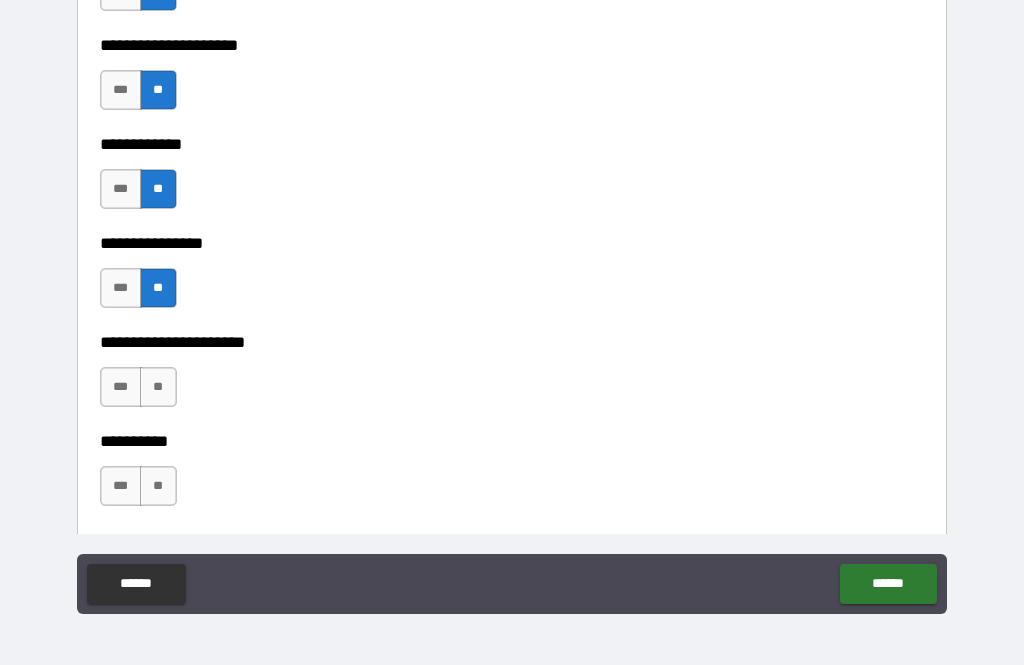 click on "**" at bounding box center (158, 387) 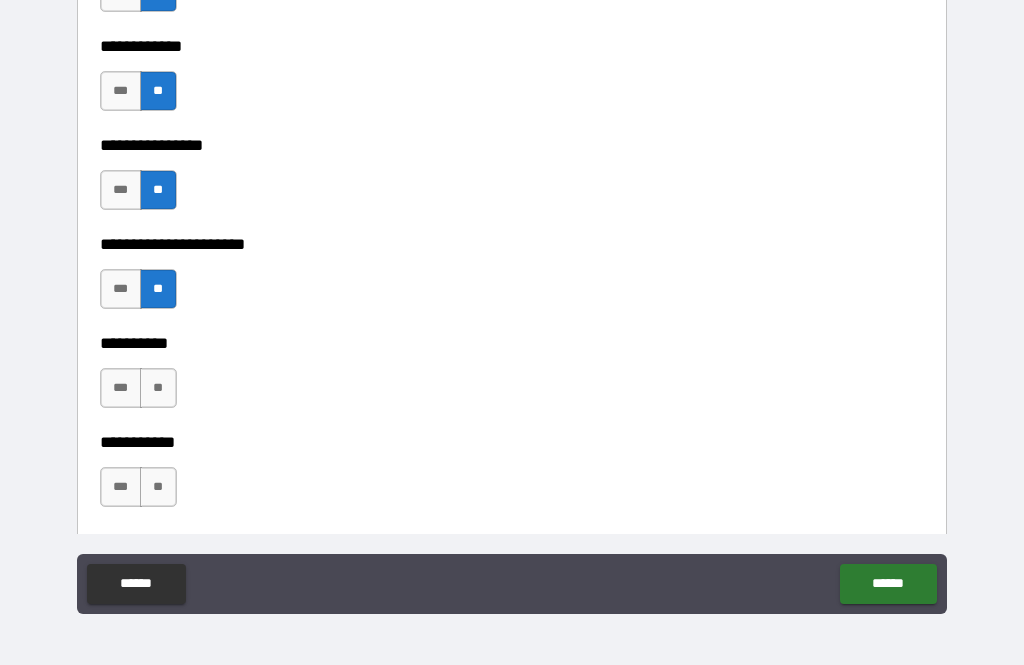 click on "**" at bounding box center [158, 388] 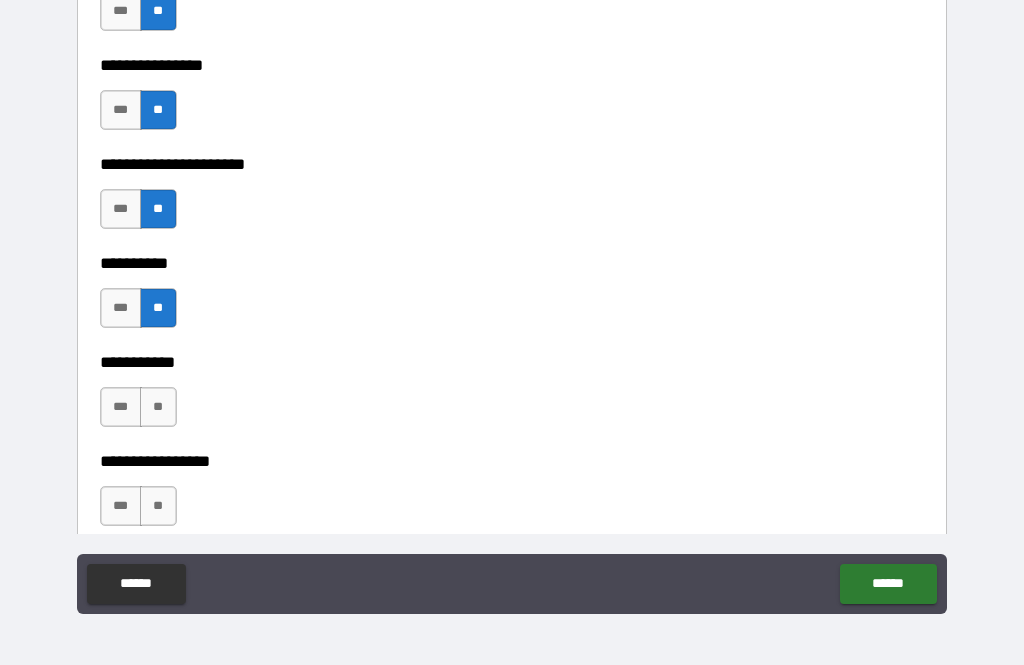 click on "**" at bounding box center [158, 407] 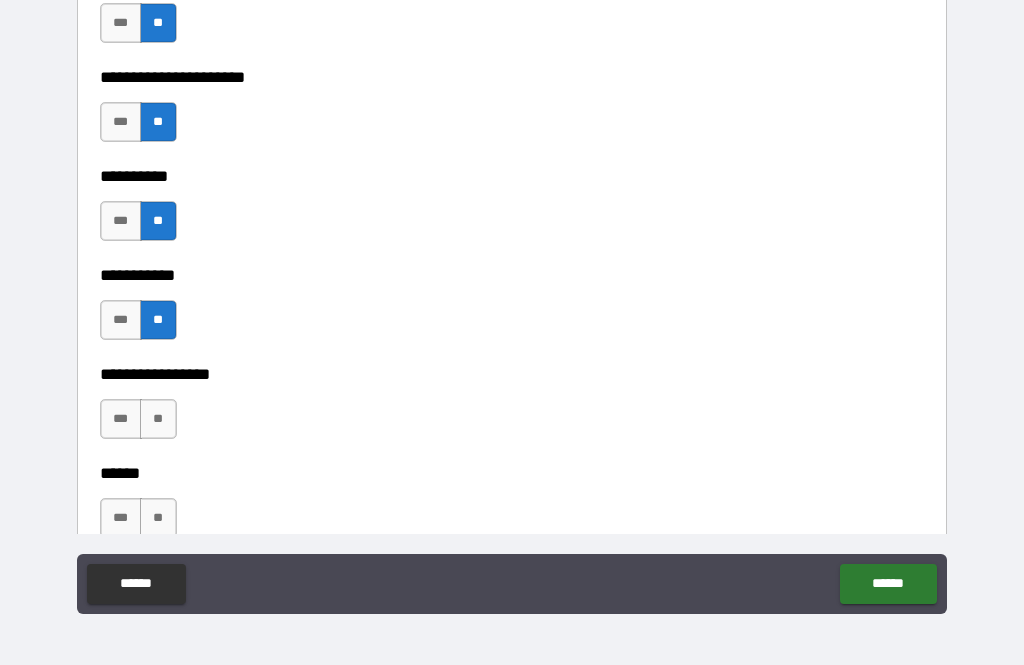 click on "**" at bounding box center (158, 419) 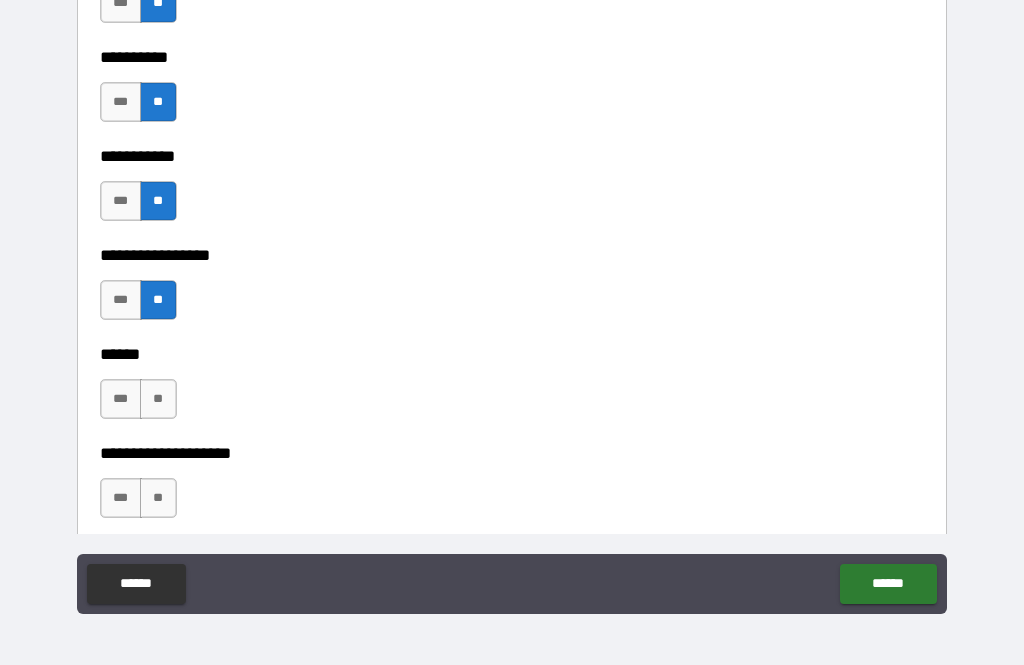 click on "**" at bounding box center [158, 399] 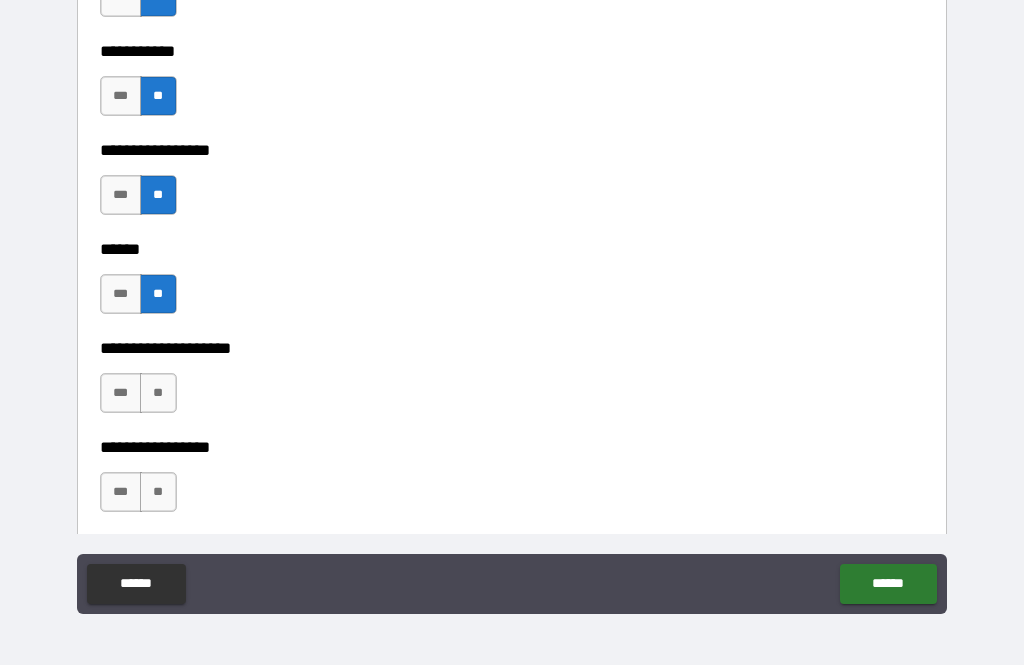 click on "**" at bounding box center [158, 393] 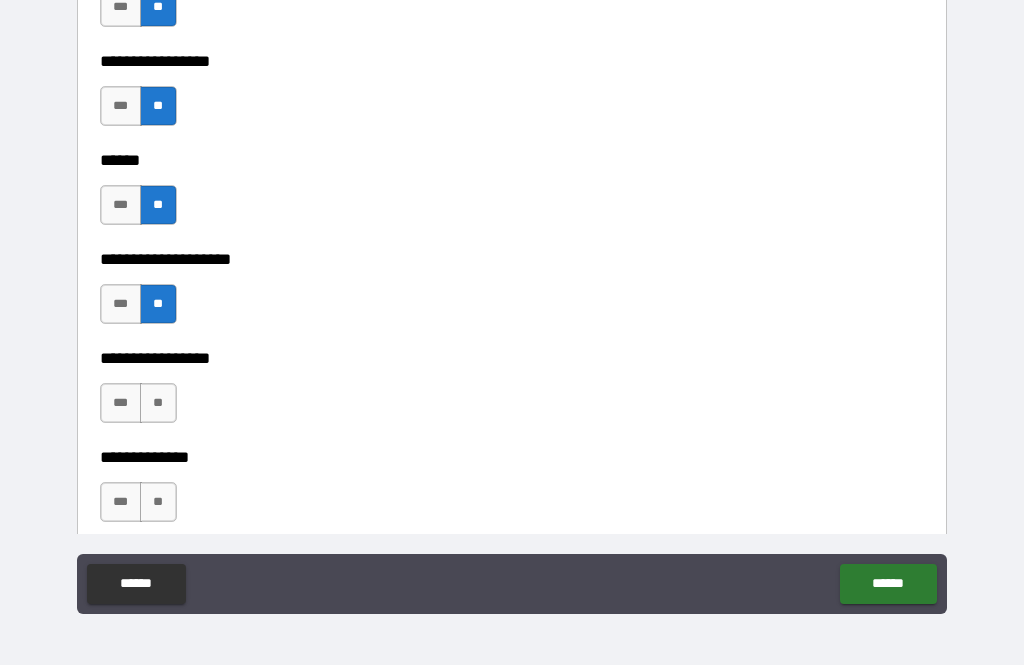 click on "**" at bounding box center [158, 403] 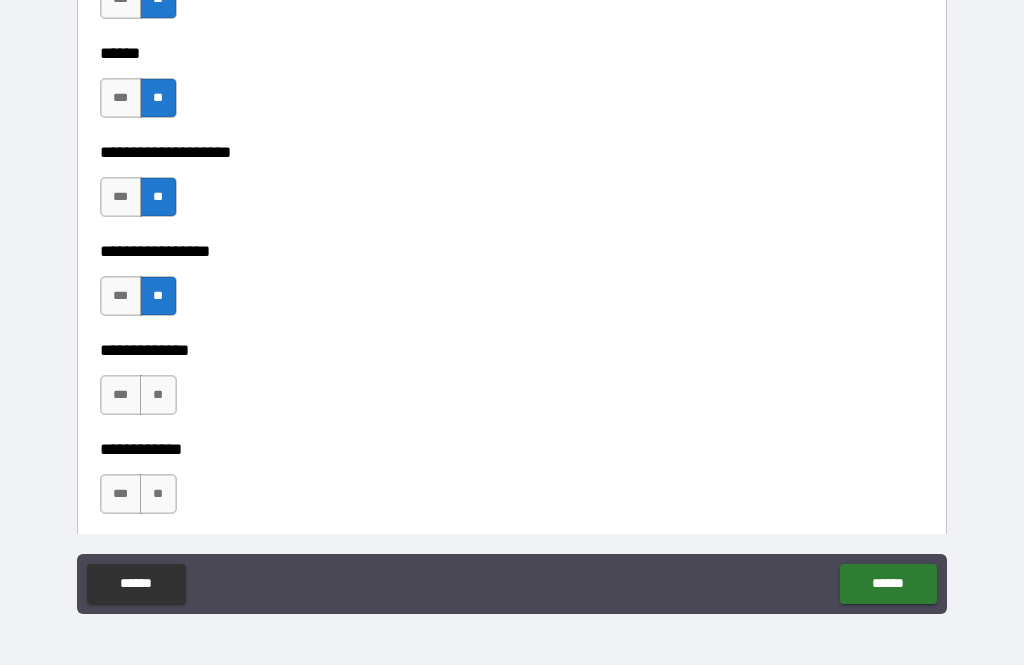 click on "**" at bounding box center (158, 395) 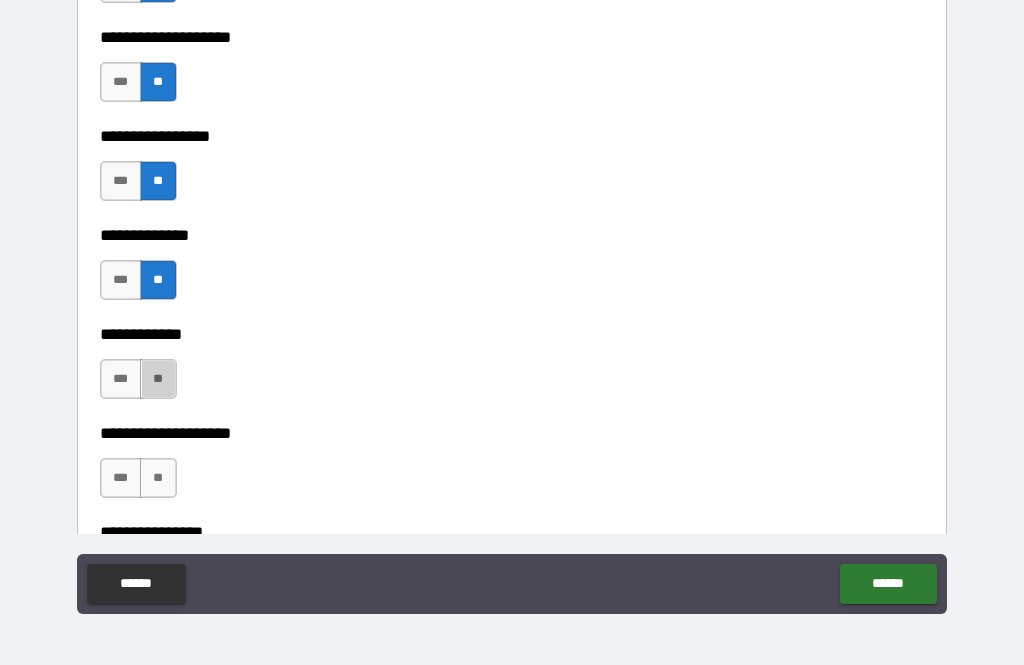 click on "**" at bounding box center [158, 379] 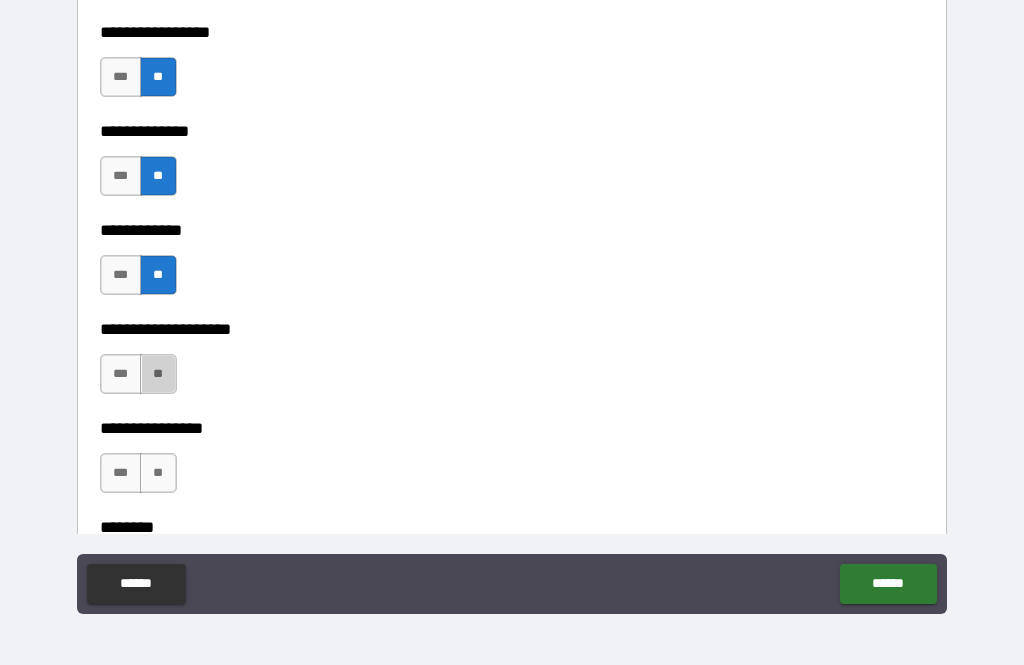 click on "**" at bounding box center (158, 374) 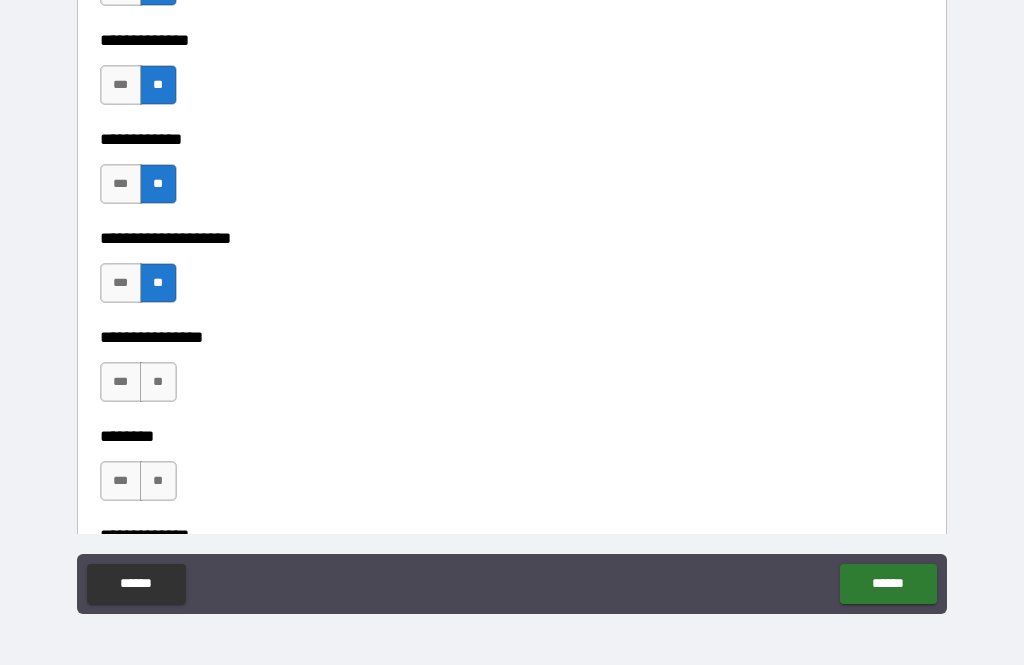 click on "**" at bounding box center (158, 382) 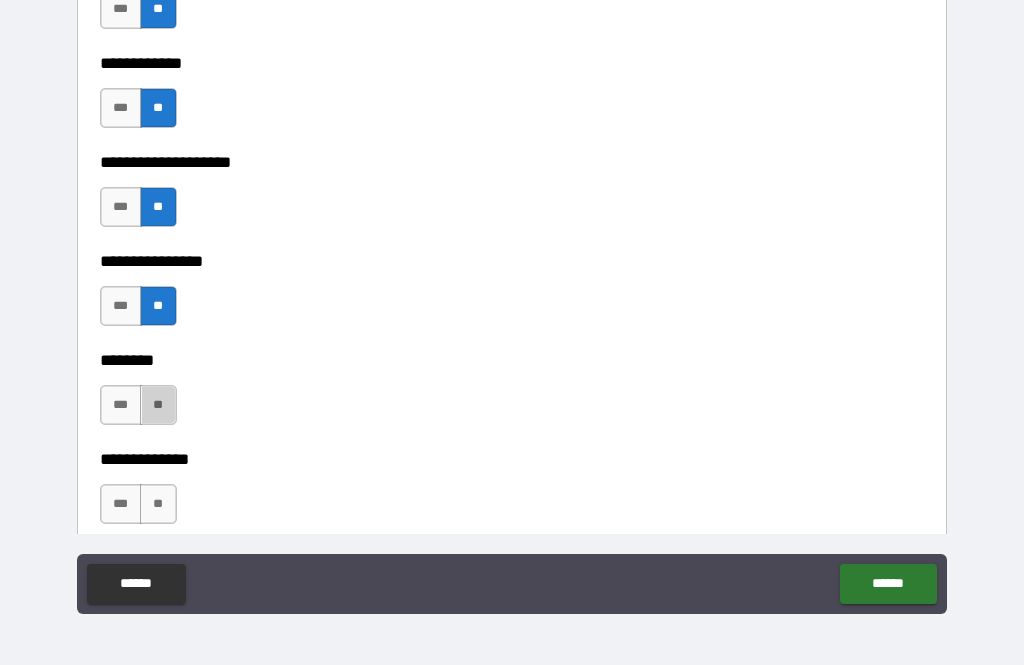 click on "**" at bounding box center (158, 405) 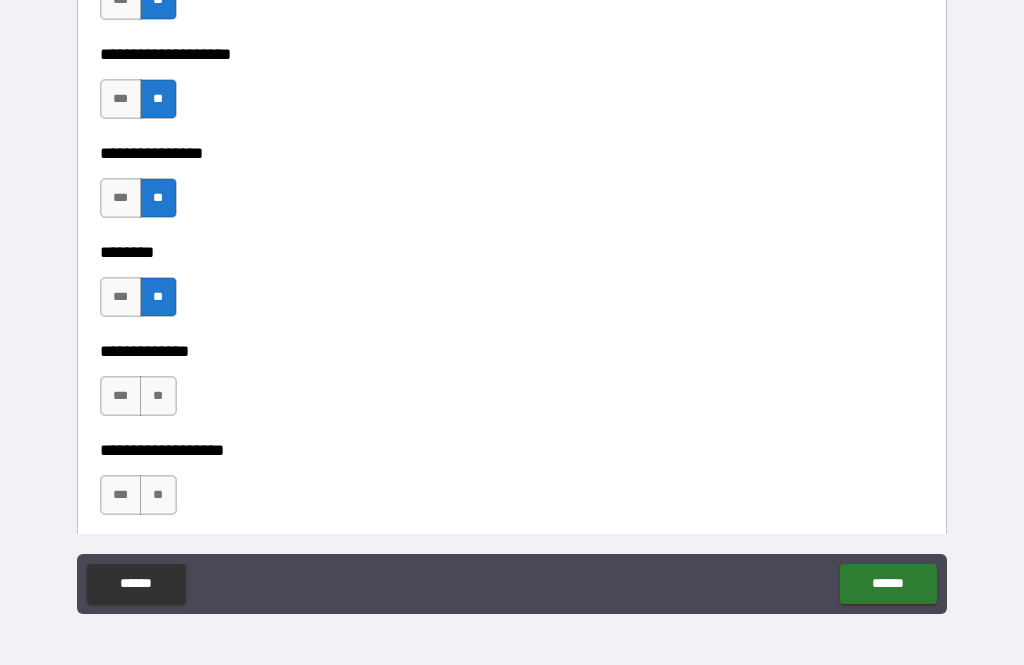 click on "**" at bounding box center [158, 396] 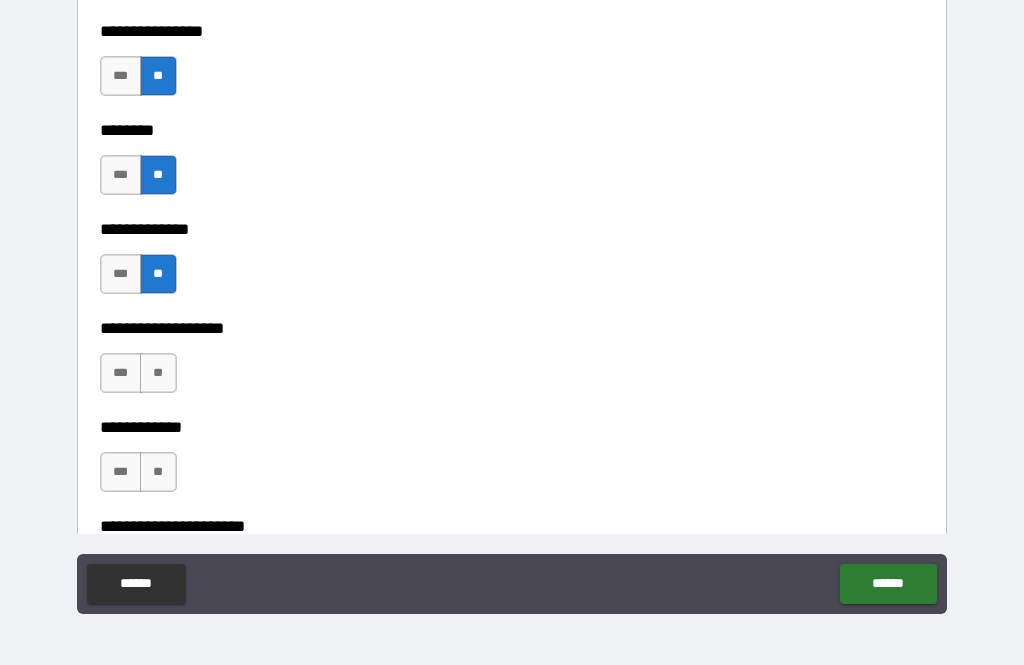 click on "**" at bounding box center (158, 373) 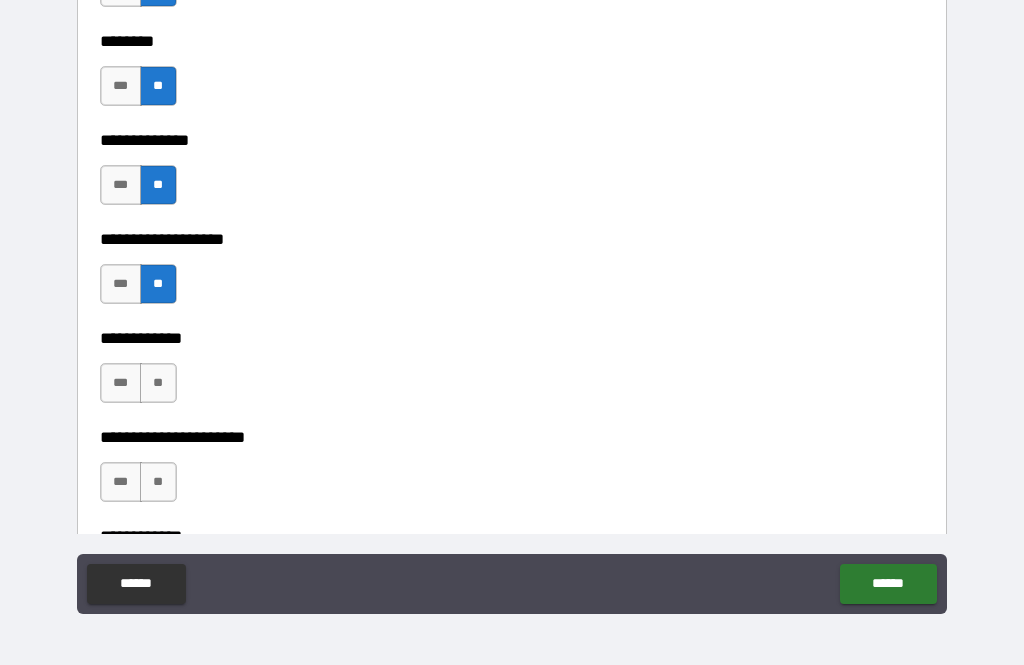 click on "**" at bounding box center [158, 383] 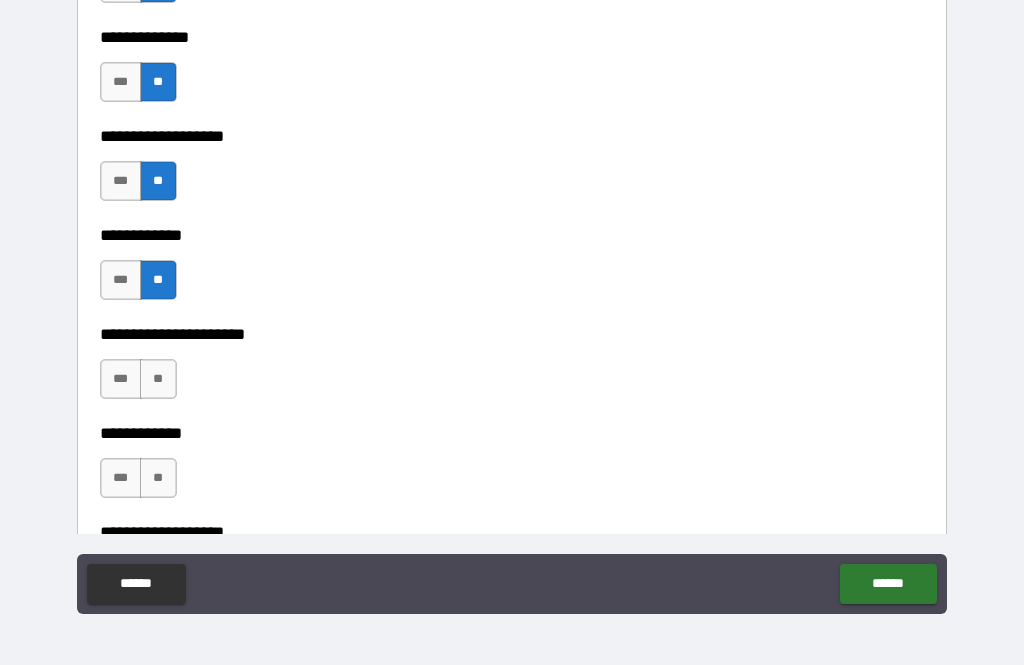 click on "**" at bounding box center (158, 379) 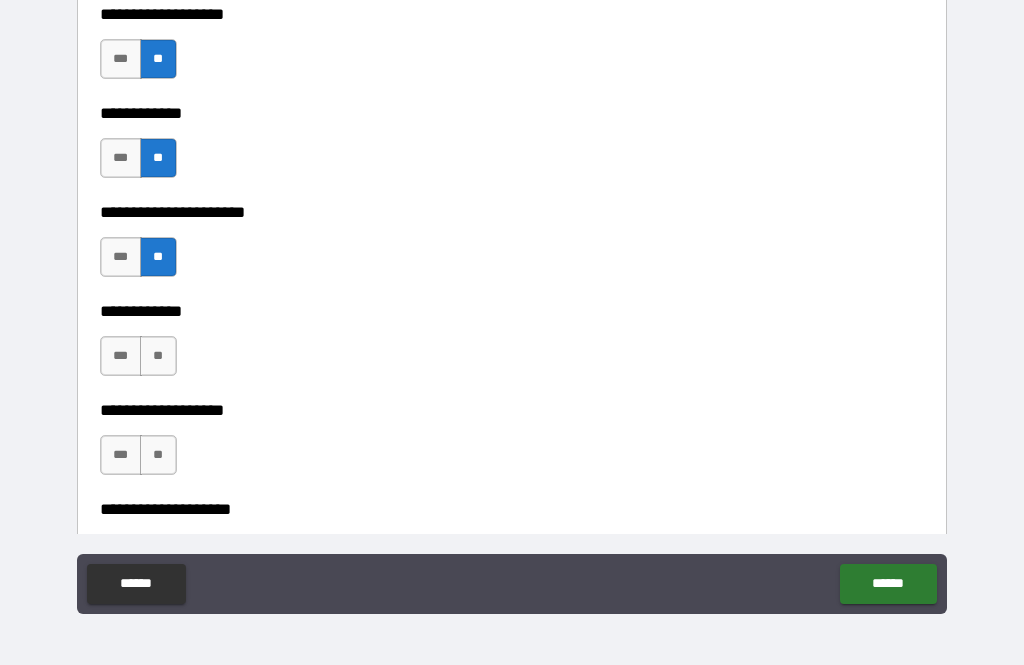 click on "**" at bounding box center (158, 356) 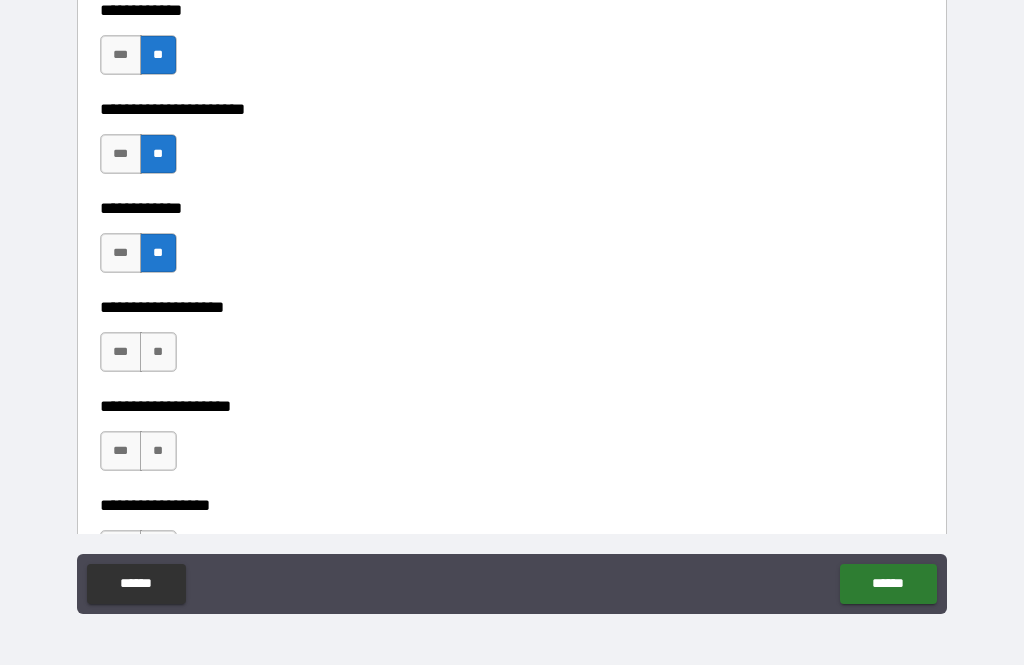 click on "**" at bounding box center [158, 352] 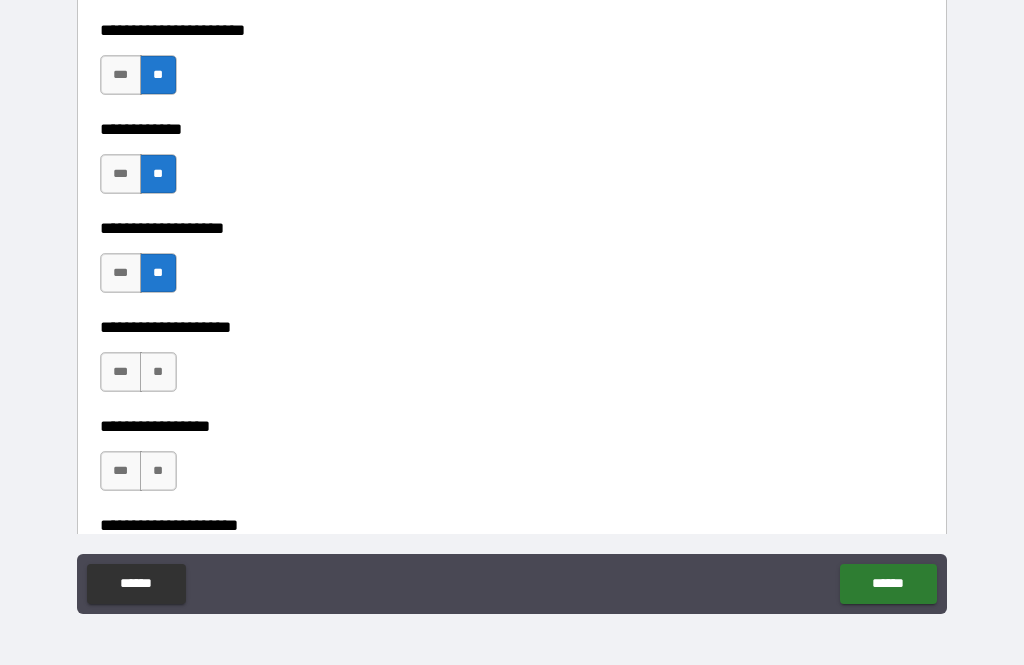 click on "**" at bounding box center [158, 372] 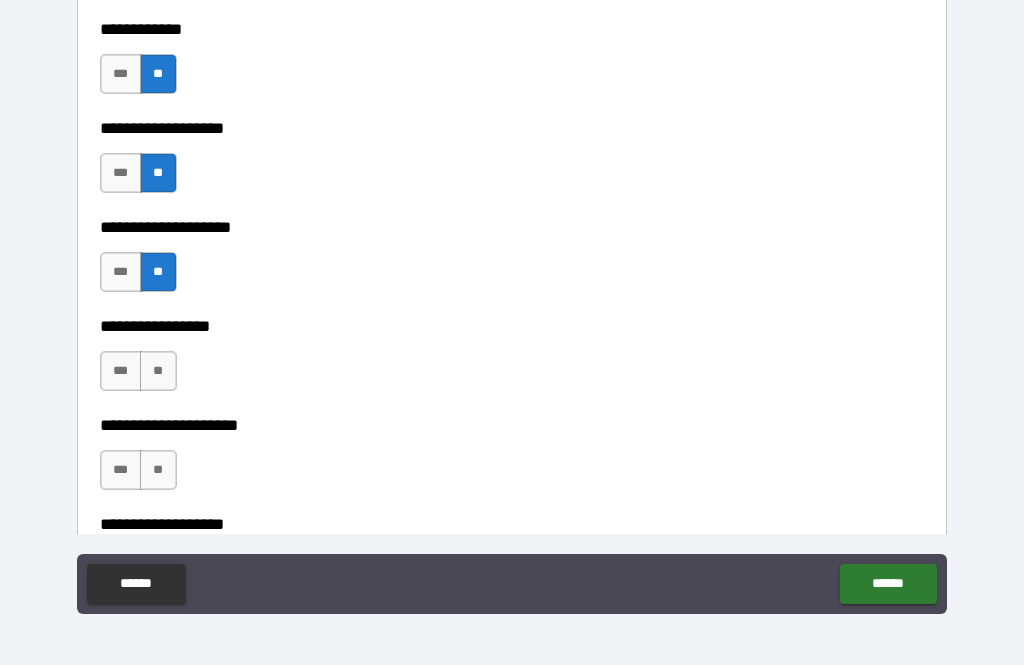 click on "**" at bounding box center [158, 371] 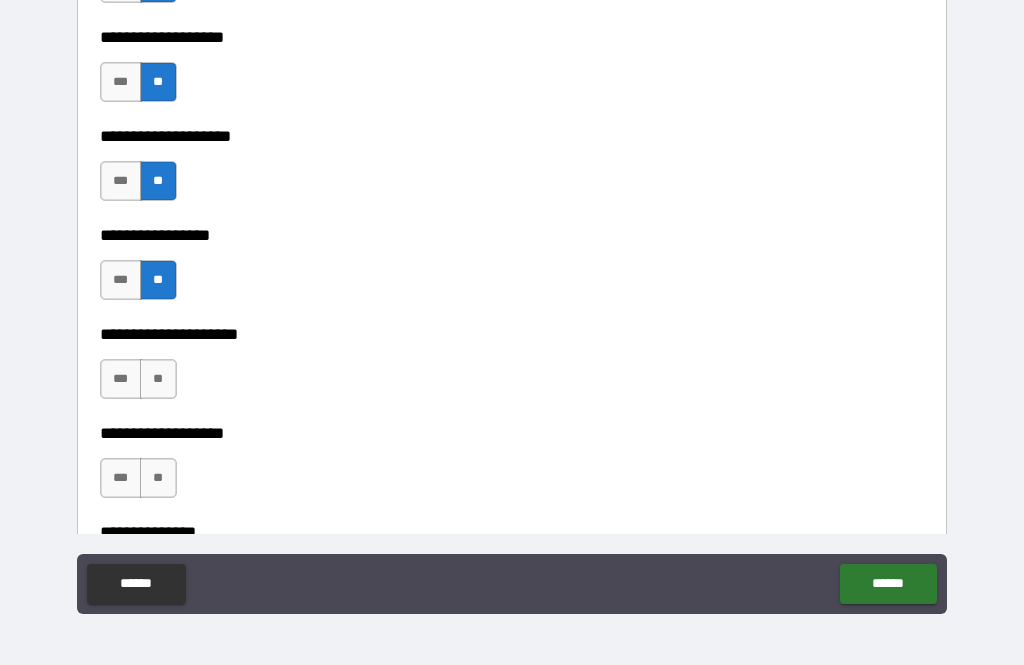 click on "**" at bounding box center [158, 379] 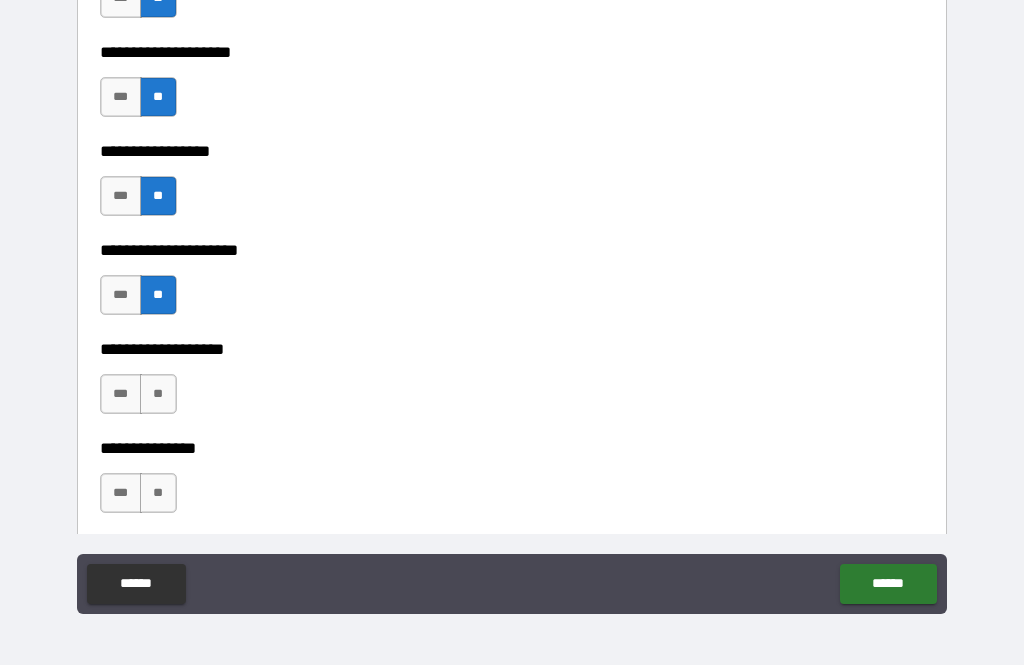 click on "**" at bounding box center [158, 394] 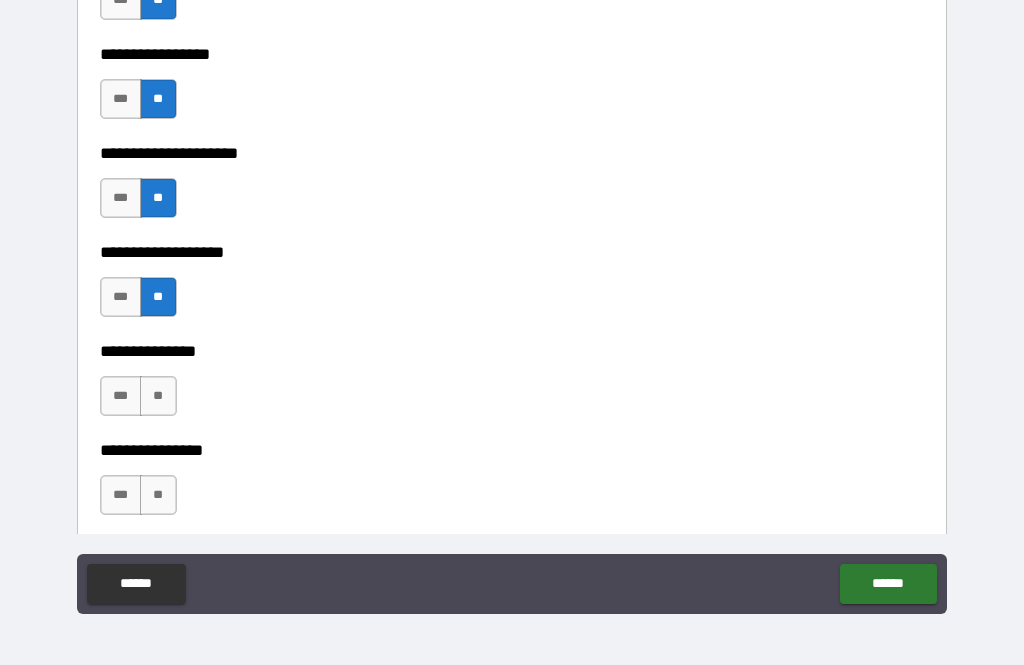 click on "**" at bounding box center (158, 396) 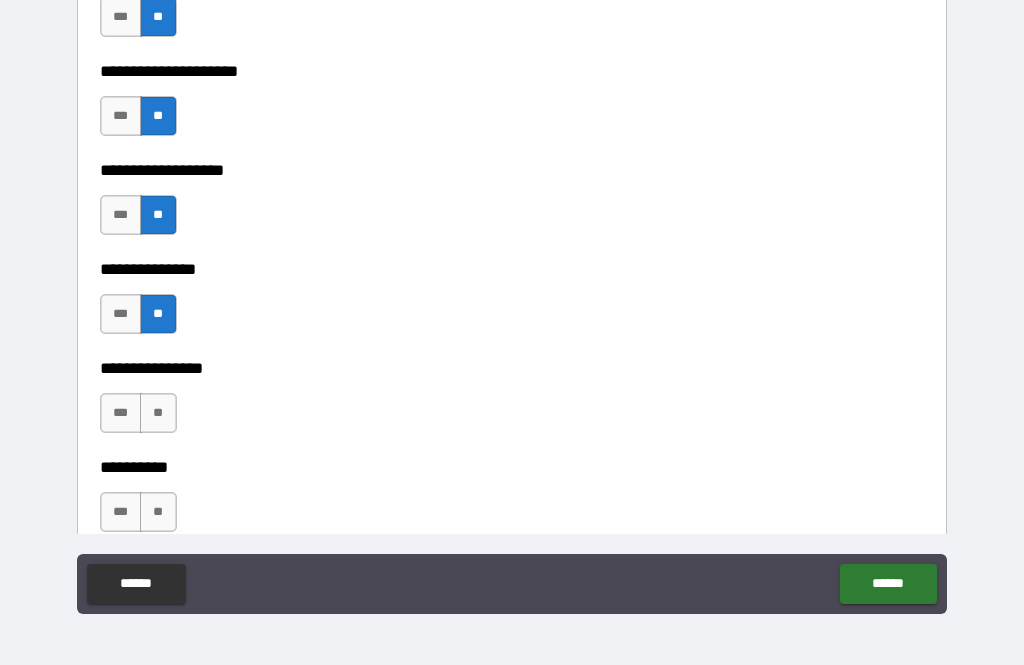 click on "**" at bounding box center [158, 413] 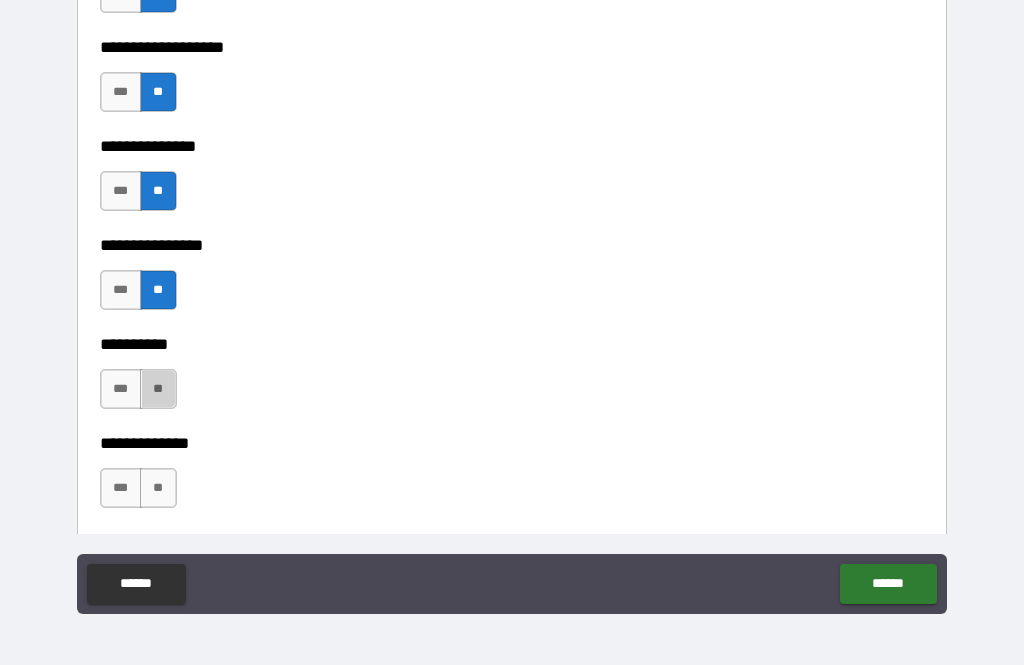 click on "**" at bounding box center [158, 389] 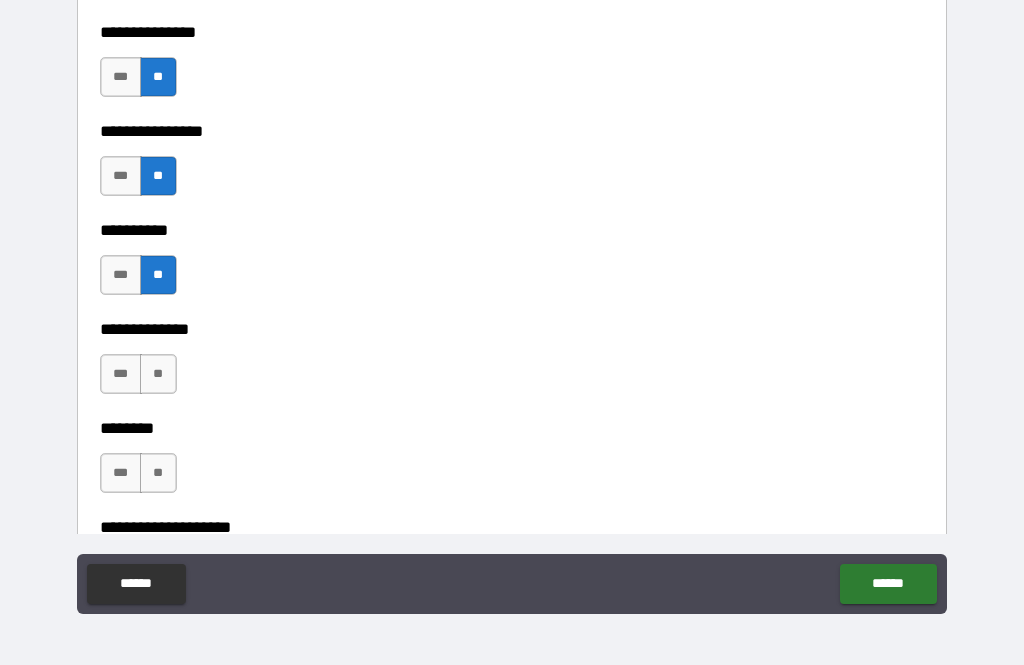 click on "**" at bounding box center (158, 374) 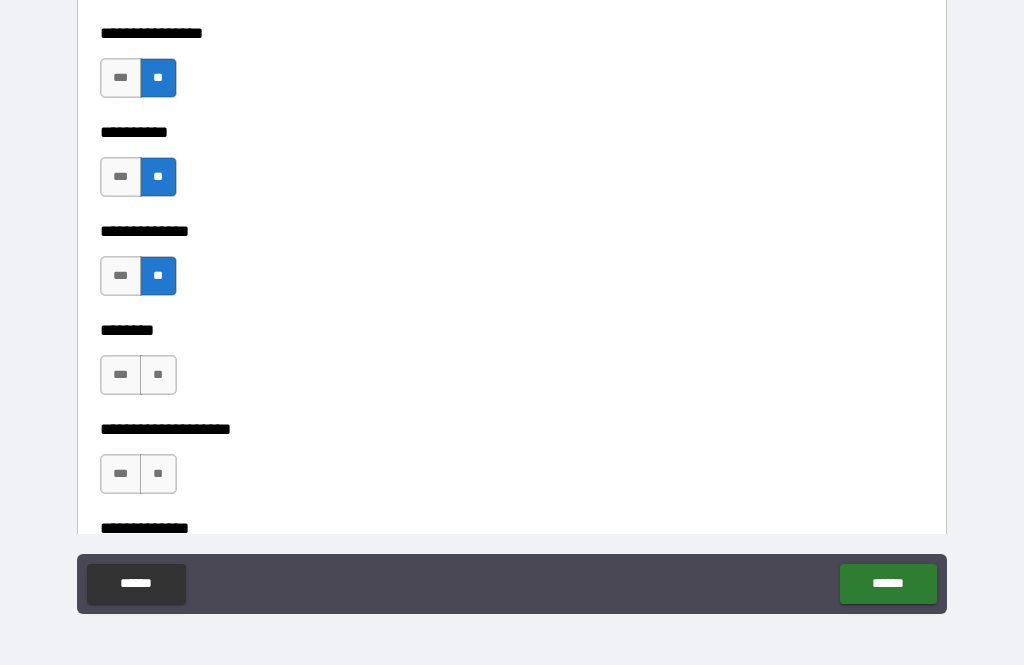 click on "**" at bounding box center [158, 375] 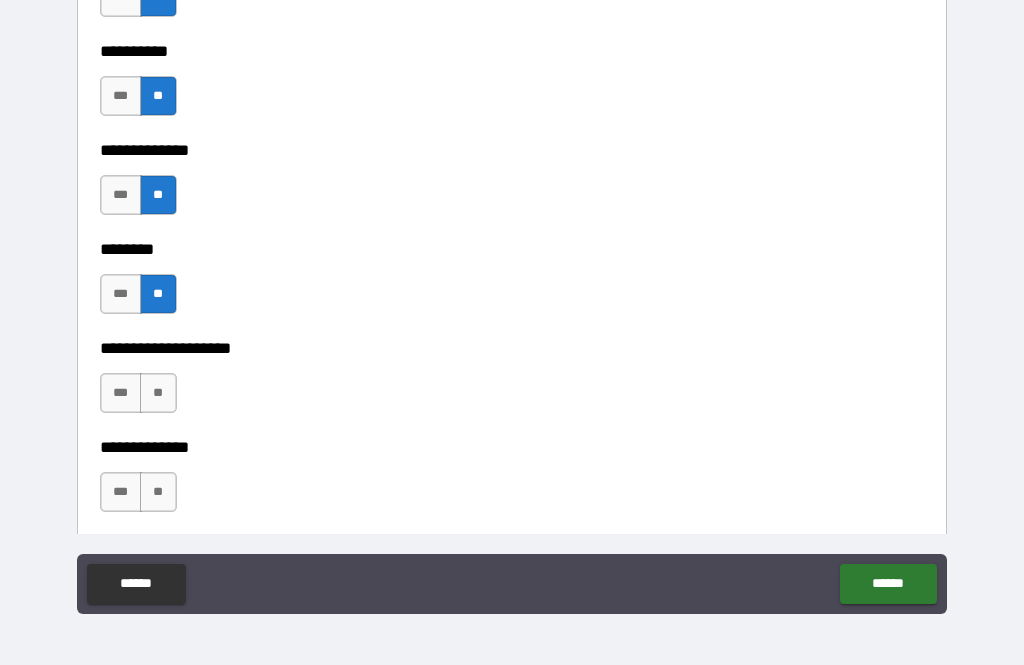 click on "**" at bounding box center [158, 393] 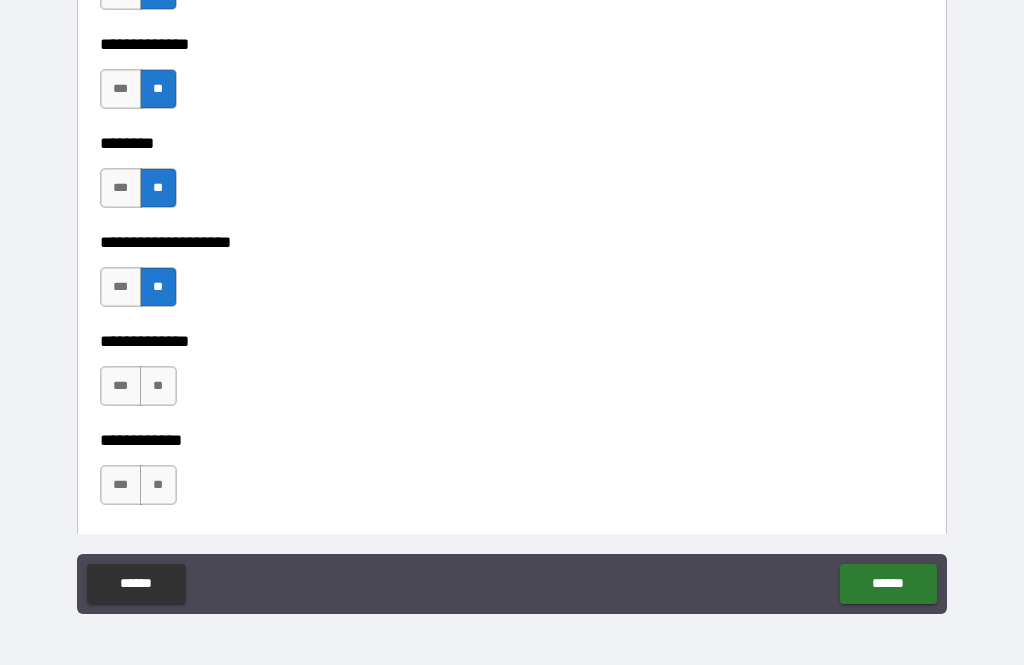 click on "**" at bounding box center [158, 386] 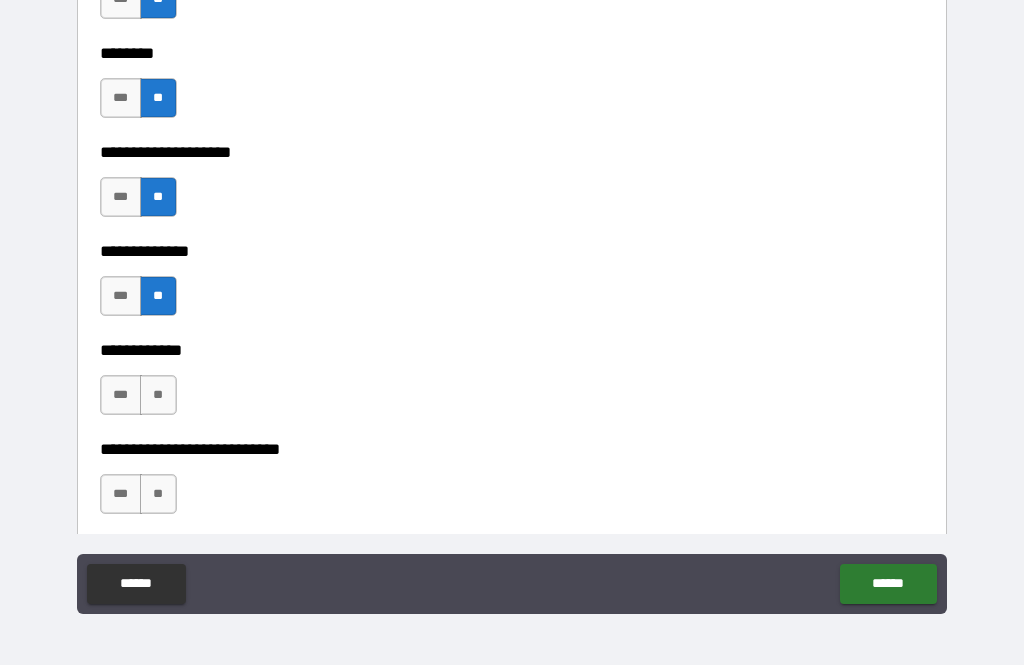click on "**" at bounding box center (158, 395) 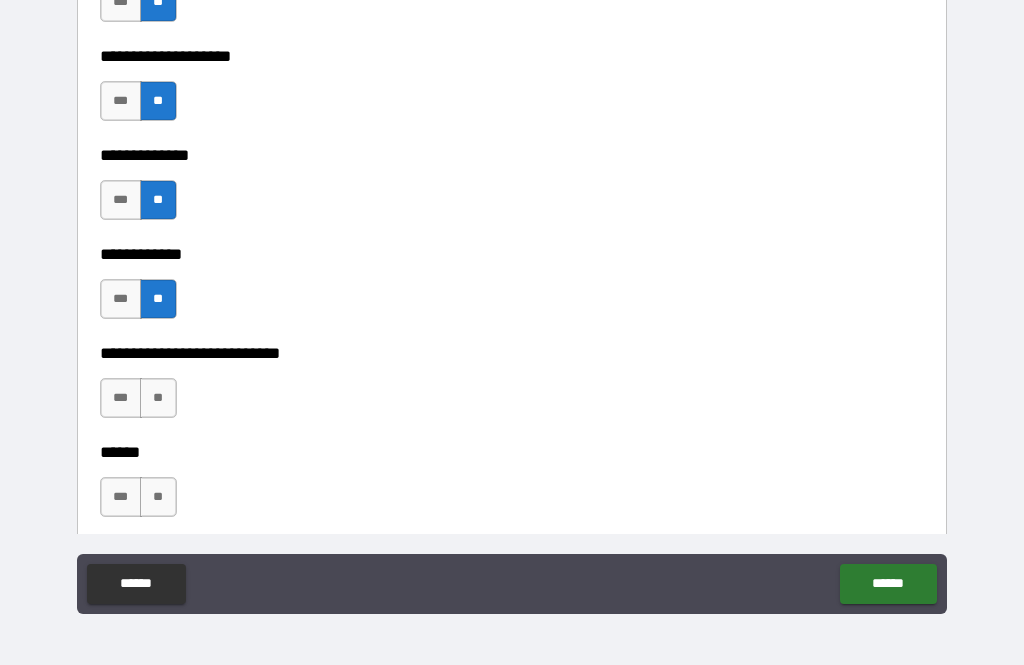 click on "**" at bounding box center (158, 398) 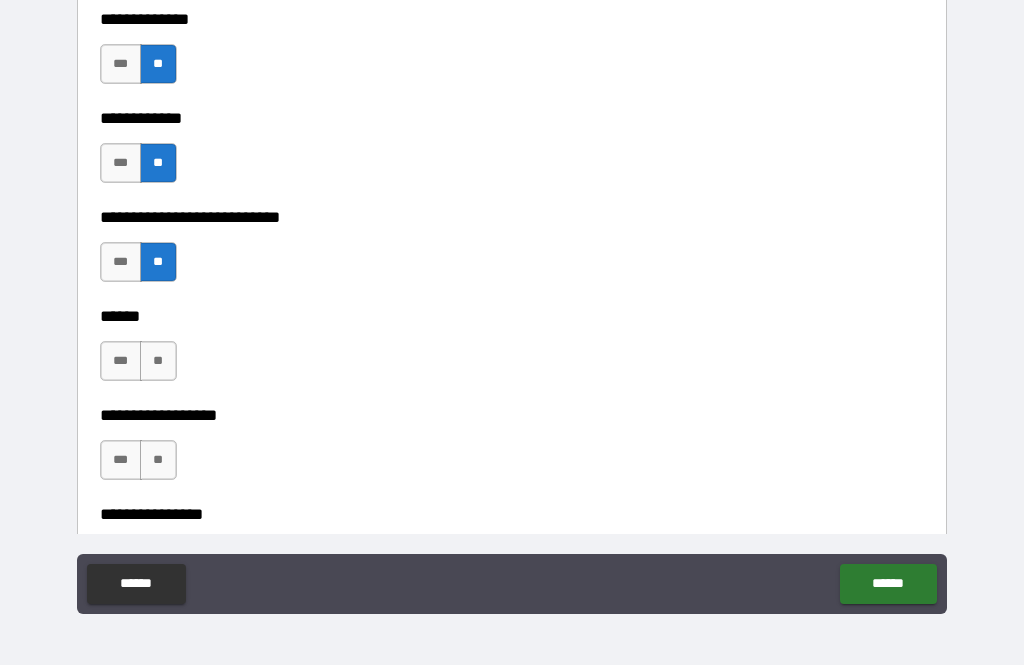 click on "**" at bounding box center [158, 361] 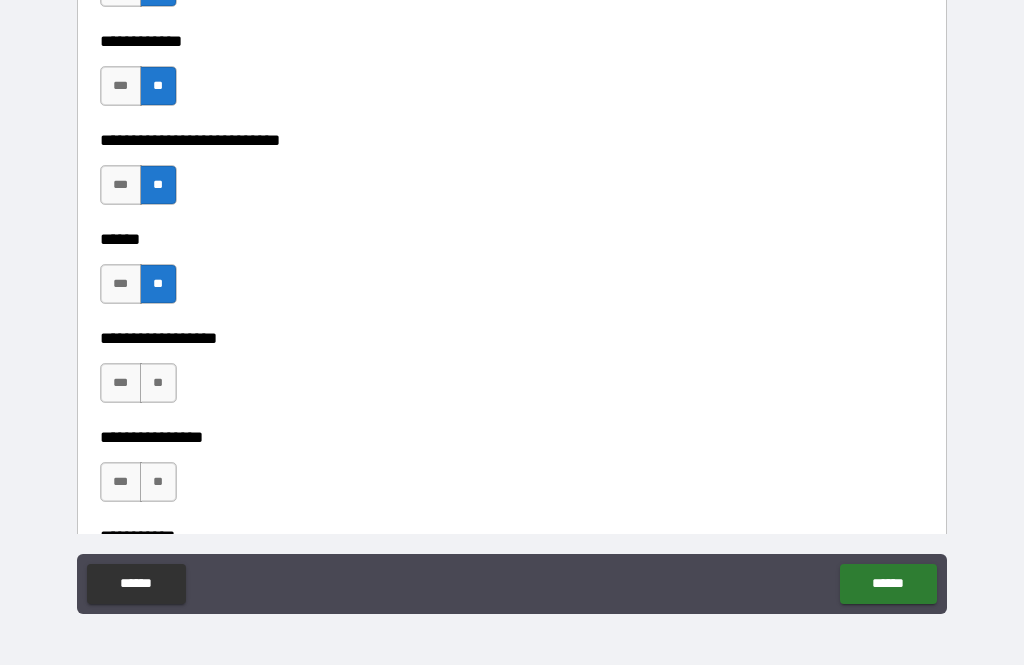 click on "**" at bounding box center (158, 383) 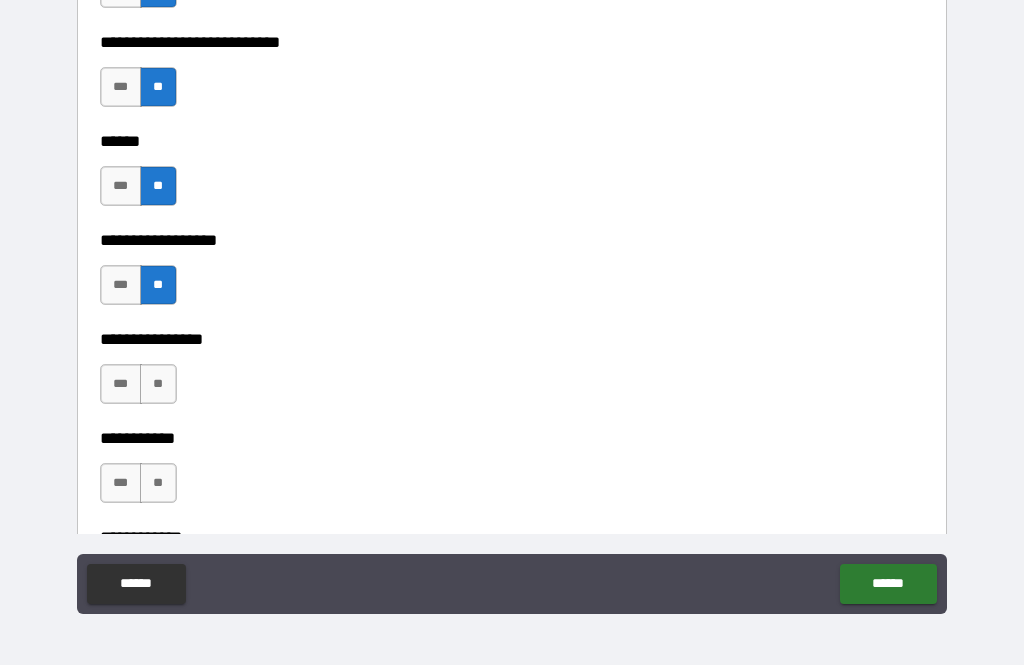click on "**" at bounding box center (158, 384) 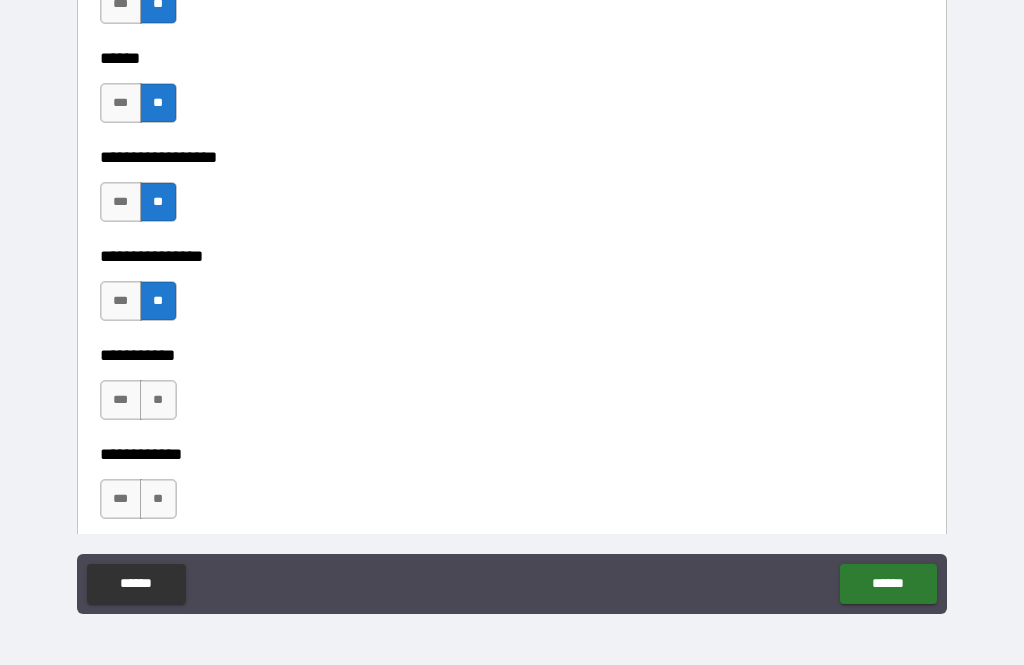 click on "**" at bounding box center (158, 400) 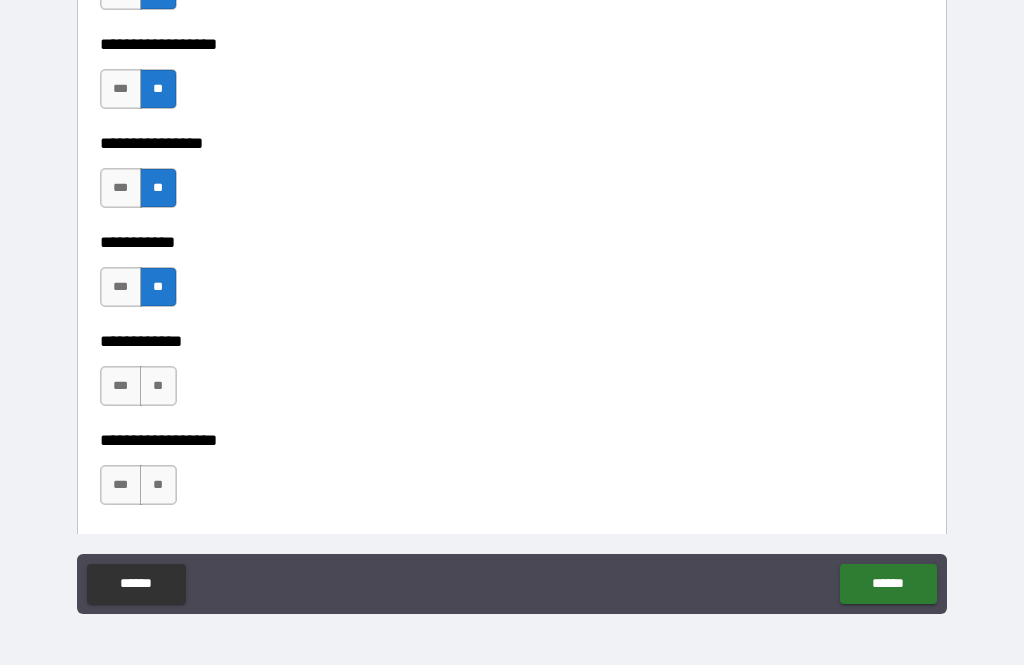 click on "**" at bounding box center [158, 386] 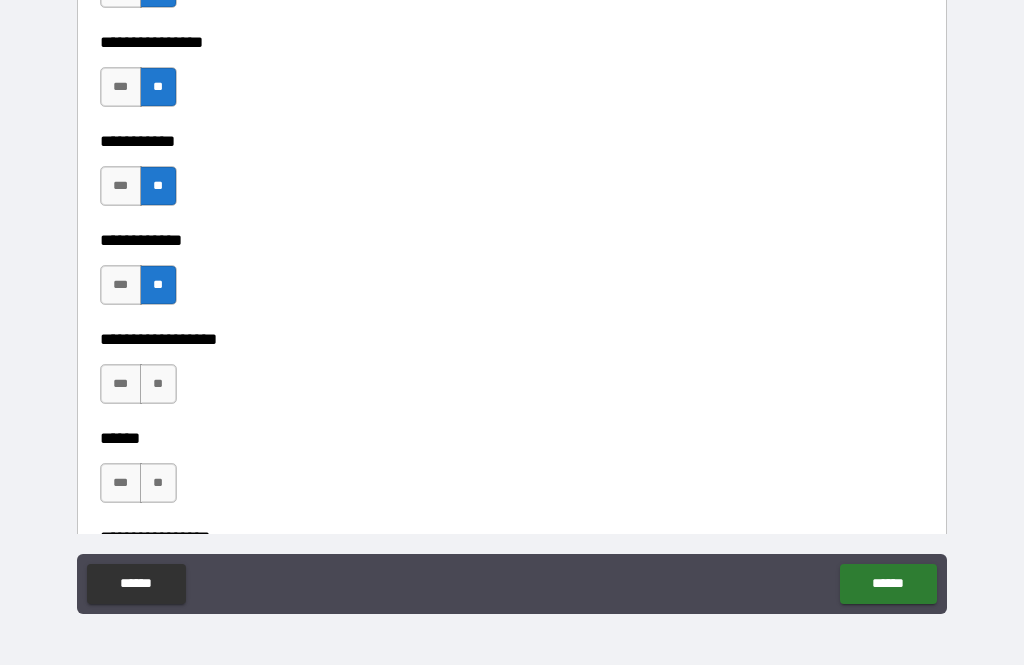click on "**" at bounding box center (158, 384) 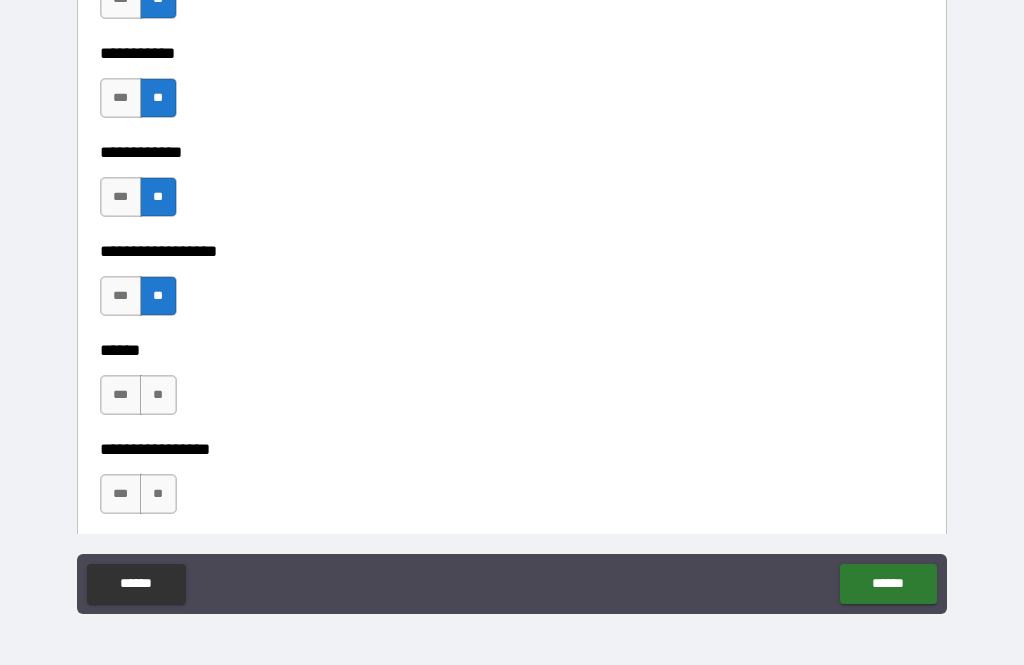 click on "**" at bounding box center (158, 395) 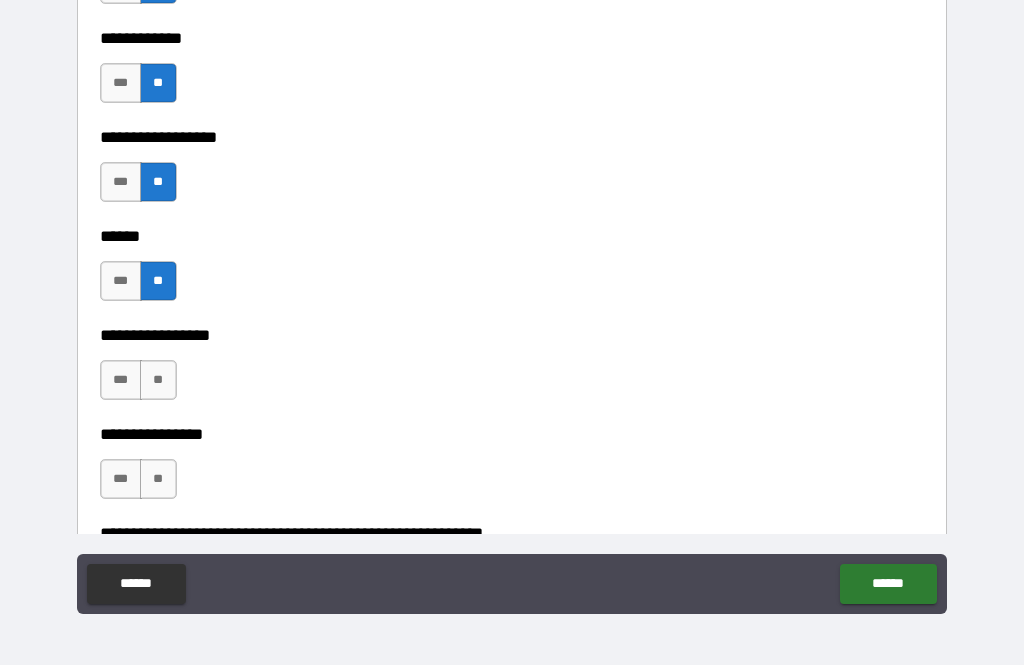 click on "**" at bounding box center [158, 380] 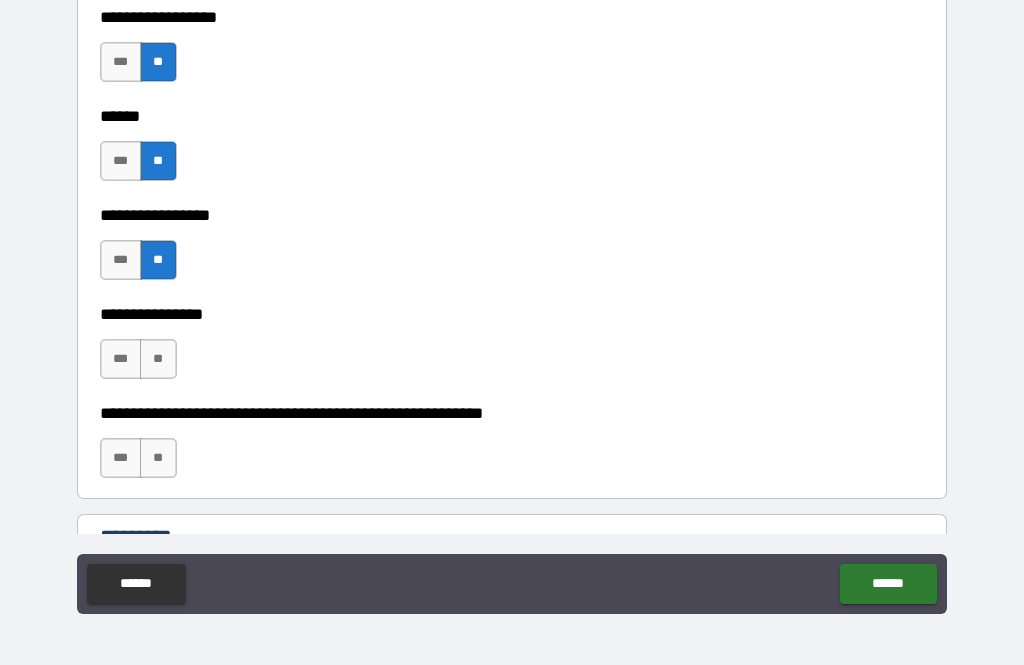 click on "**" at bounding box center [158, 359] 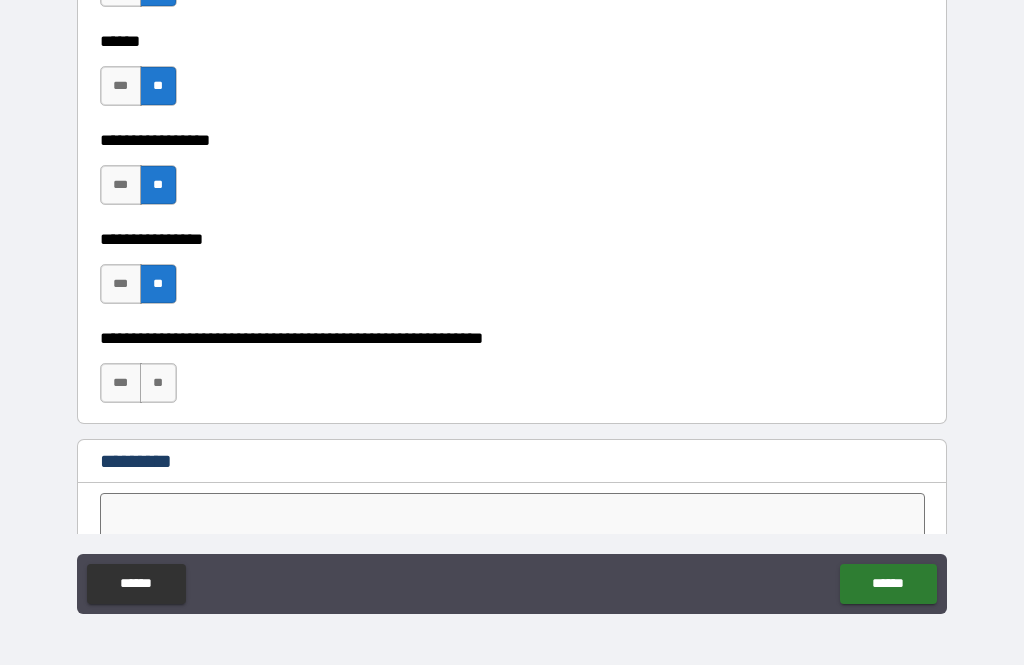 click on "**" at bounding box center (158, 383) 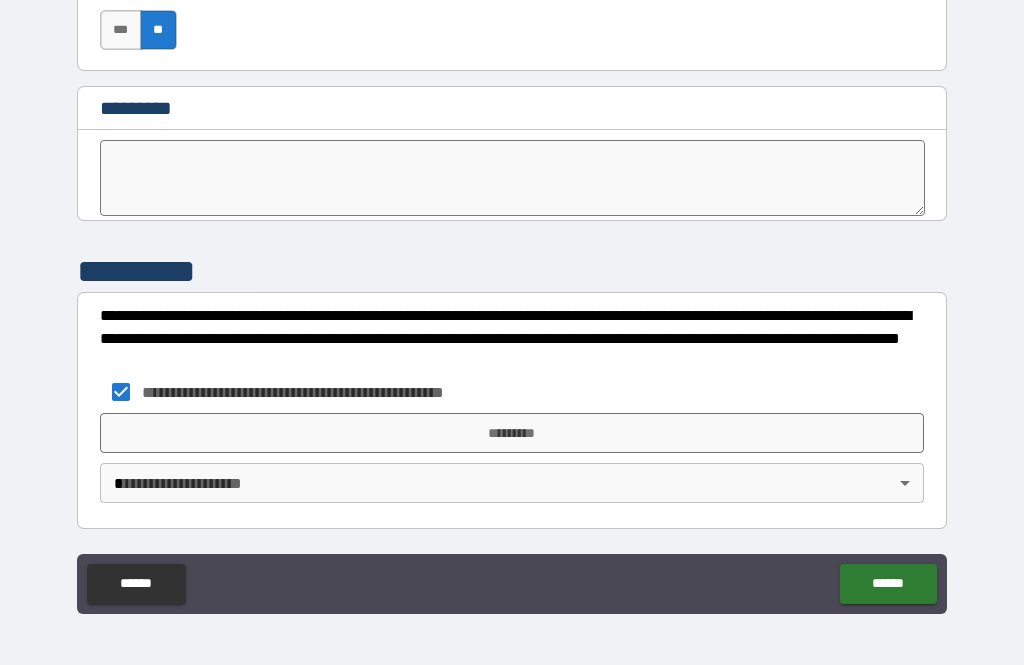 click on "*********" at bounding box center [512, 433] 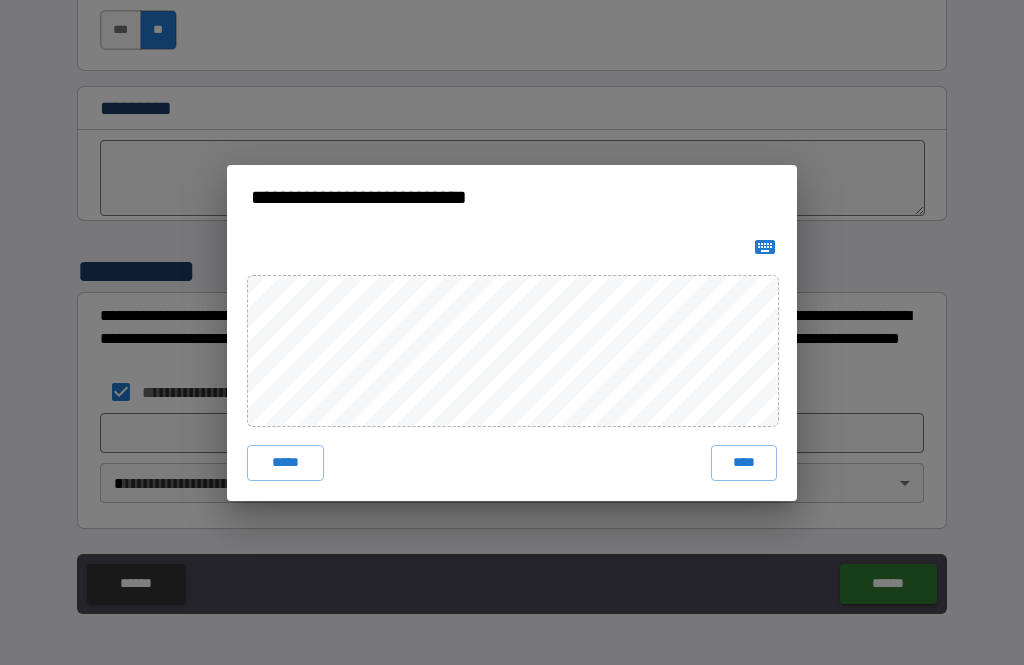 click on "****" at bounding box center (744, 463) 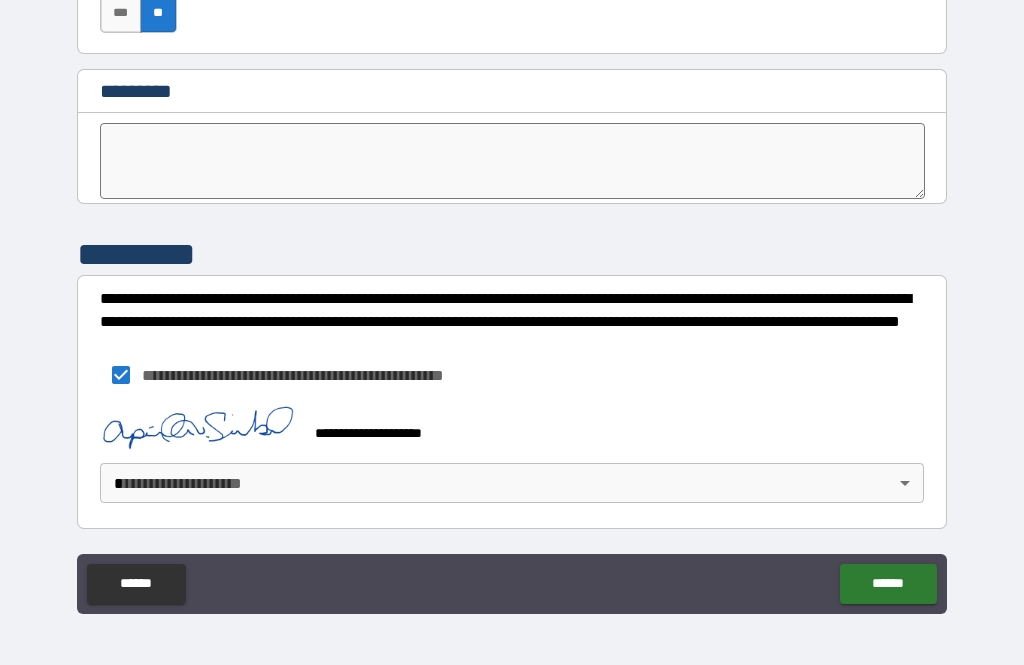 scroll, scrollTop: 10272, scrollLeft: 0, axis: vertical 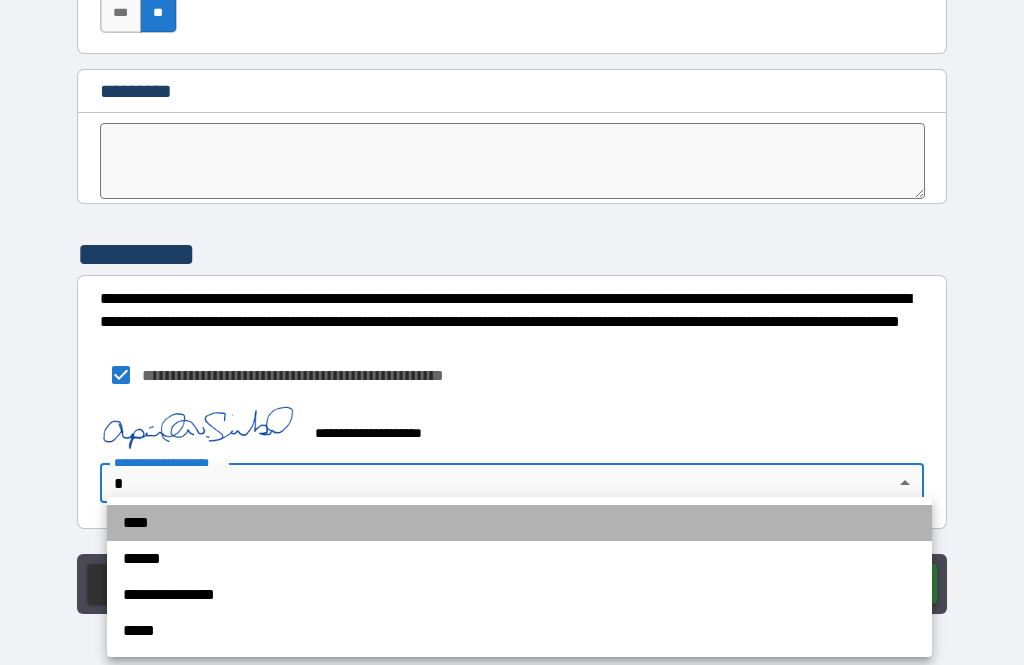 click on "****" at bounding box center [519, 523] 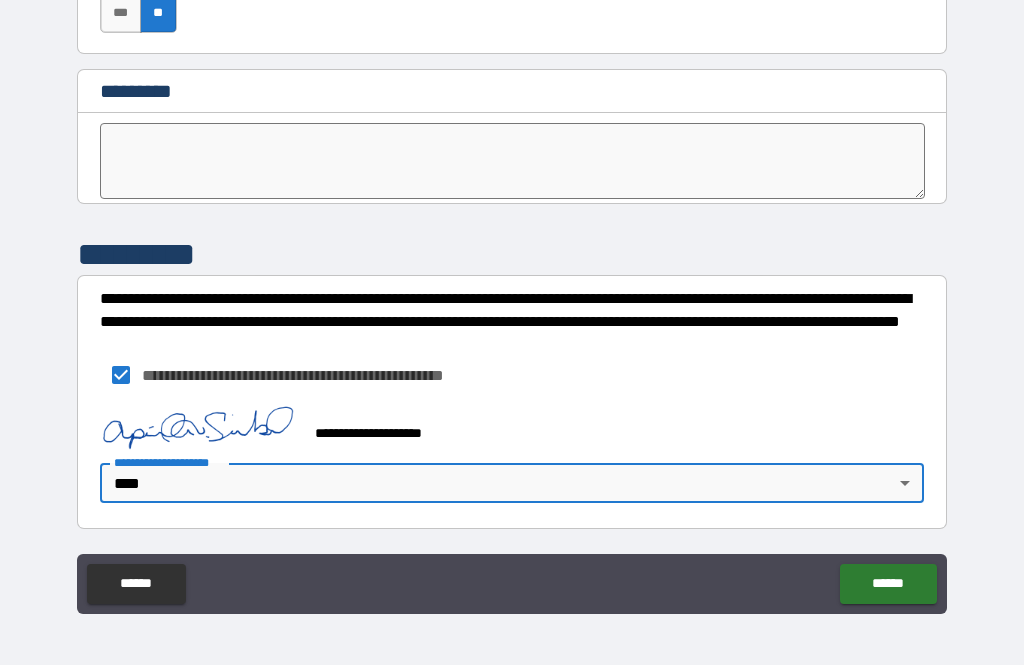 type on "****" 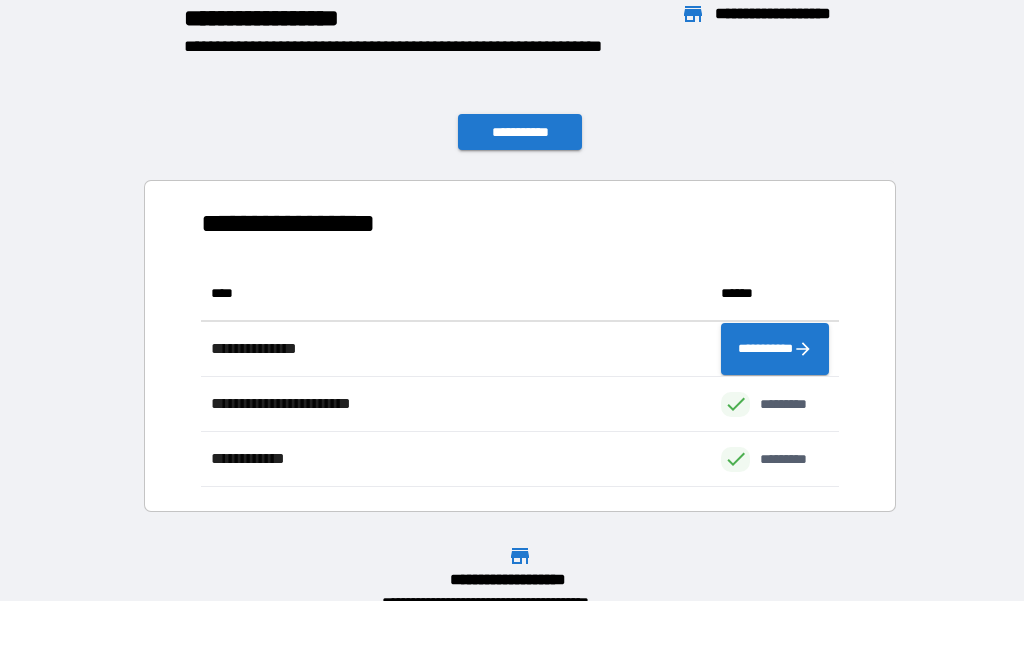 scroll, scrollTop: 1, scrollLeft: 1, axis: both 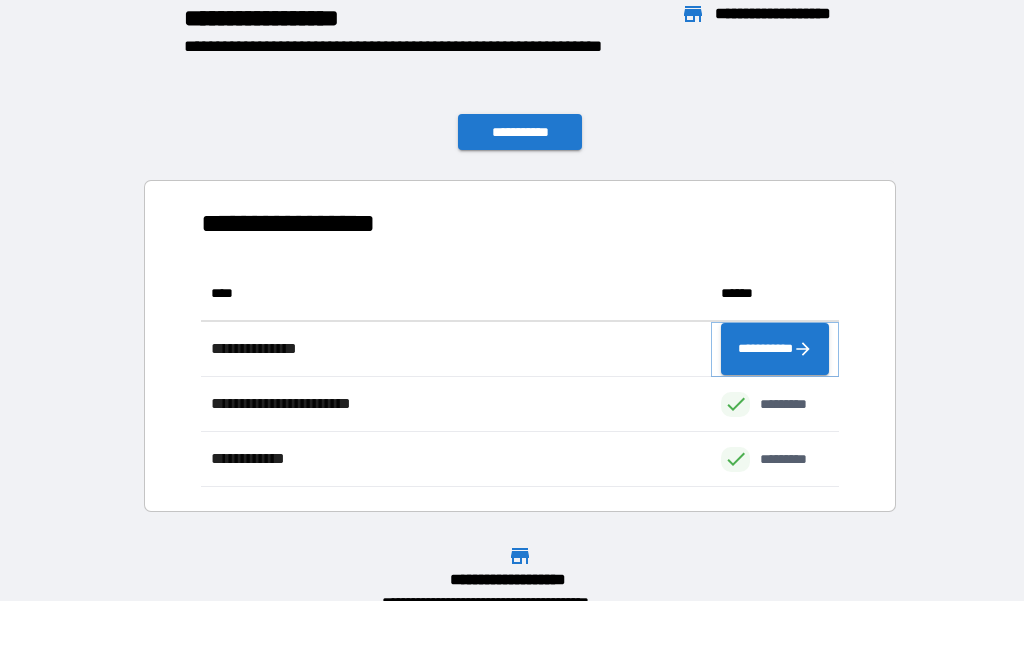 click on "**********" at bounding box center [775, 349] 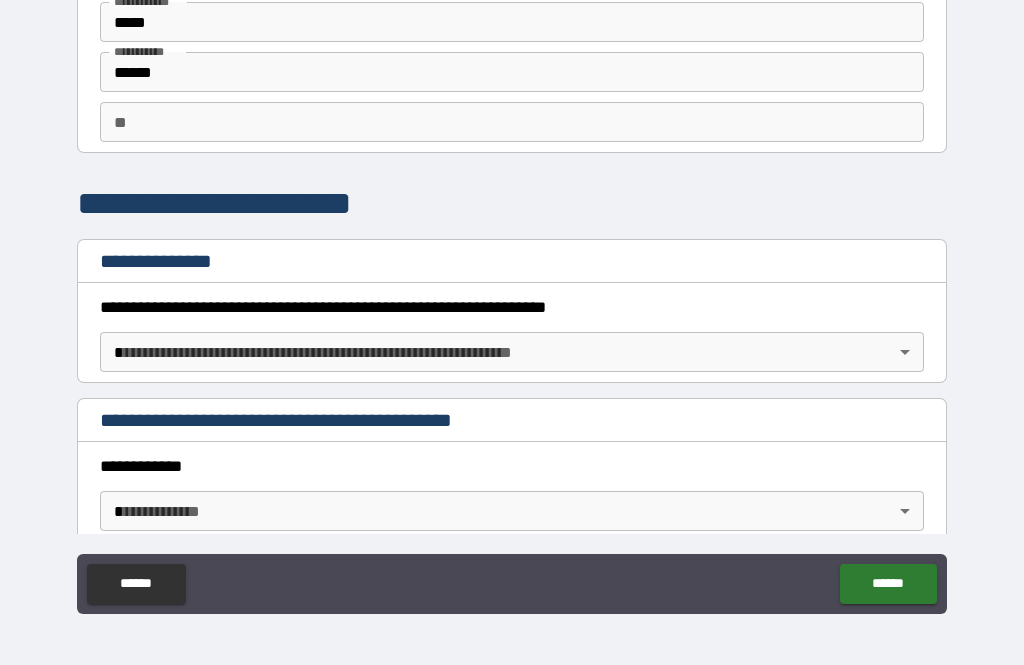 scroll, scrollTop: 104, scrollLeft: 0, axis: vertical 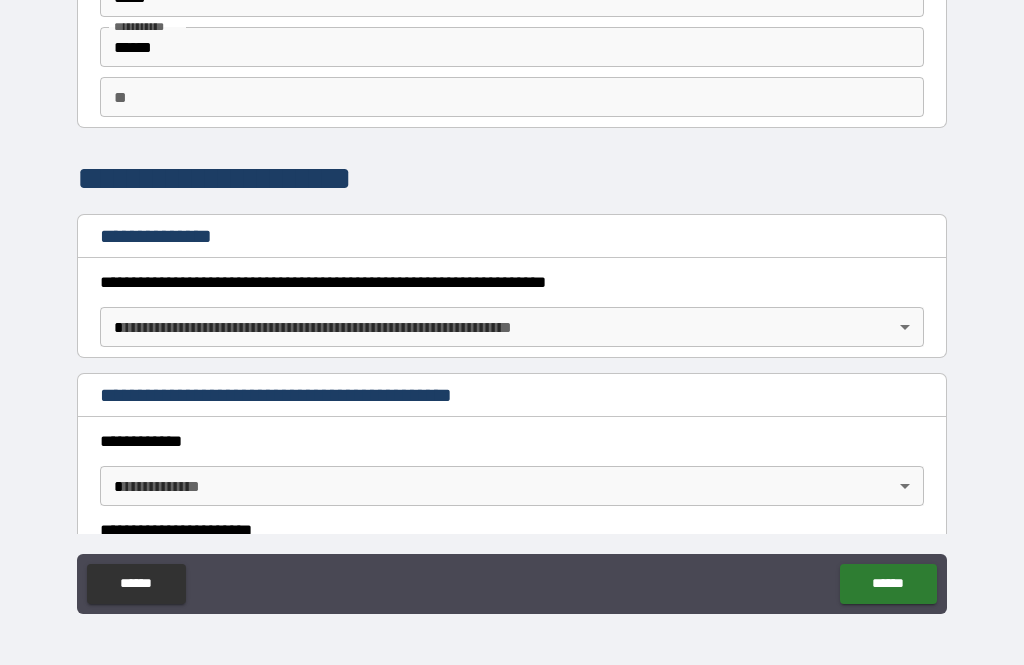click on "**********" at bounding box center [512, 300] 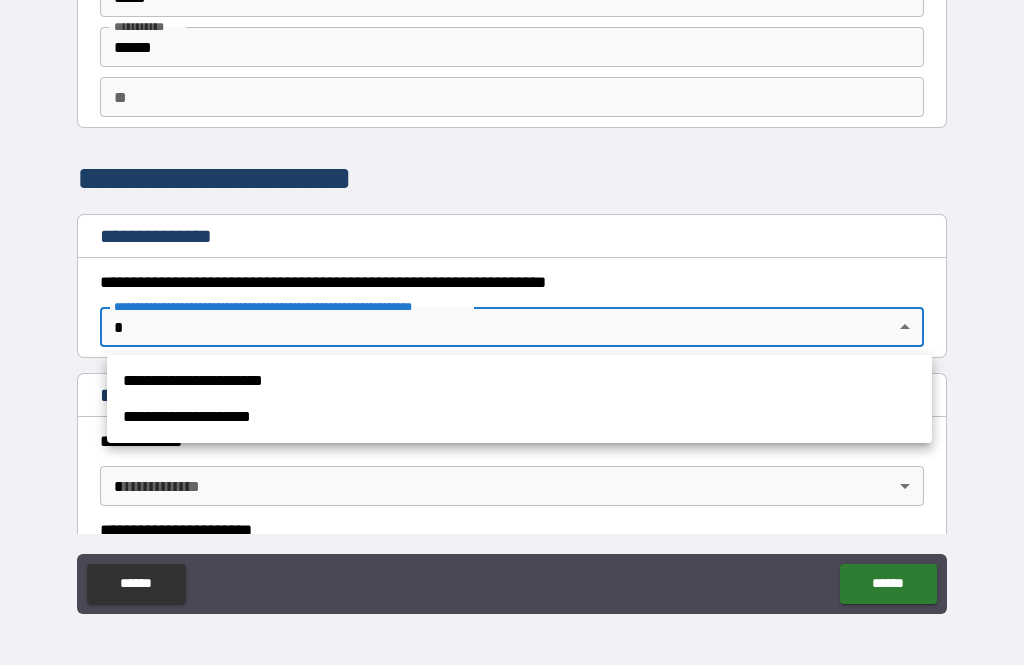 click on "**********" at bounding box center (519, 381) 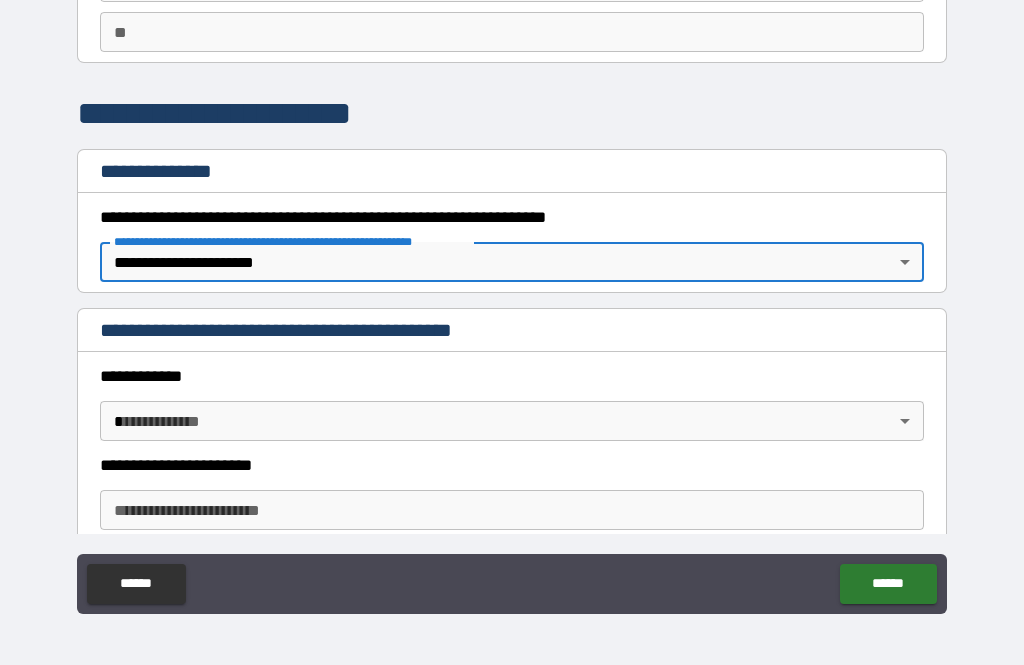 scroll, scrollTop: 220, scrollLeft: 0, axis: vertical 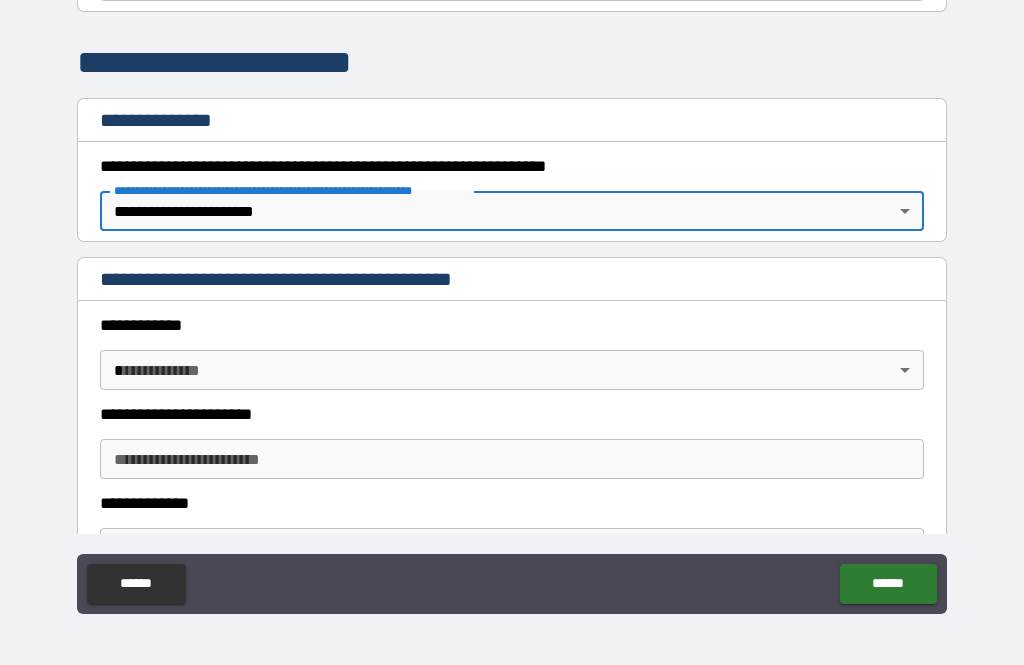 click on "**********" at bounding box center (512, 300) 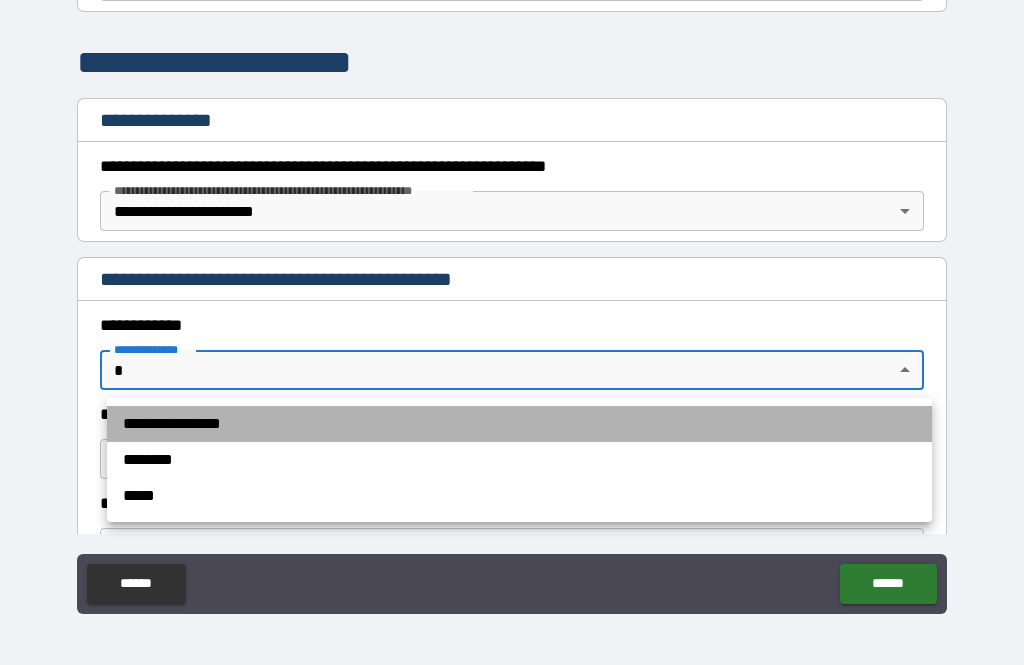 click on "**********" at bounding box center [519, 424] 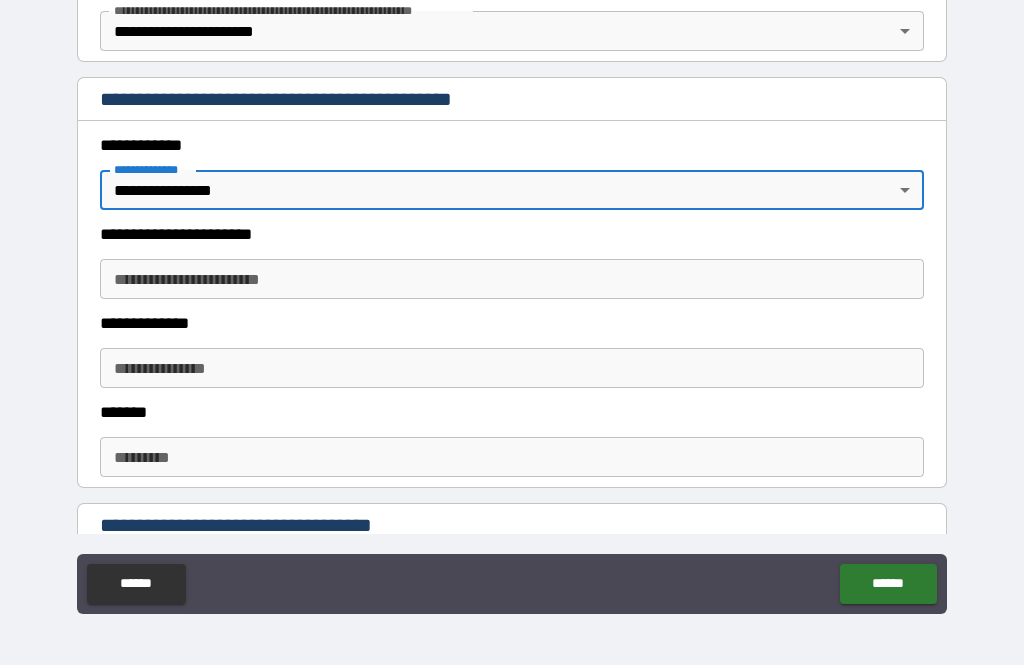 scroll, scrollTop: 377, scrollLeft: 0, axis: vertical 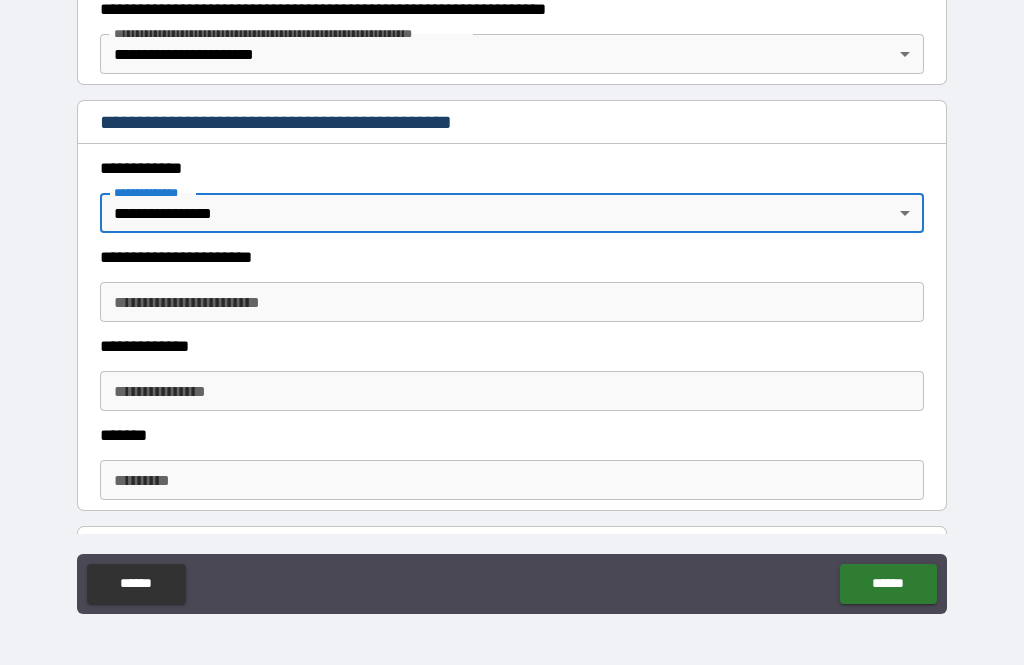 click on "**********" at bounding box center (512, 302) 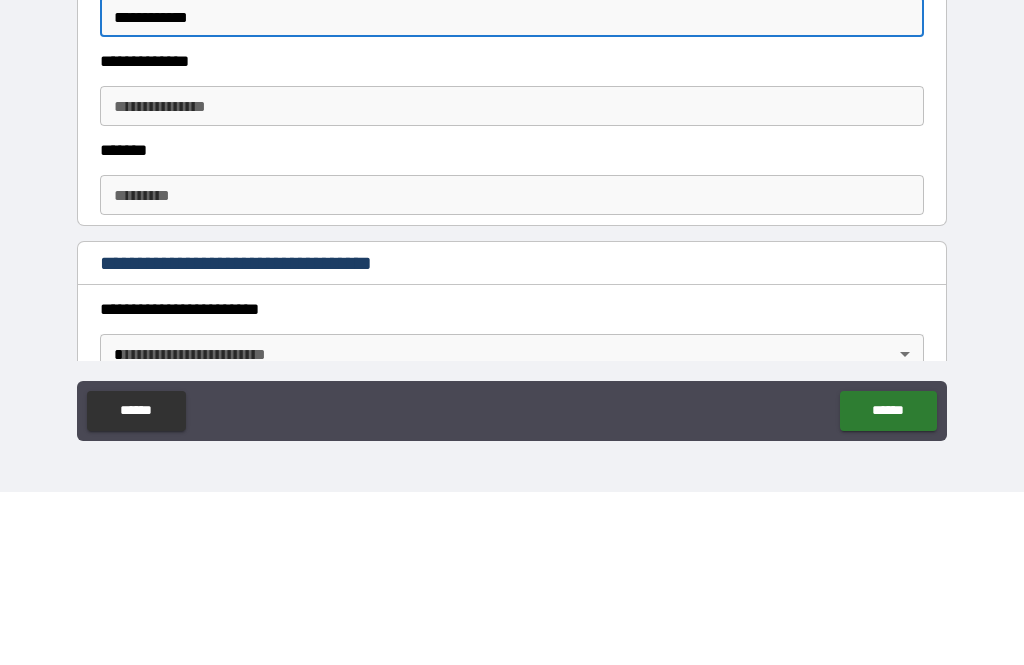 scroll, scrollTop: 488, scrollLeft: 0, axis: vertical 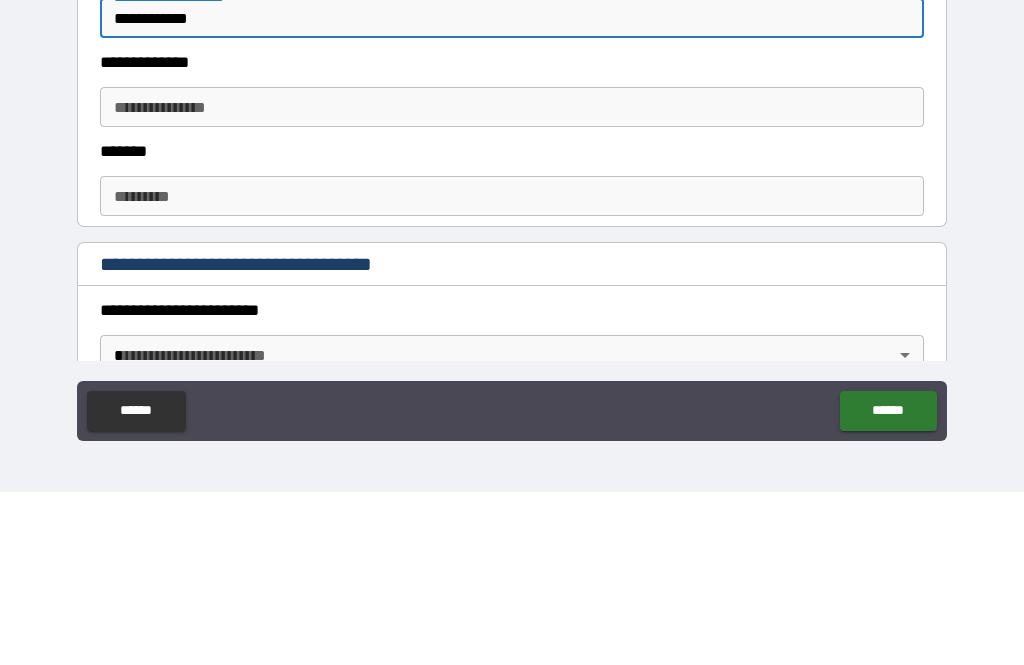 type on "**********" 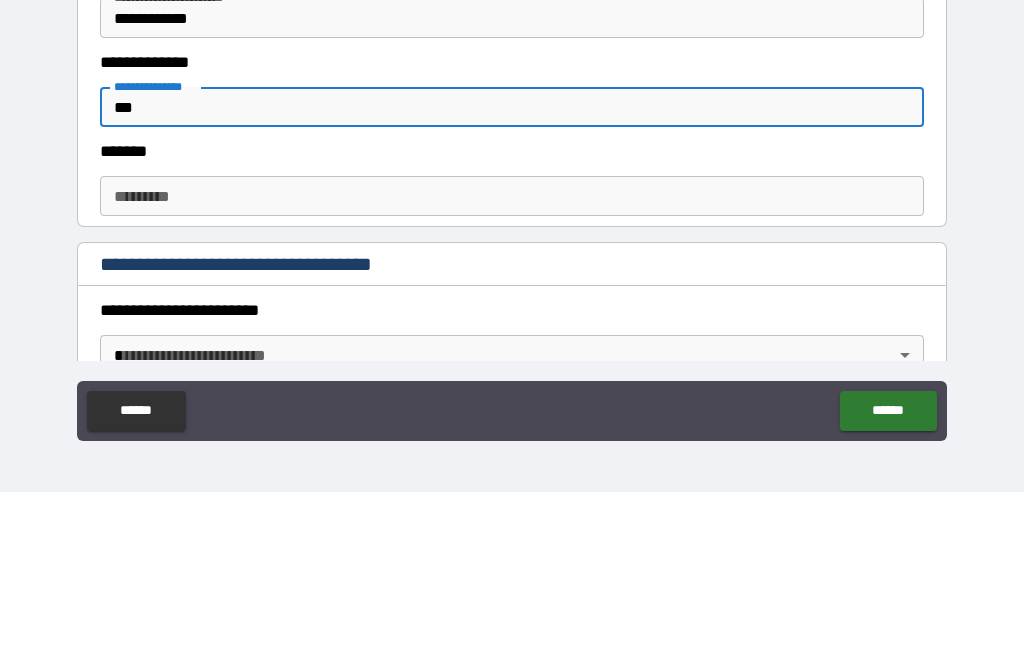 type on "***" 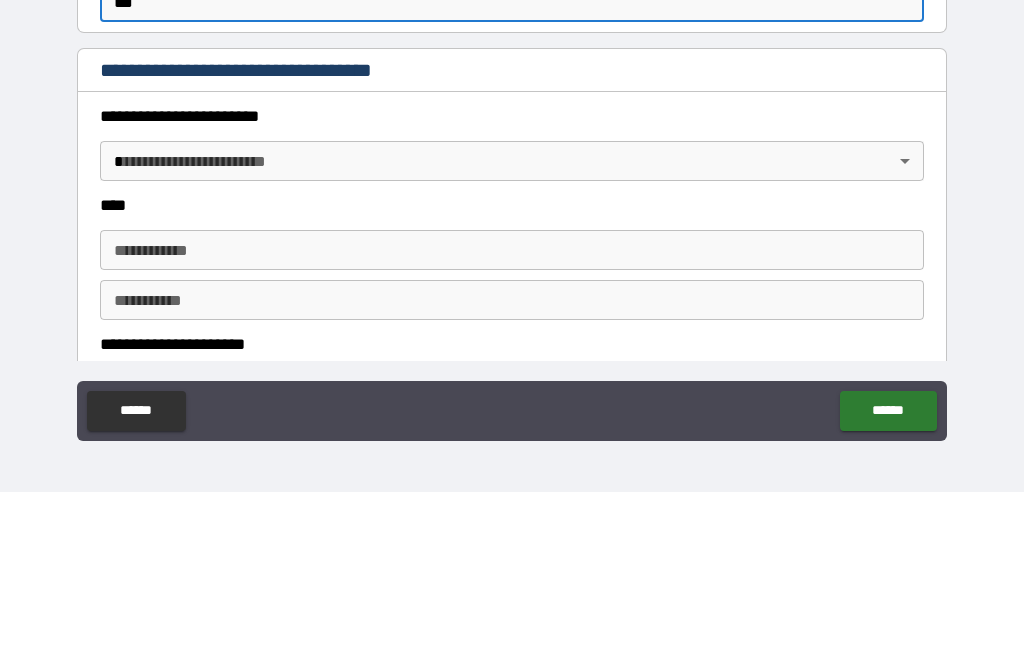 scroll, scrollTop: 684, scrollLeft: 0, axis: vertical 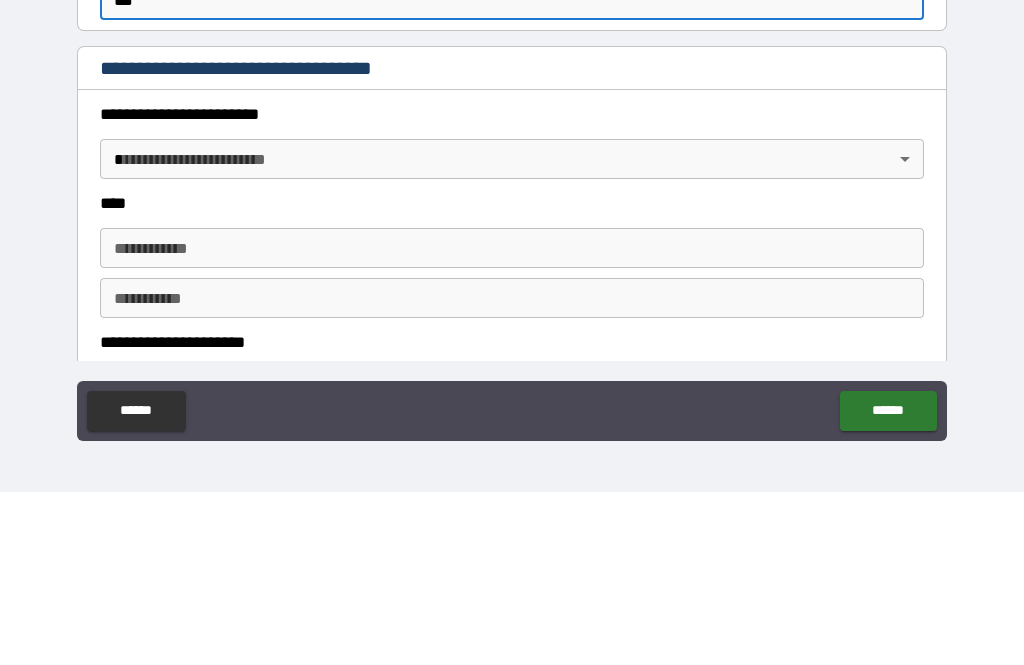 type on "***" 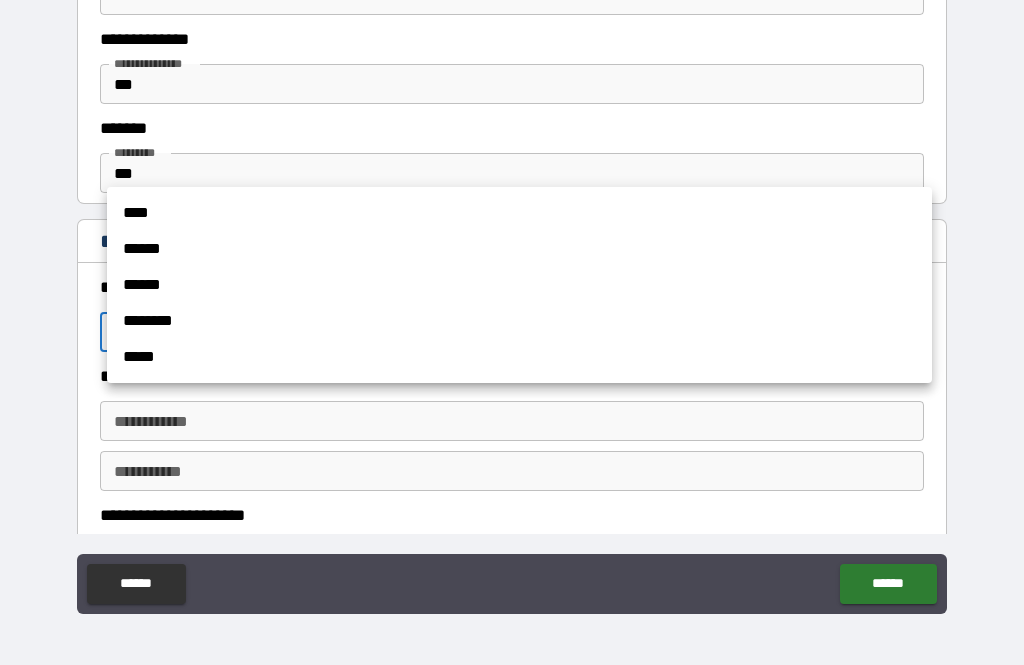 click on "****" at bounding box center [519, 213] 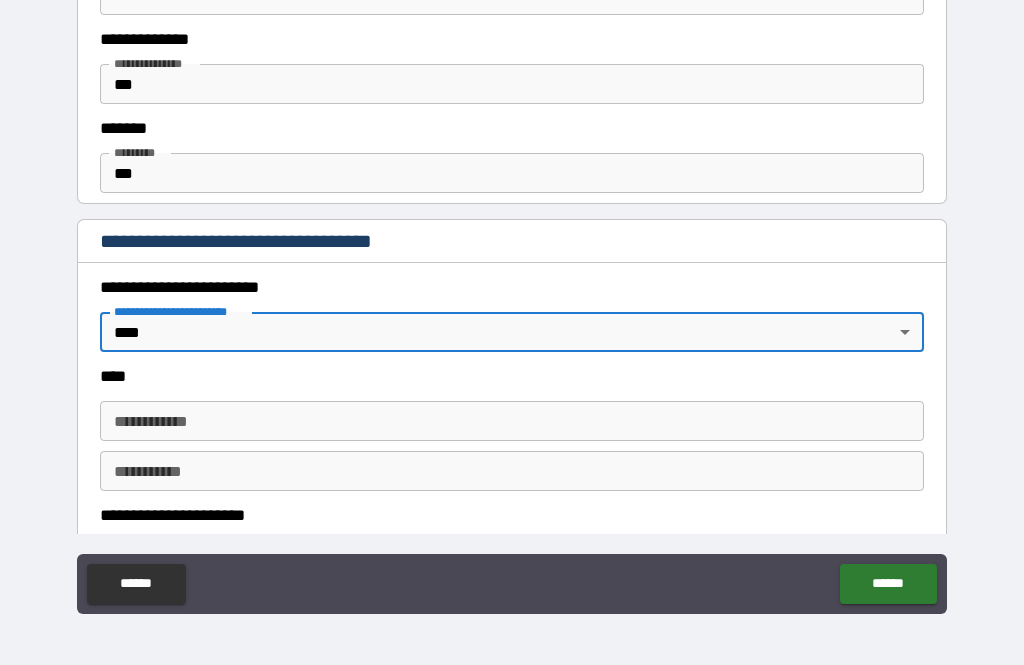 type on "*" 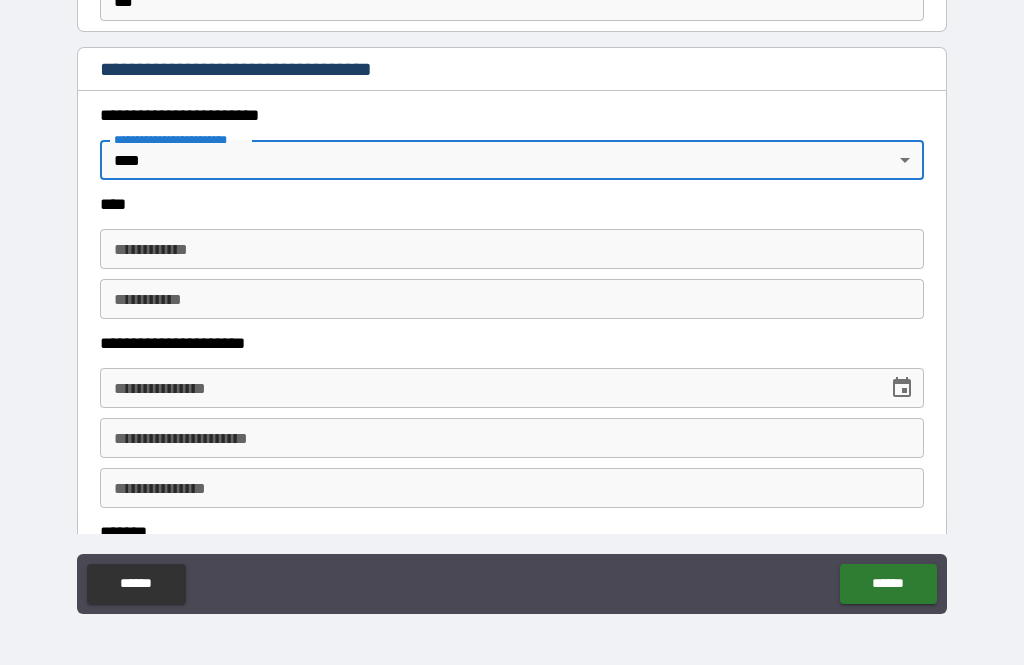scroll, scrollTop: 858, scrollLeft: 0, axis: vertical 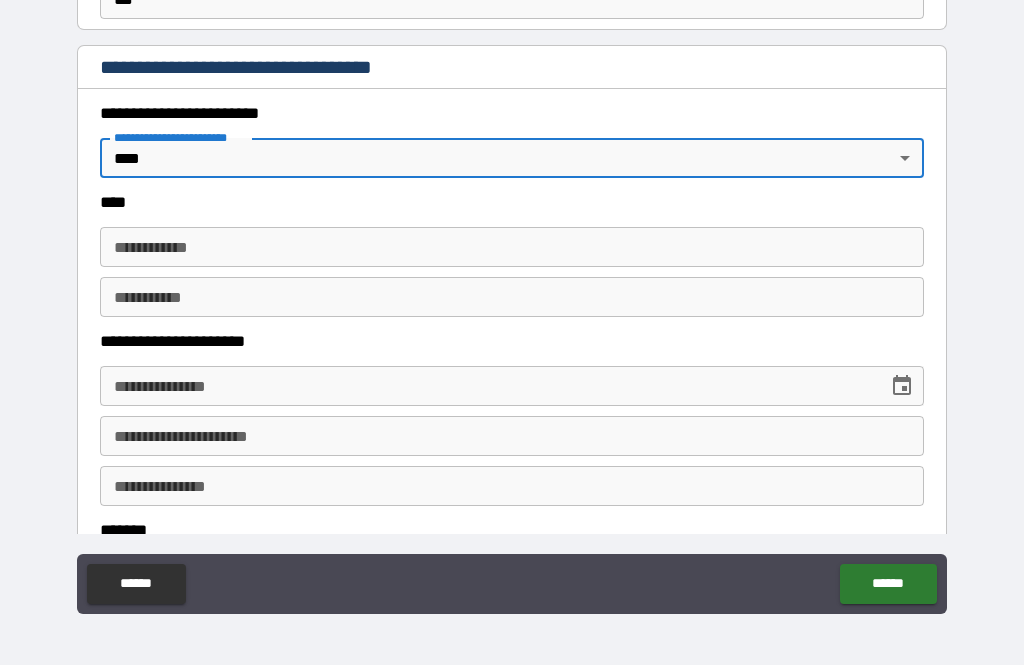 click on "**********" at bounding box center [512, 247] 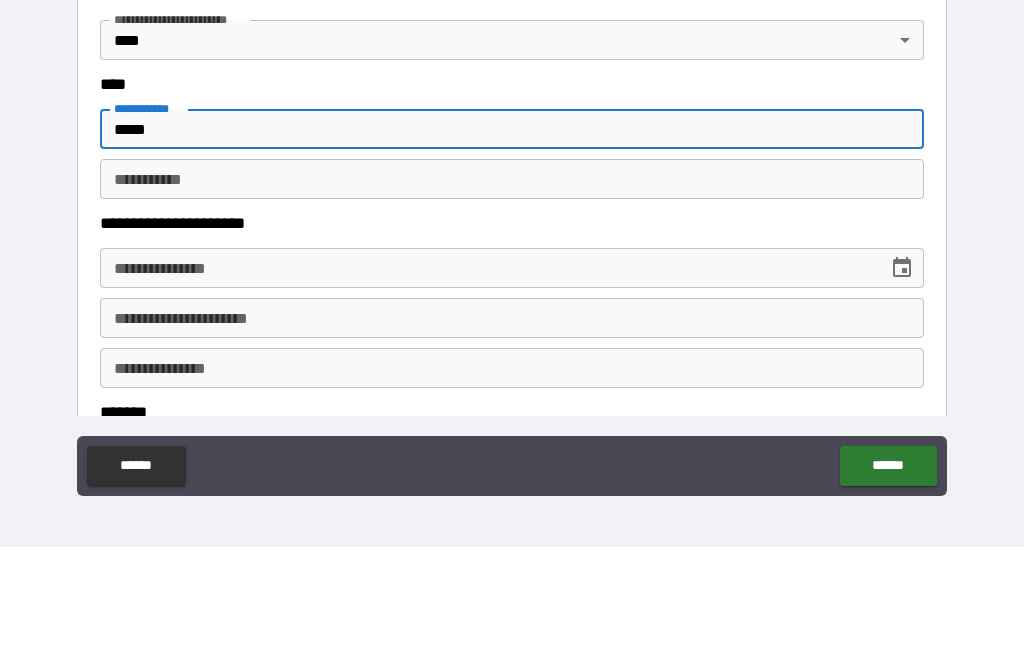 type on "*****" 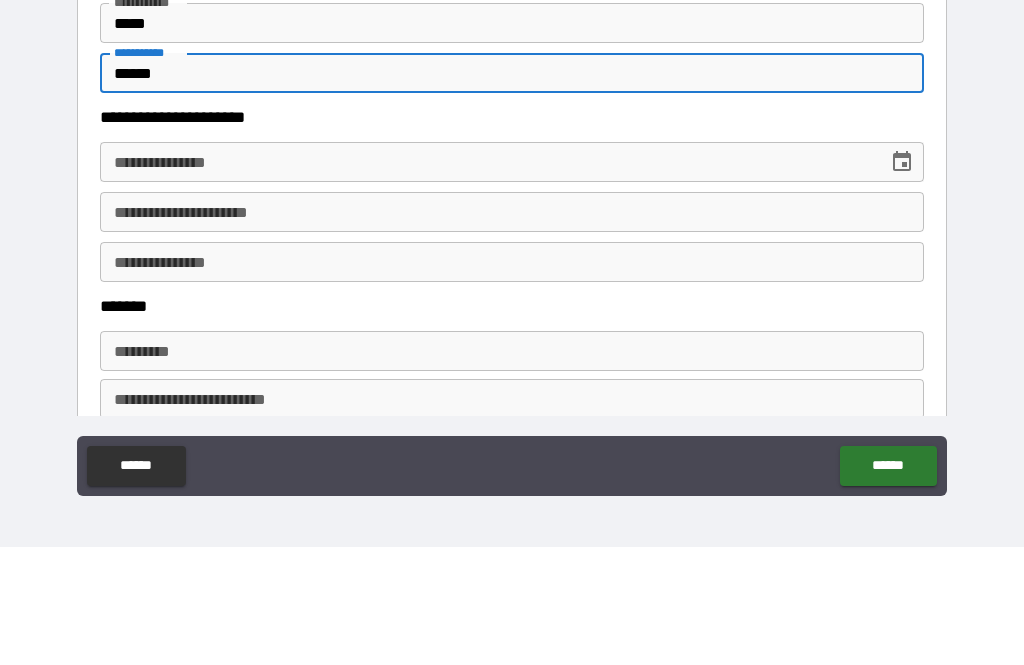 scroll, scrollTop: 965, scrollLeft: 0, axis: vertical 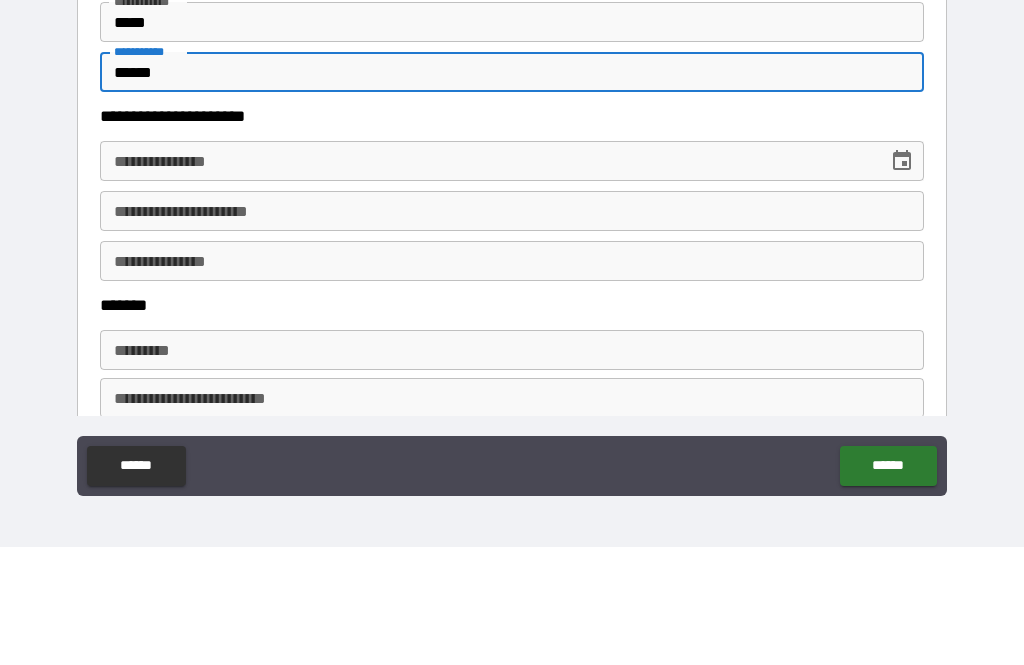 type on "******" 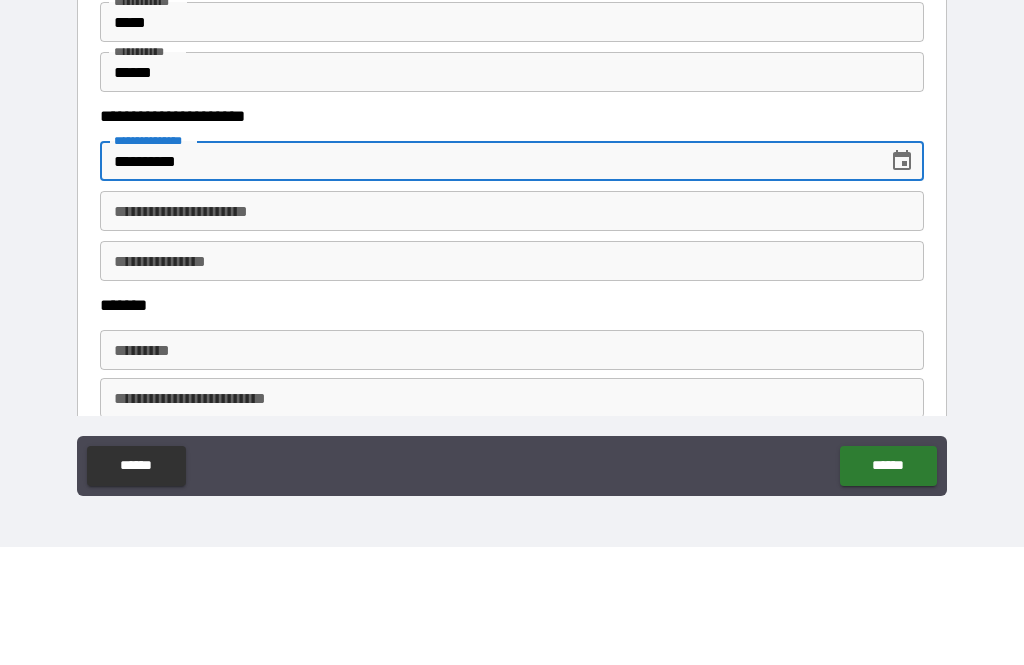 type on "**********" 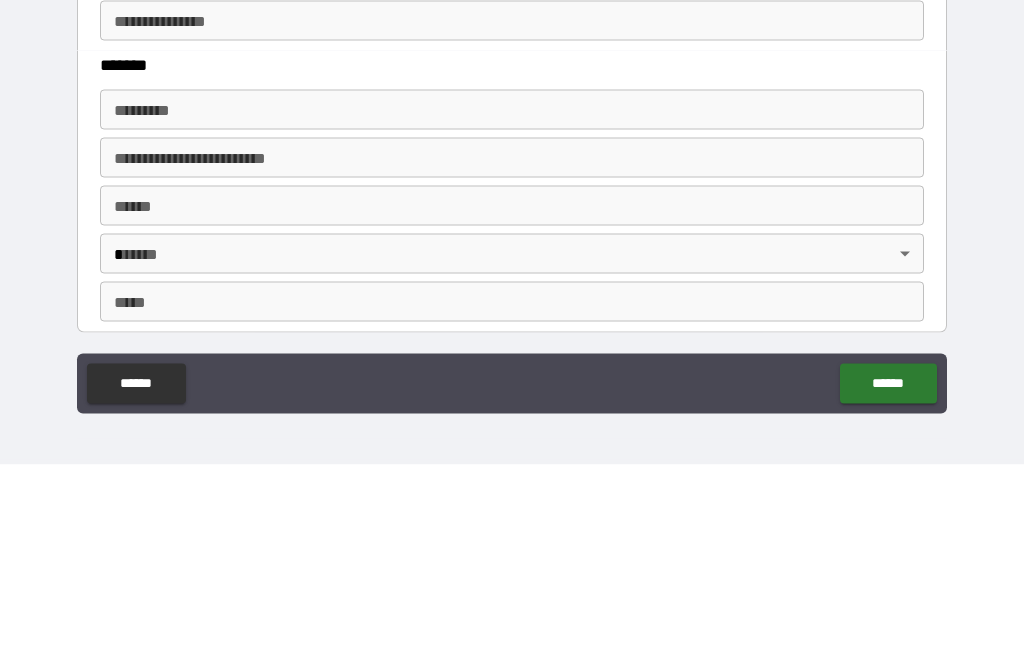 scroll, scrollTop: 1124, scrollLeft: 0, axis: vertical 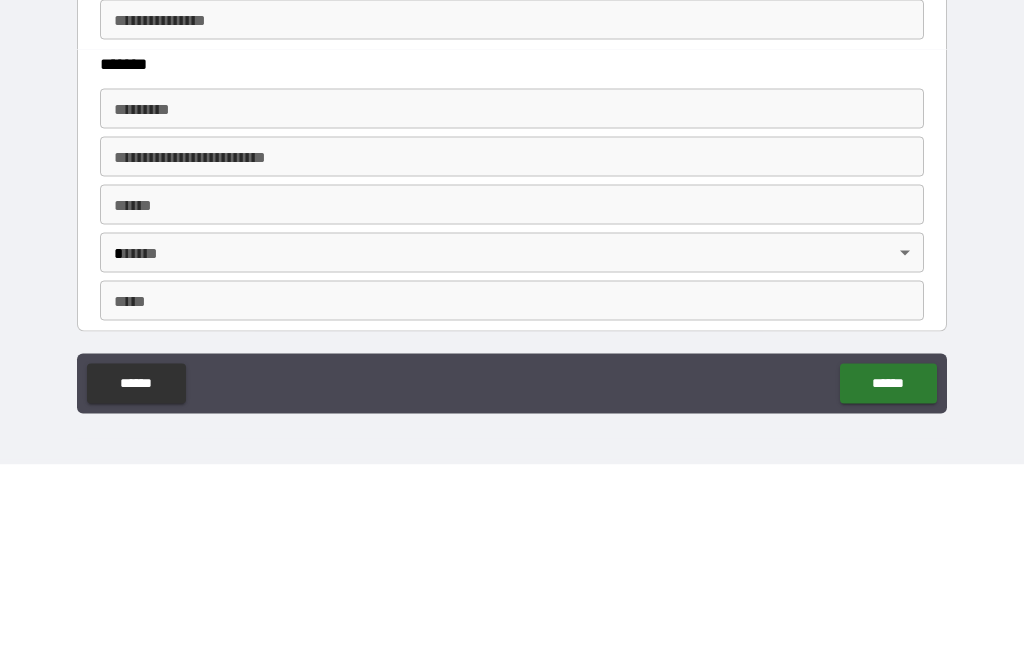 click on "*******   *" at bounding box center [512, 309] 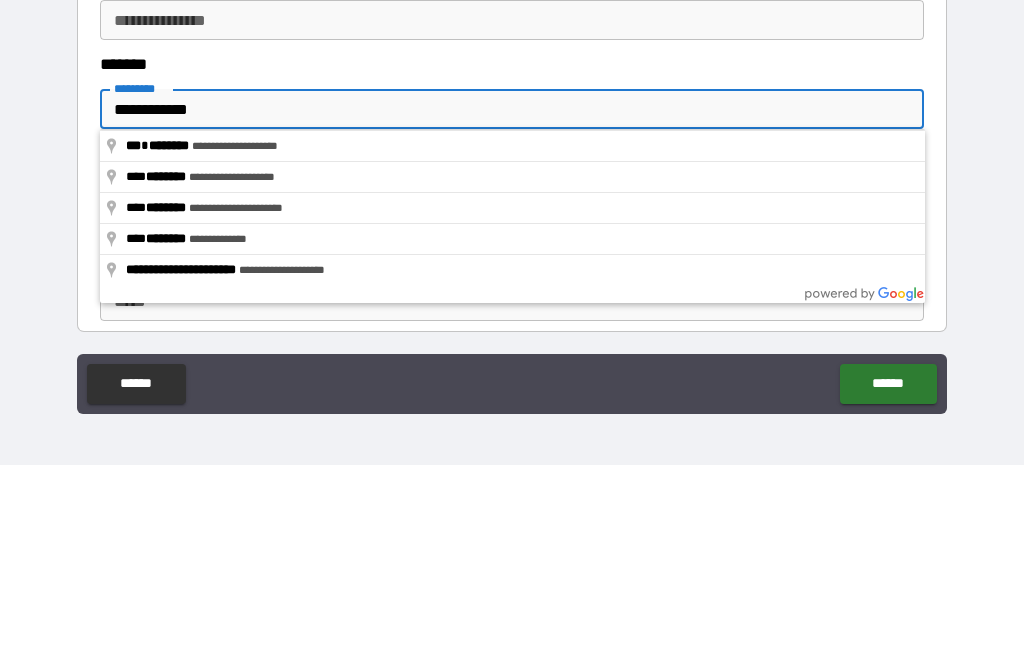 type on "**********" 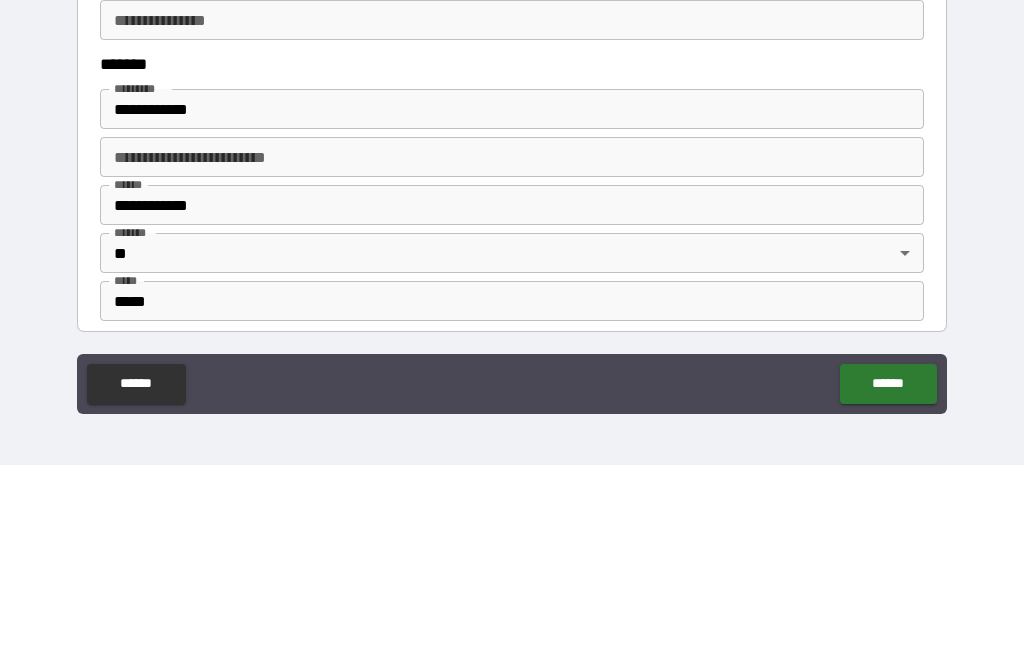 type on "**********" 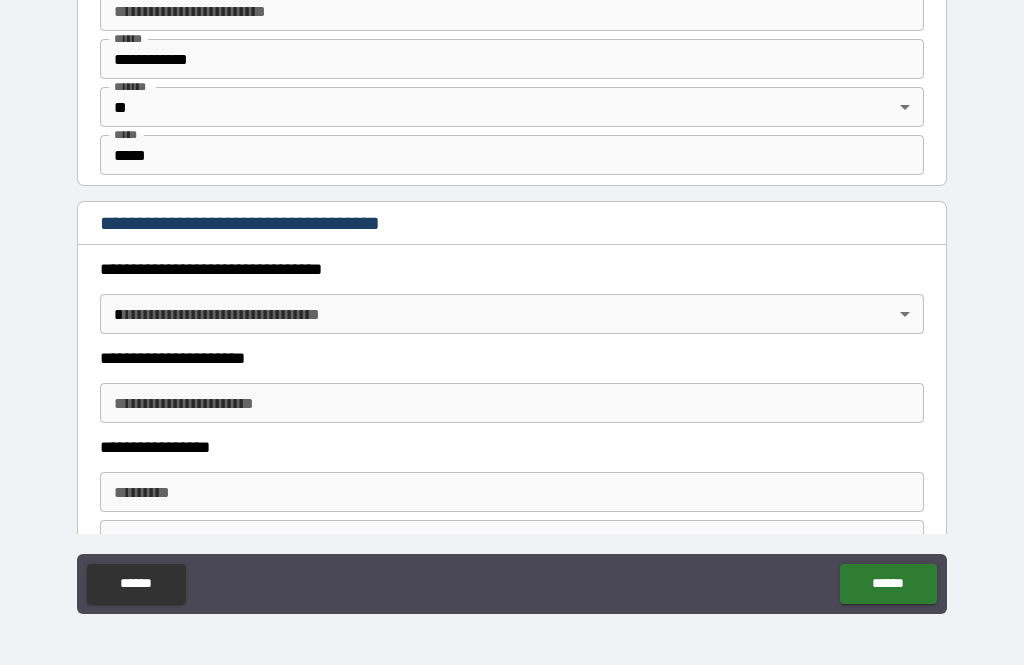 scroll, scrollTop: 1525, scrollLeft: 0, axis: vertical 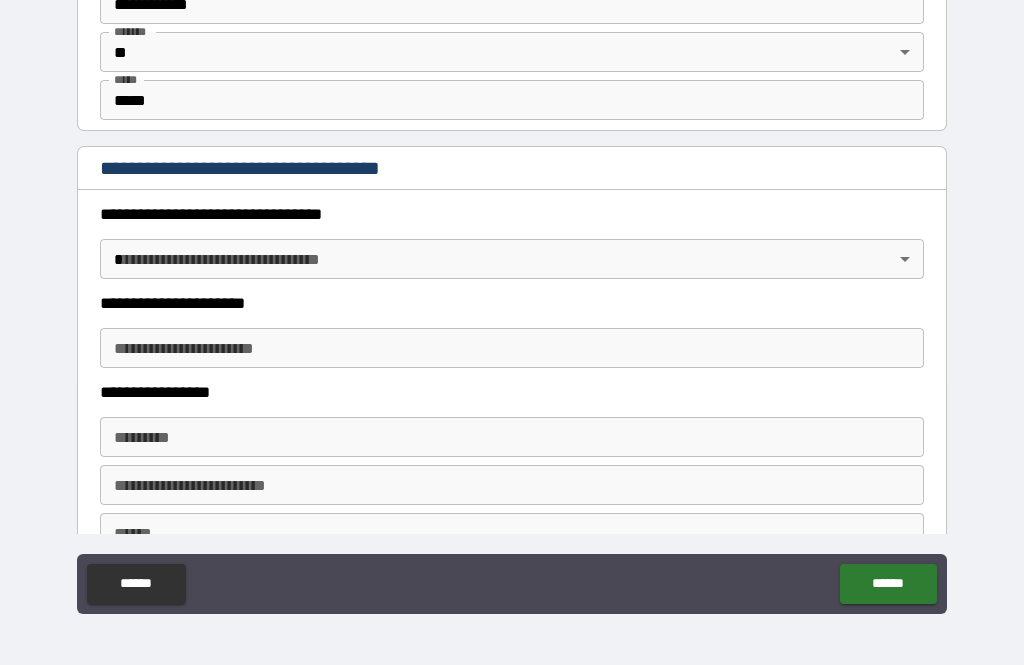 click on "**********" at bounding box center (512, 300) 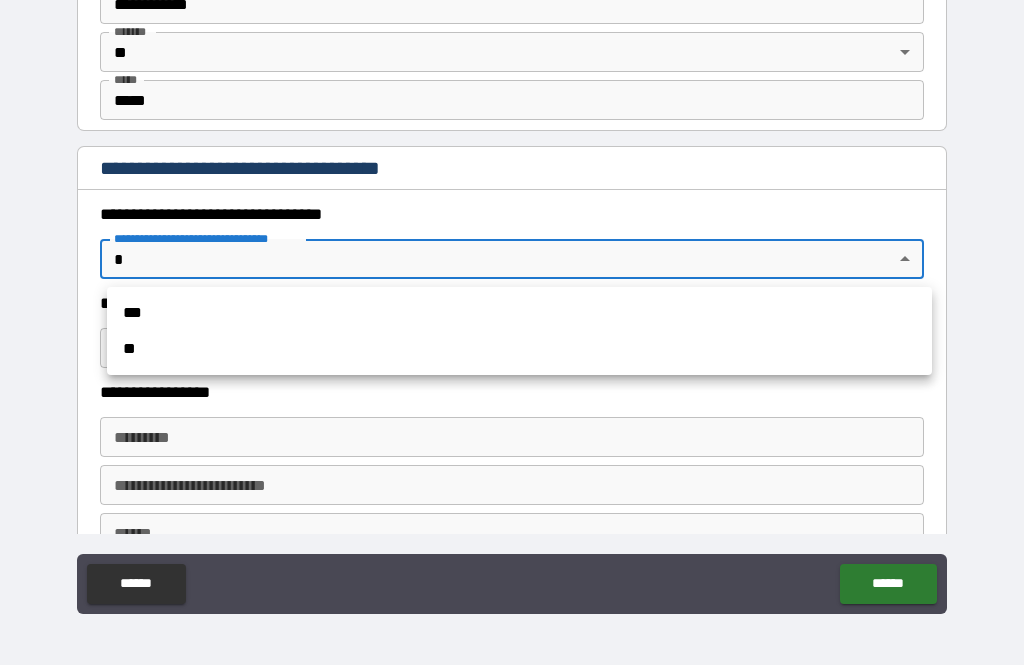 click on "***" at bounding box center (519, 313) 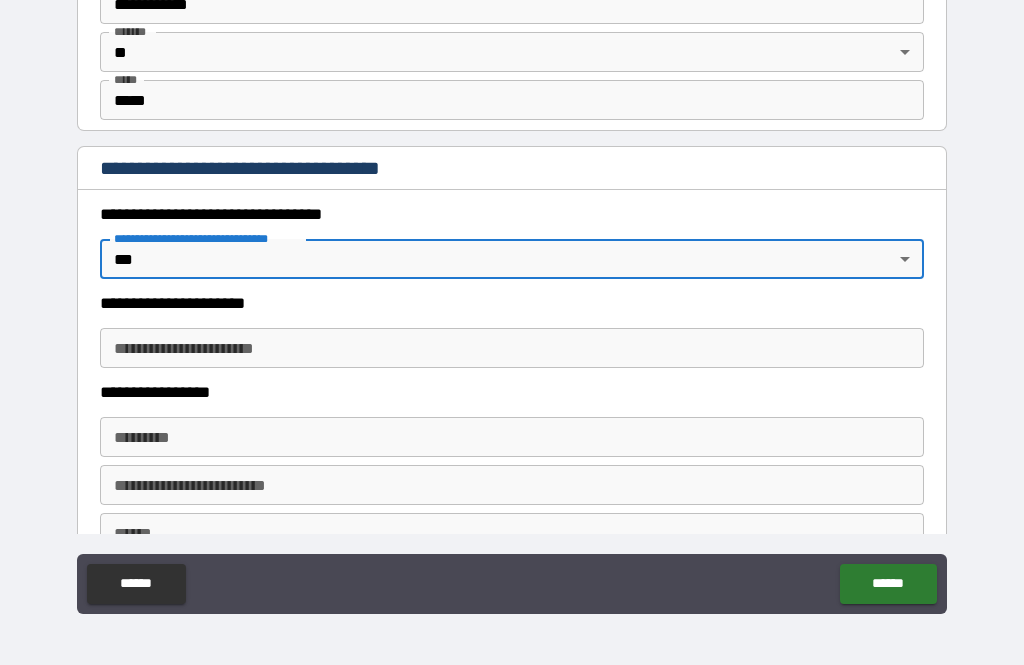 type on "*" 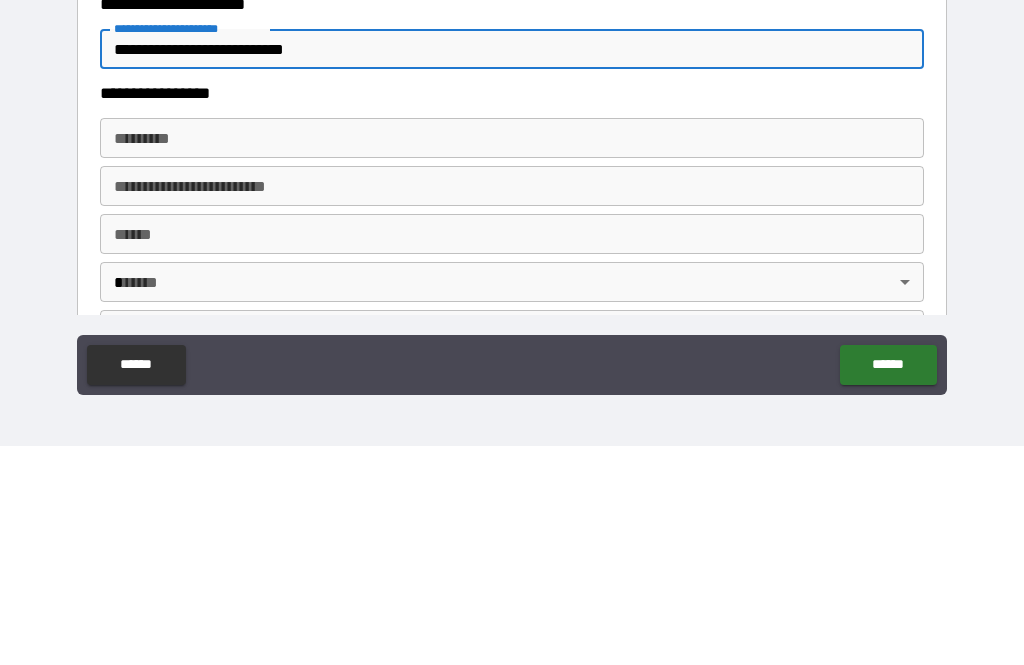 scroll, scrollTop: 1630, scrollLeft: 0, axis: vertical 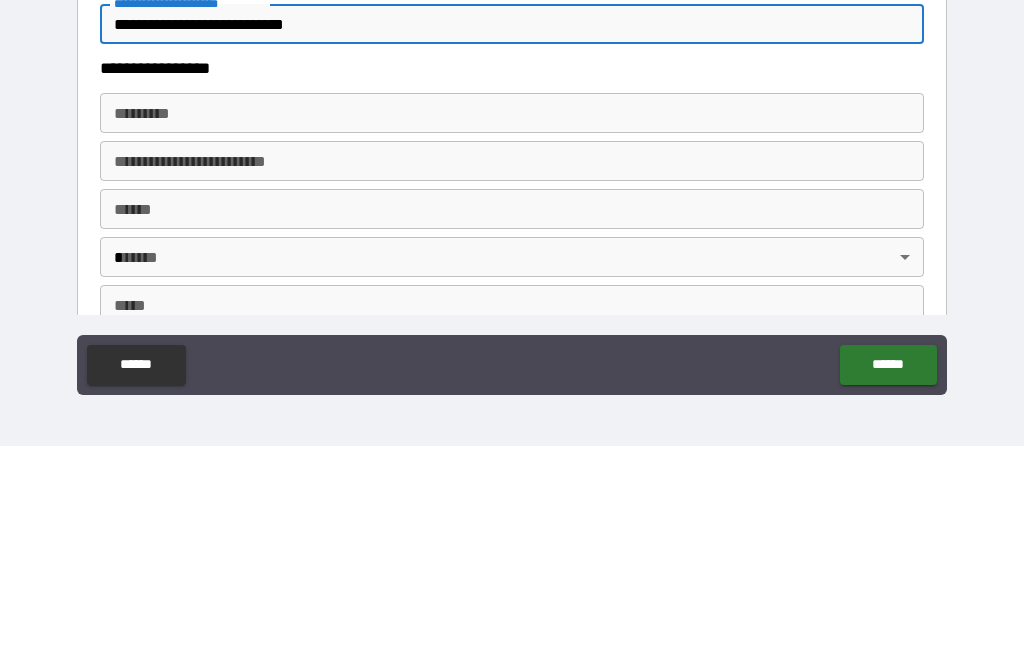 type on "**********" 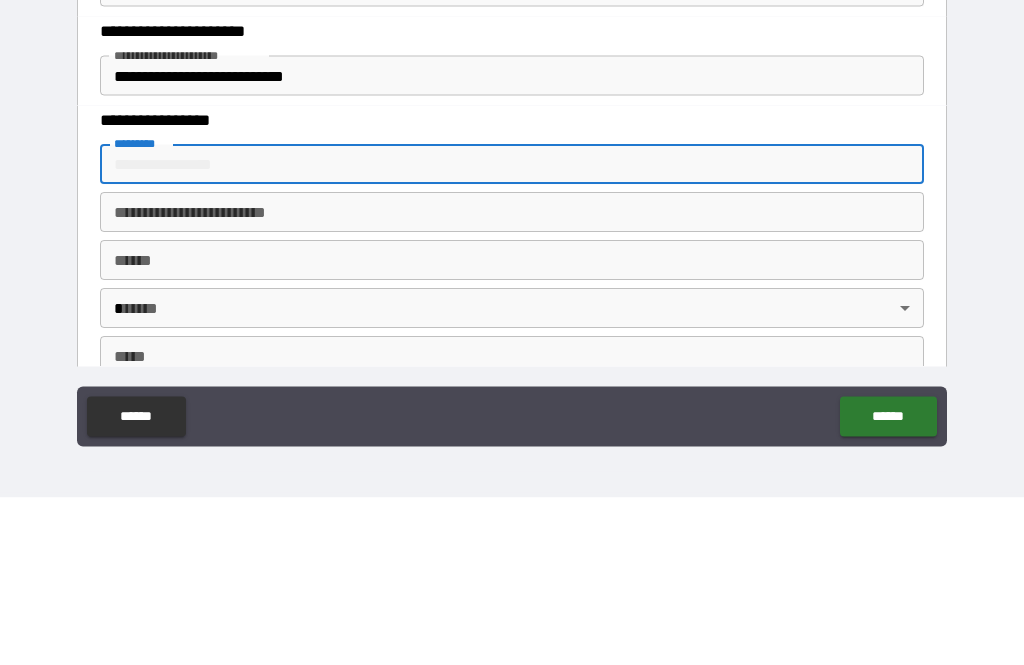 scroll, scrollTop: 1707, scrollLeft: 0, axis: vertical 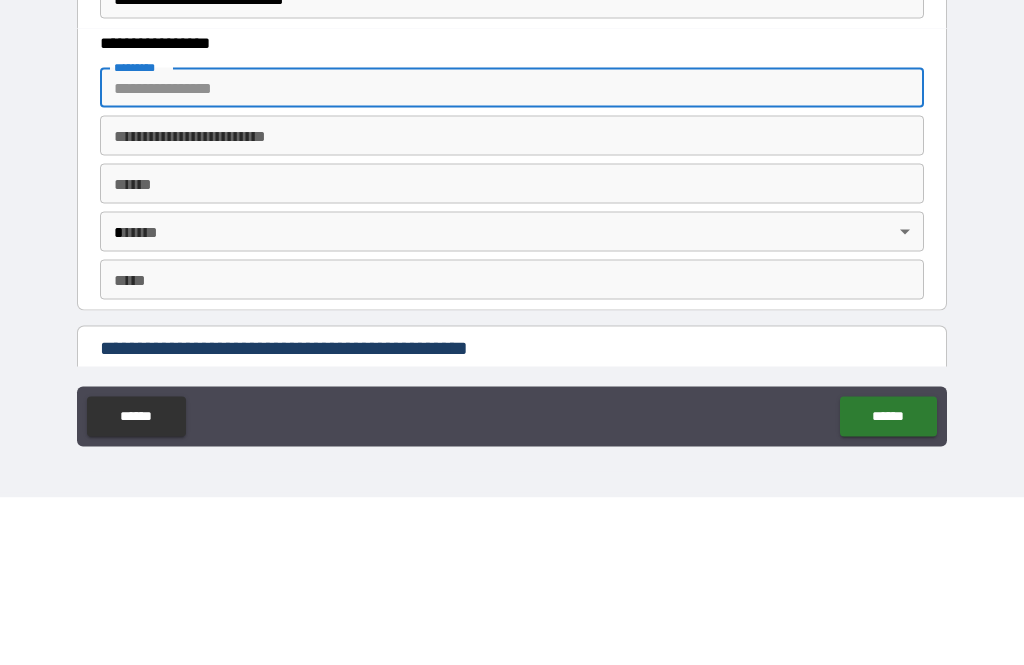 click on "****   *" at bounding box center [512, 351] 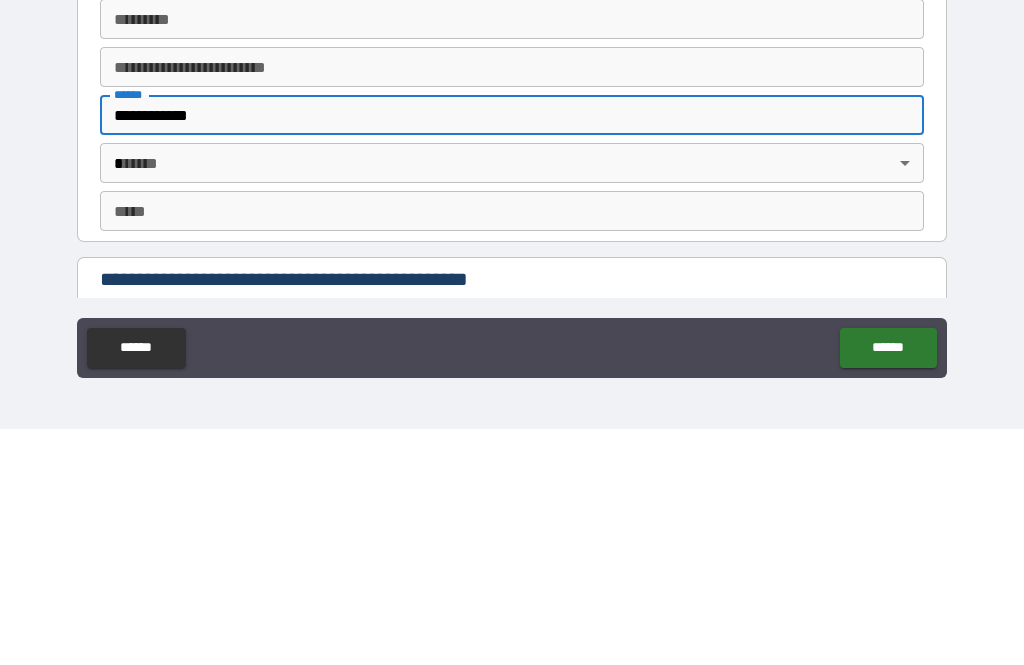 type on "**********" 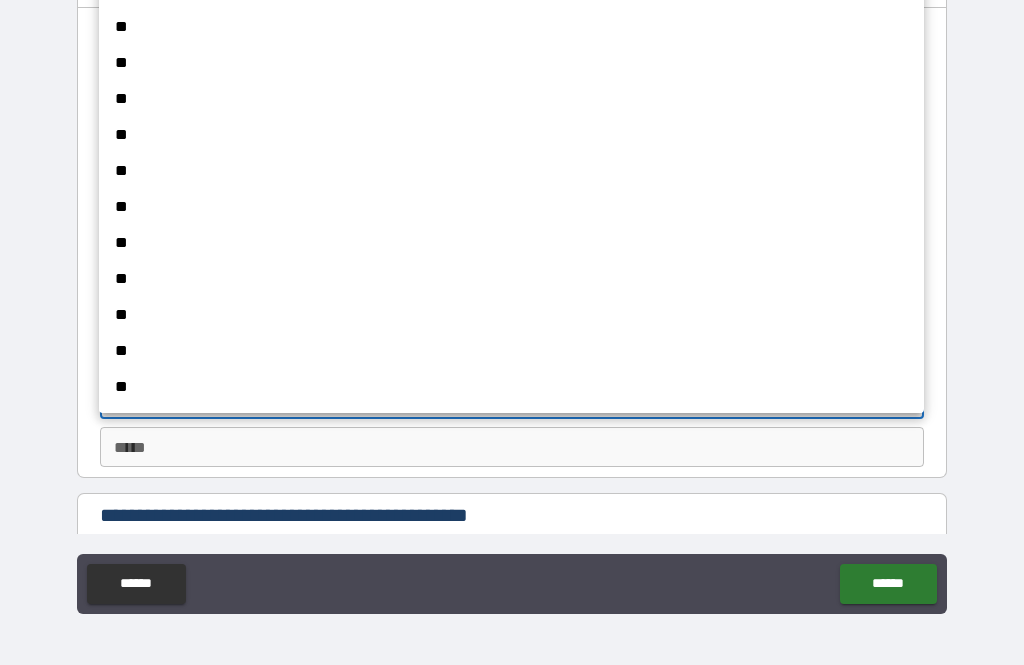 scroll, scrollTop: 1507, scrollLeft: 0, axis: vertical 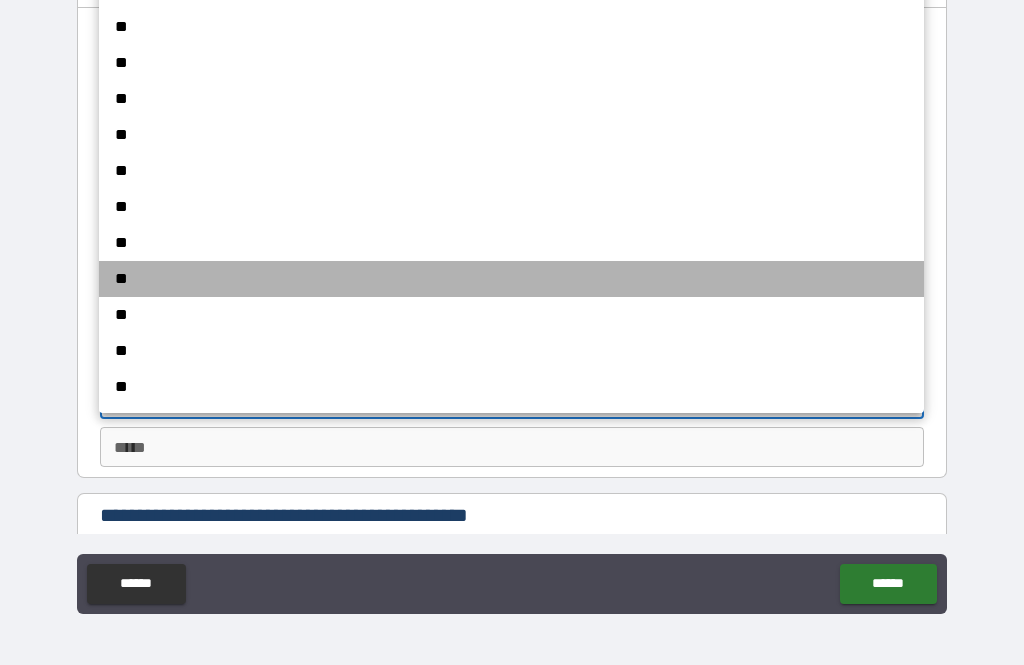 click on "**" at bounding box center (511, 279) 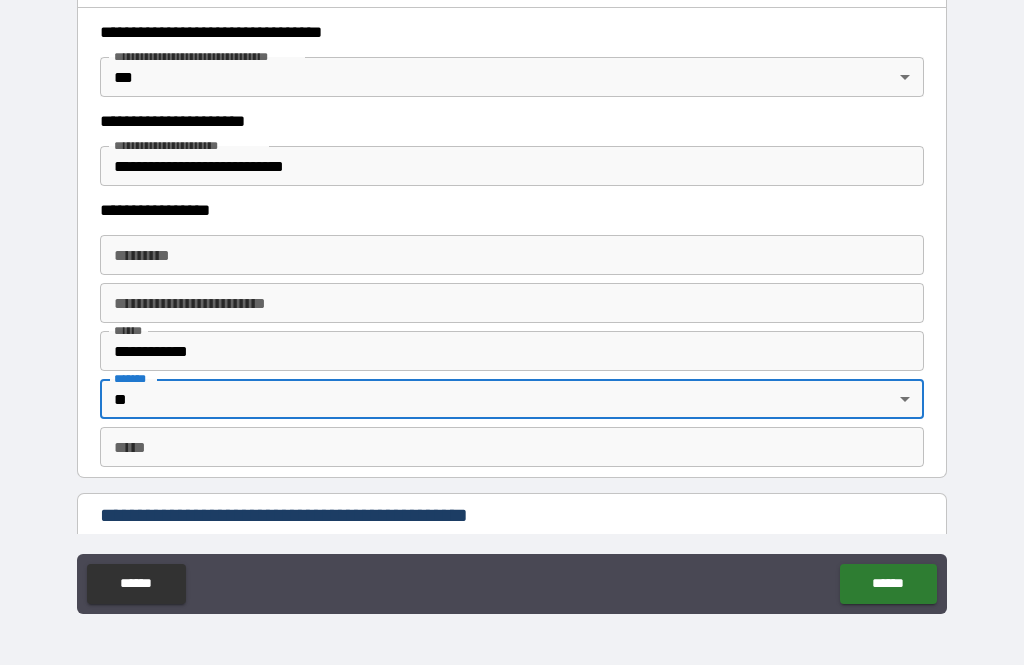 type on "**" 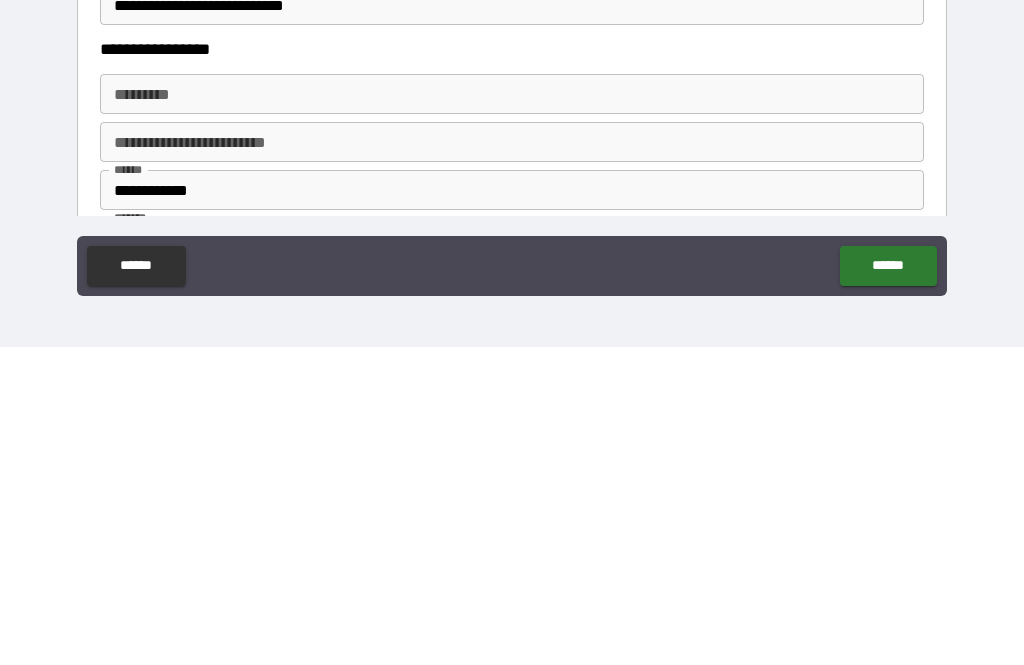 scroll, scrollTop: 1536, scrollLeft: 0, axis: vertical 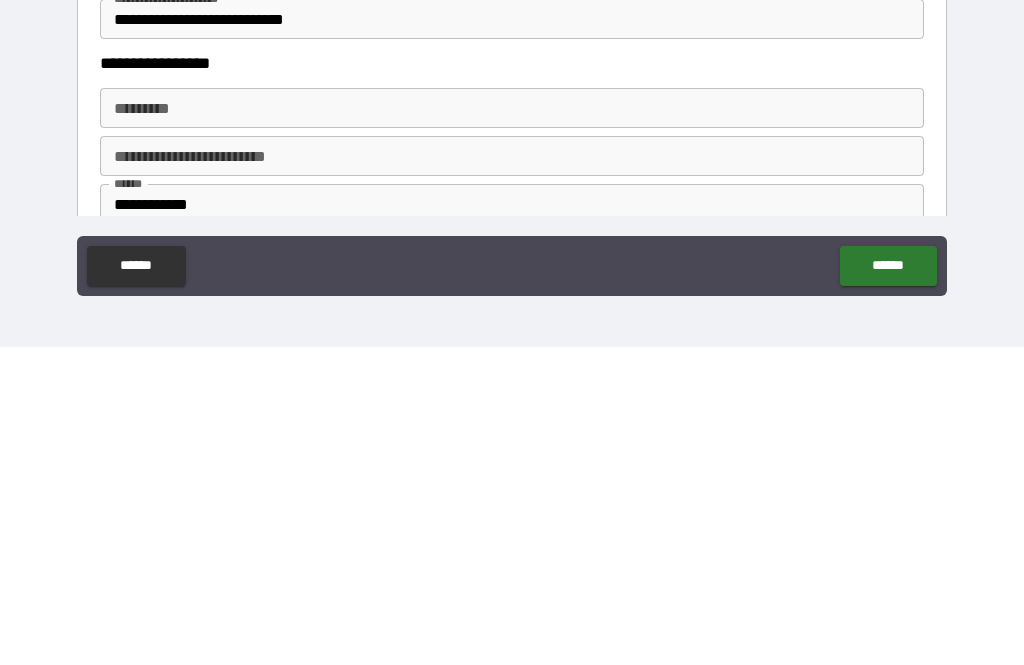 type on "*****" 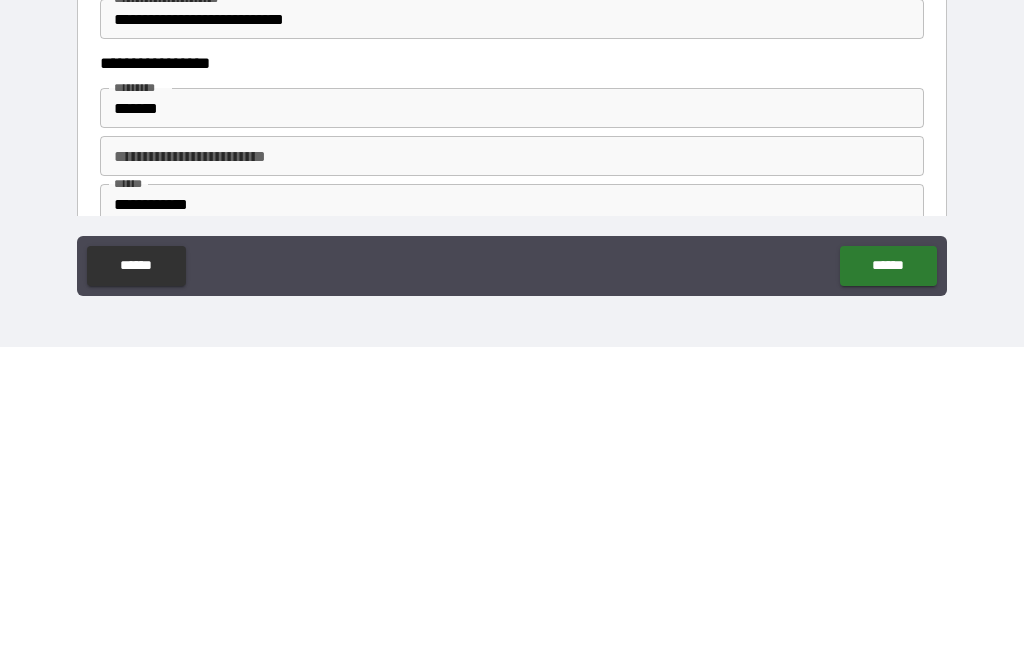 type on "**********" 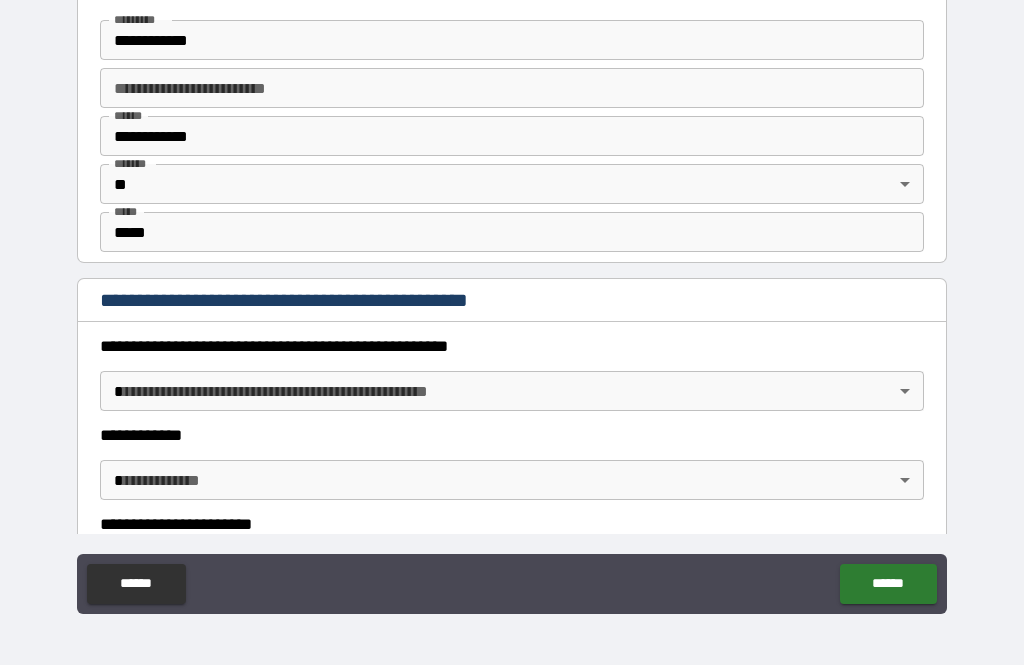 scroll, scrollTop: 1924, scrollLeft: 0, axis: vertical 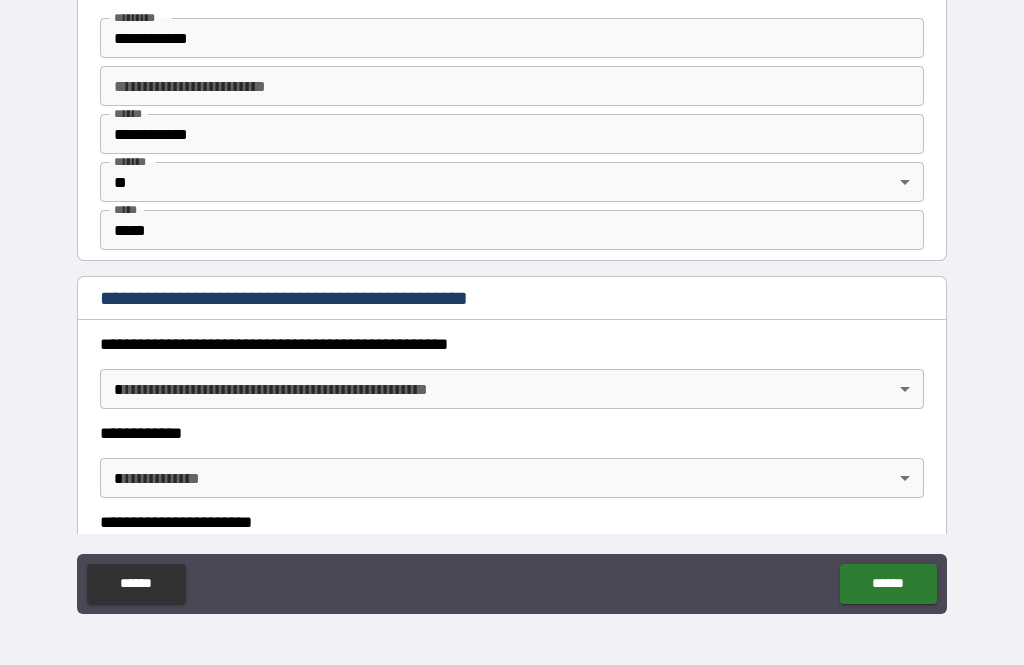 click on "**********" at bounding box center (512, 300) 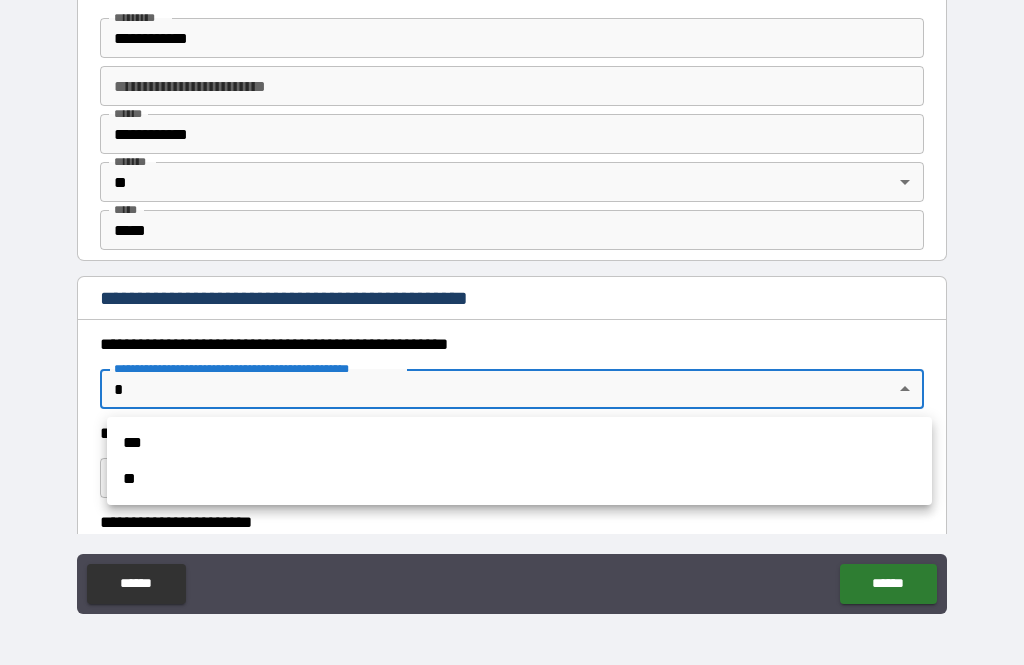 click on "***" at bounding box center [519, 443] 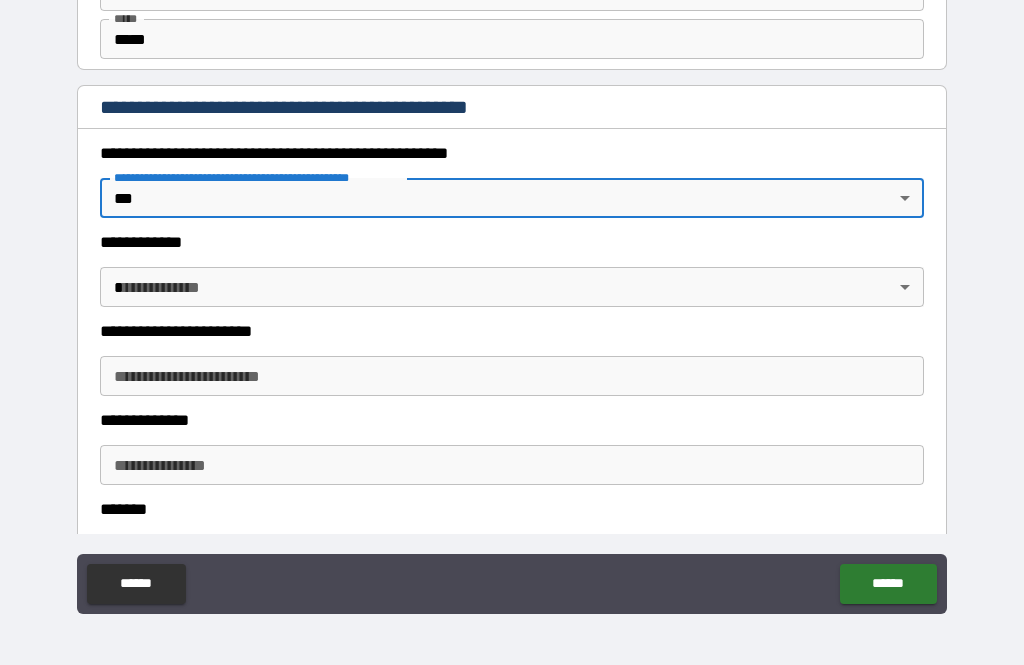 scroll, scrollTop: 2119, scrollLeft: 0, axis: vertical 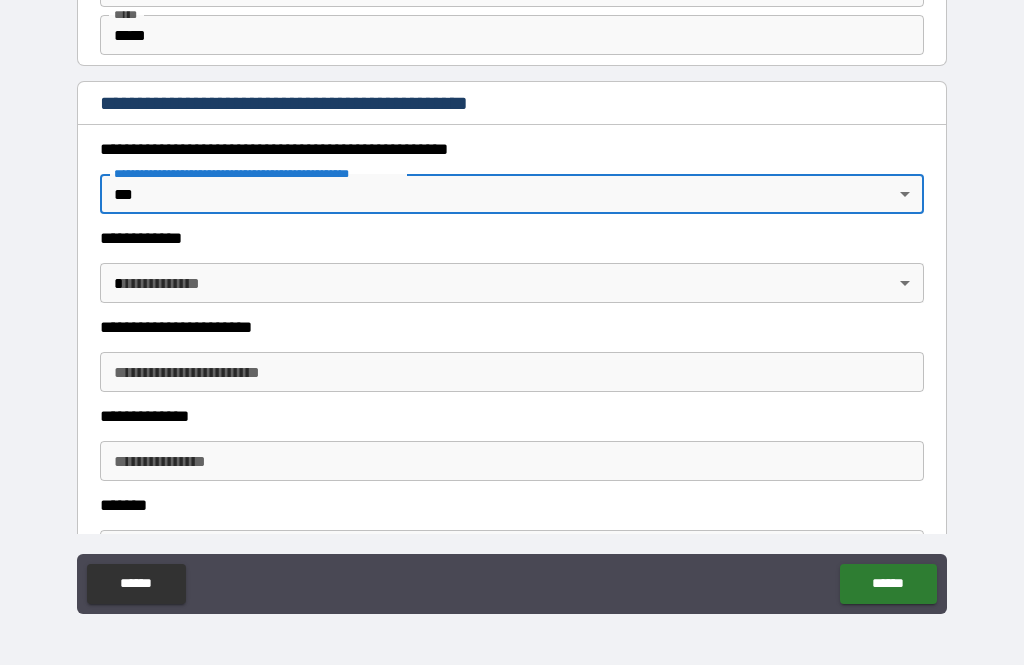 click on "**********" at bounding box center (512, 300) 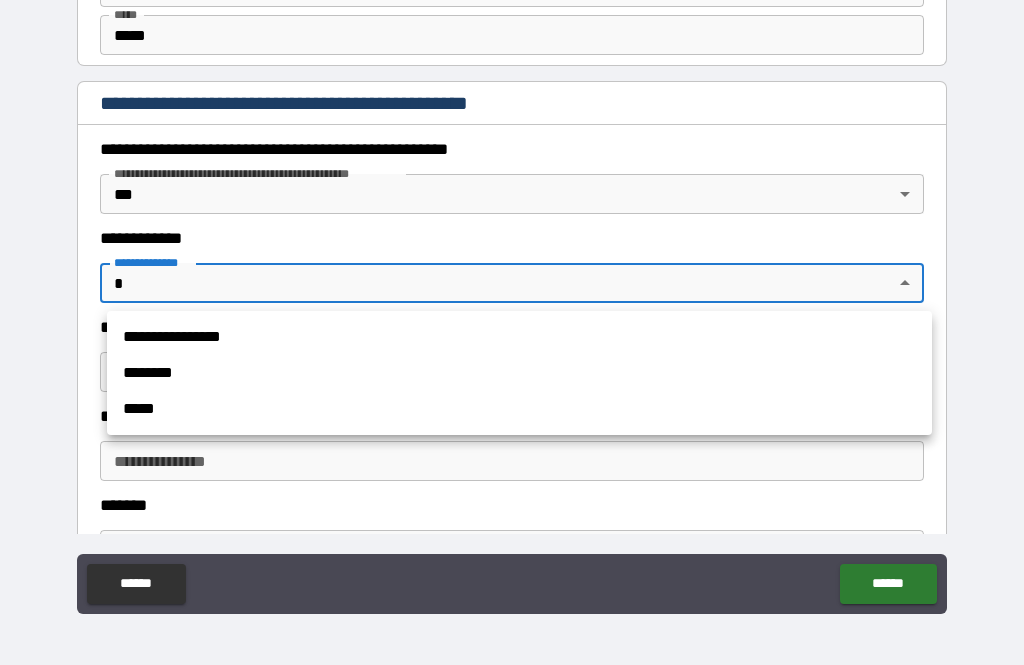 click on "**********" at bounding box center [519, 337] 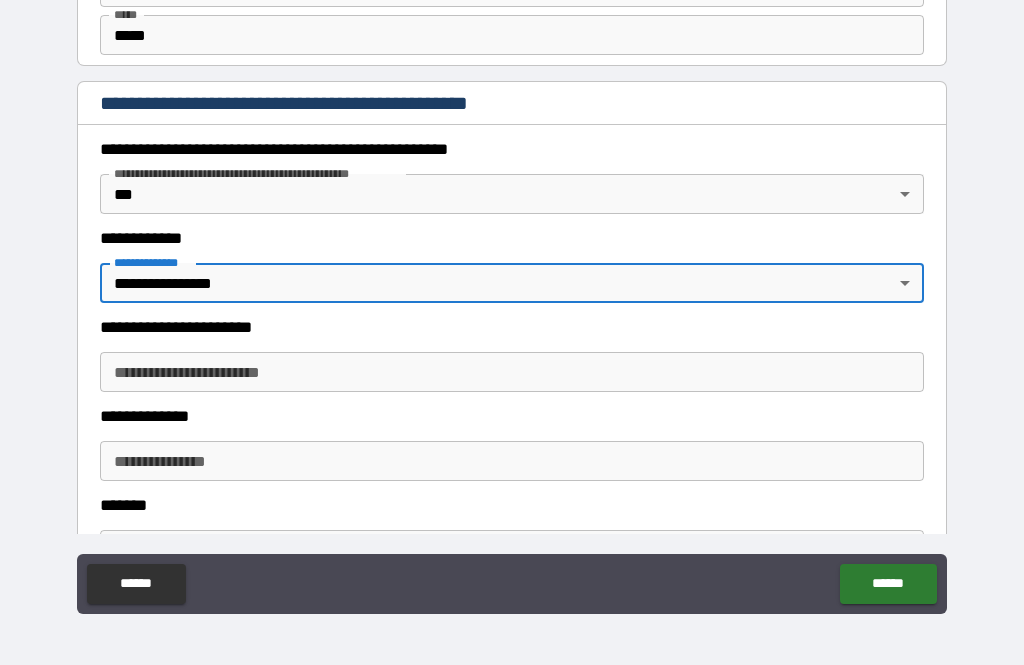 type on "*" 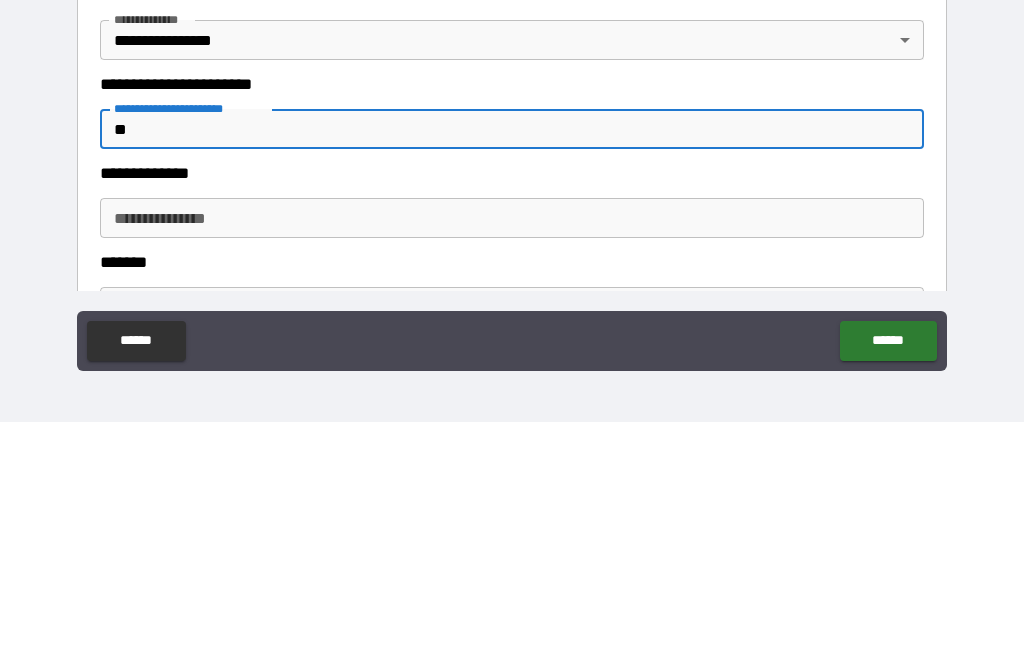 type on "*" 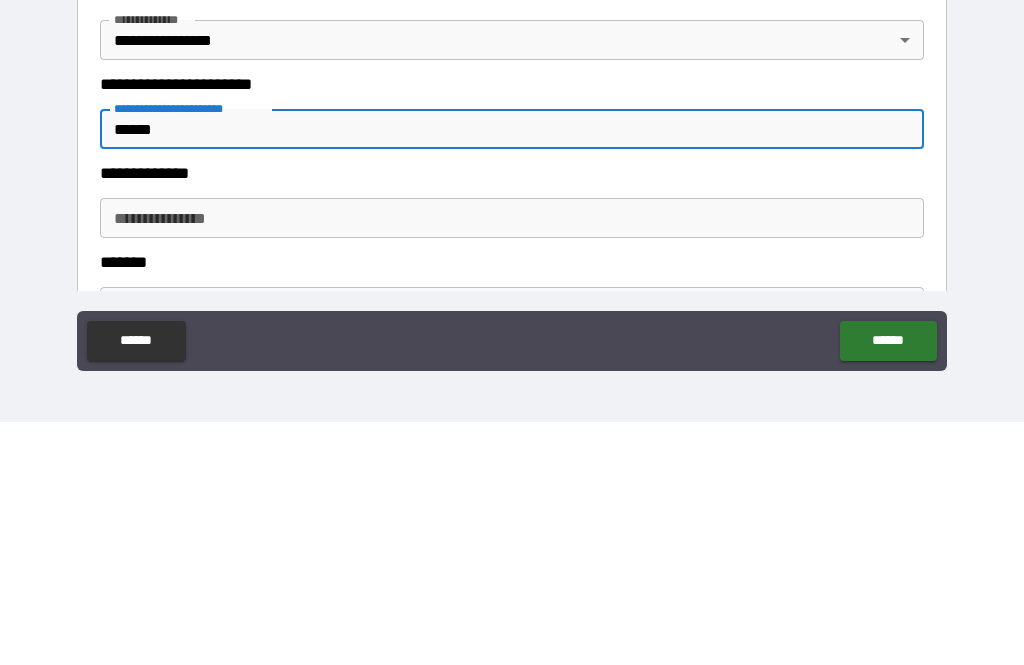 type on "*****" 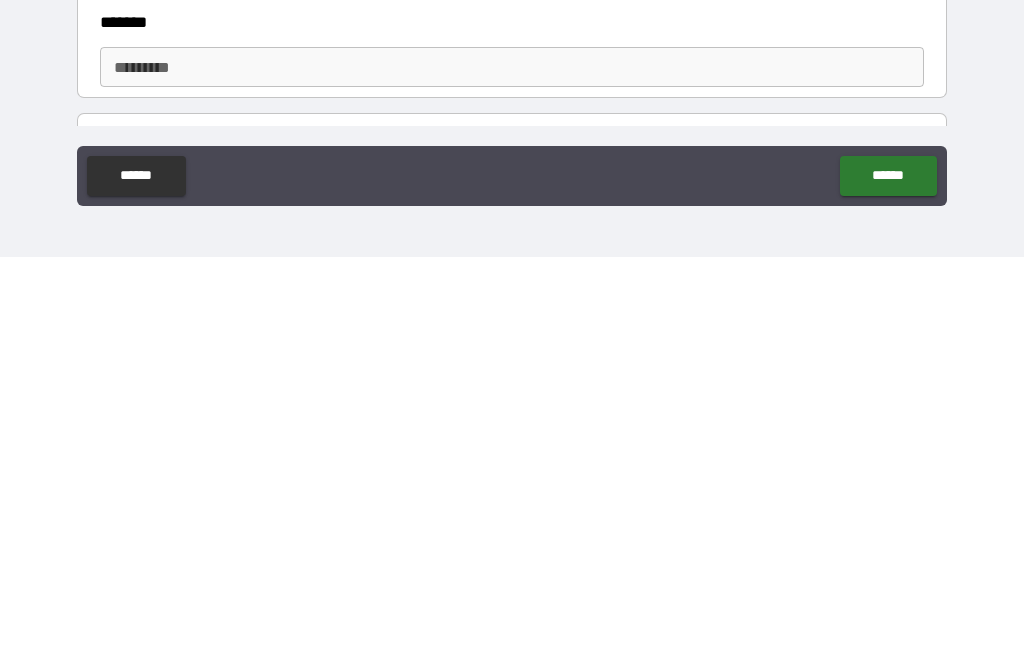 scroll, scrollTop: 2194, scrollLeft: 0, axis: vertical 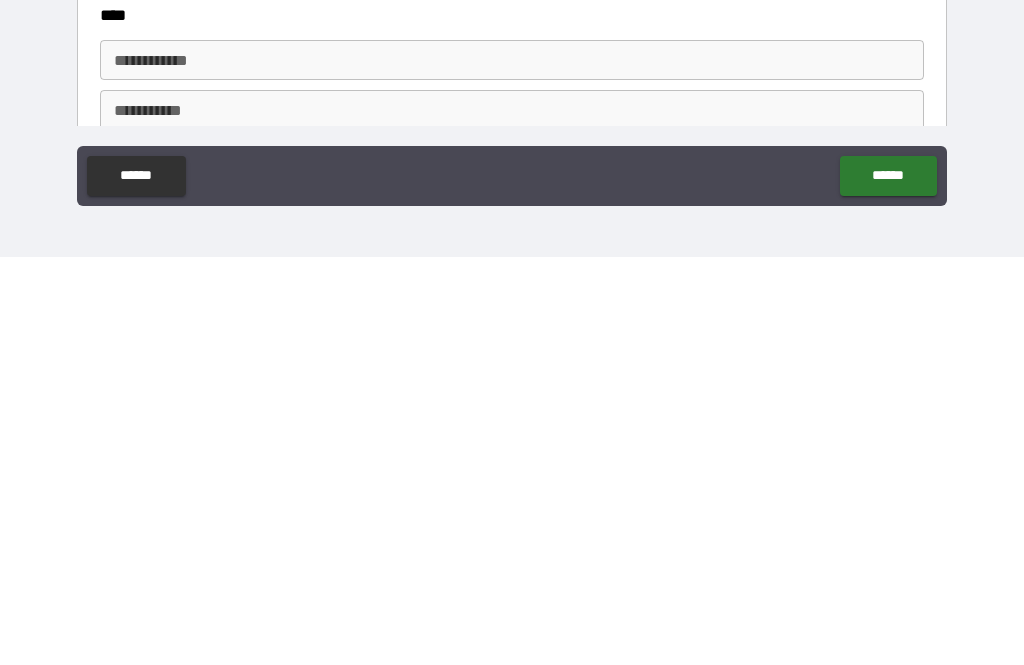 type on "***" 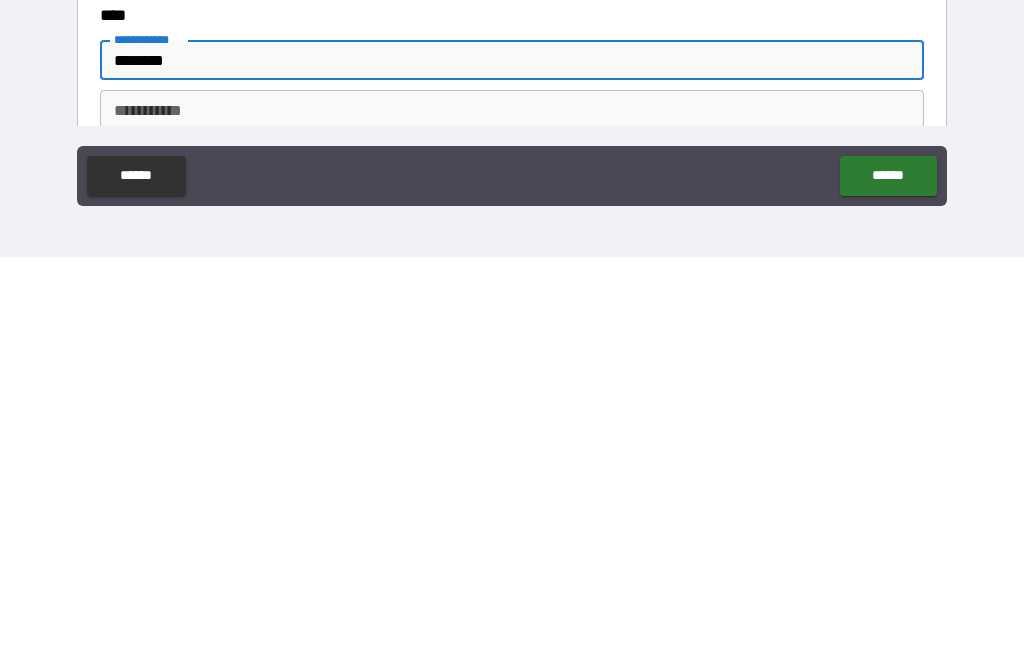 type on "*******" 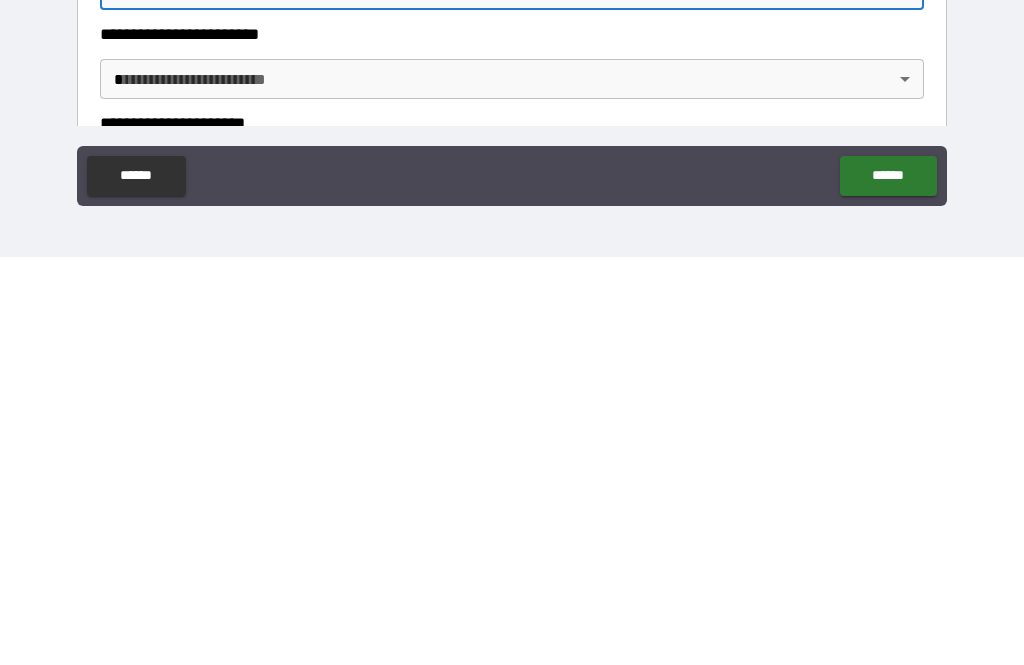 scroll, scrollTop: 2481, scrollLeft: 0, axis: vertical 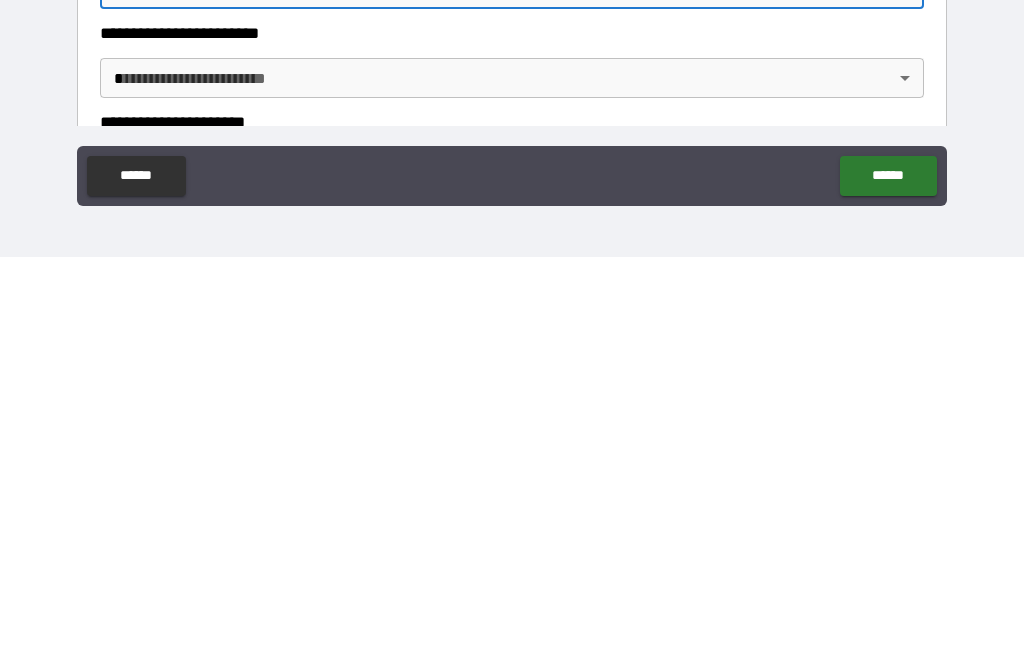 type on "******" 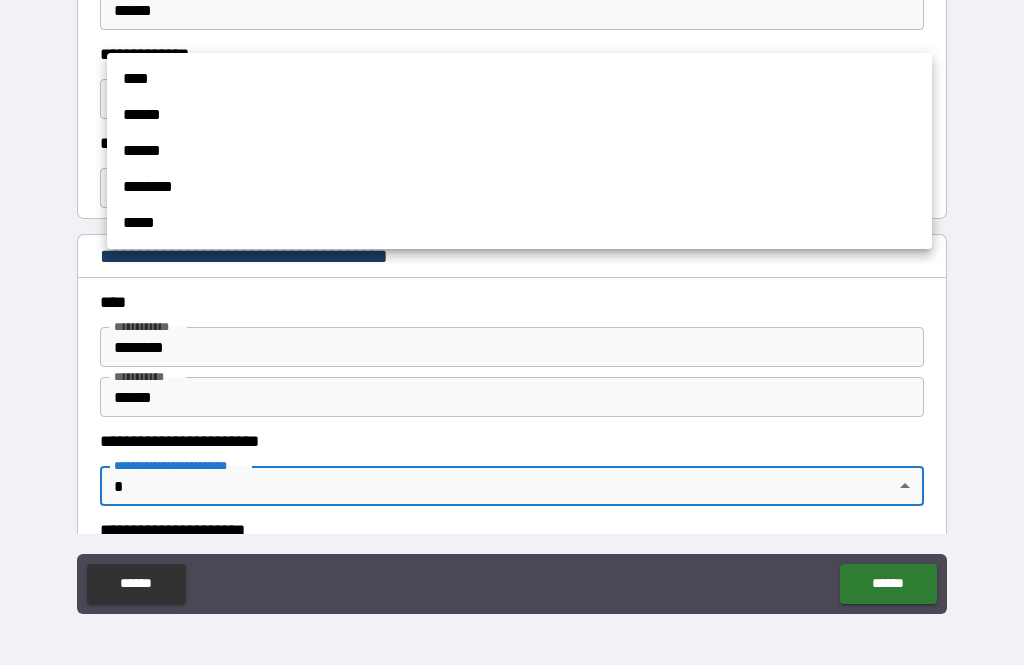 click on "******" at bounding box center (519, 151) 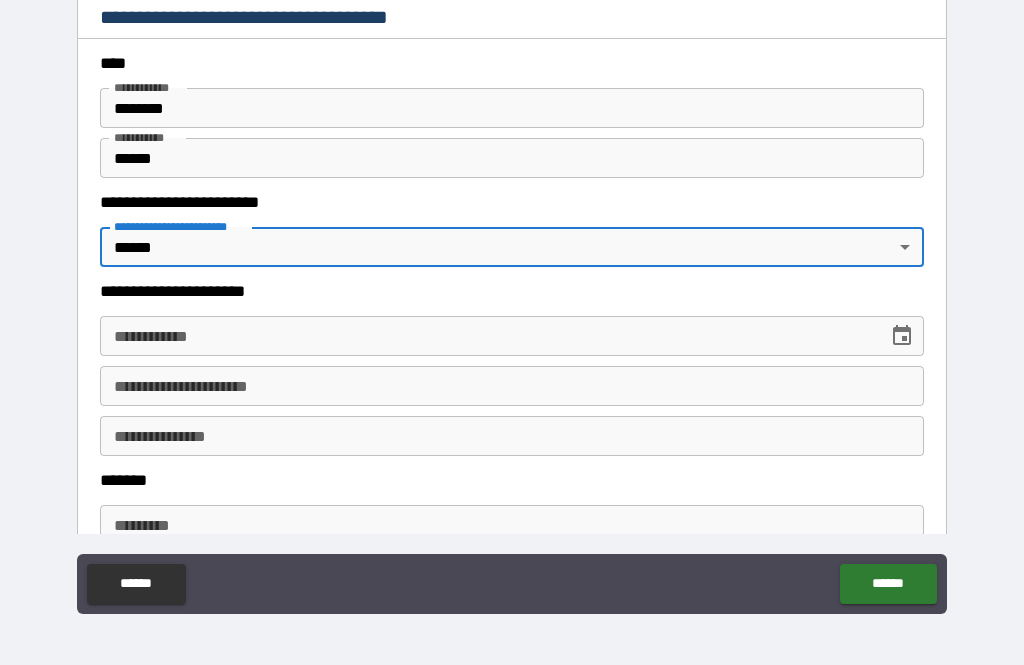 scroll, scrollTop: 2725, scrollLeft: 0, axis: vertical 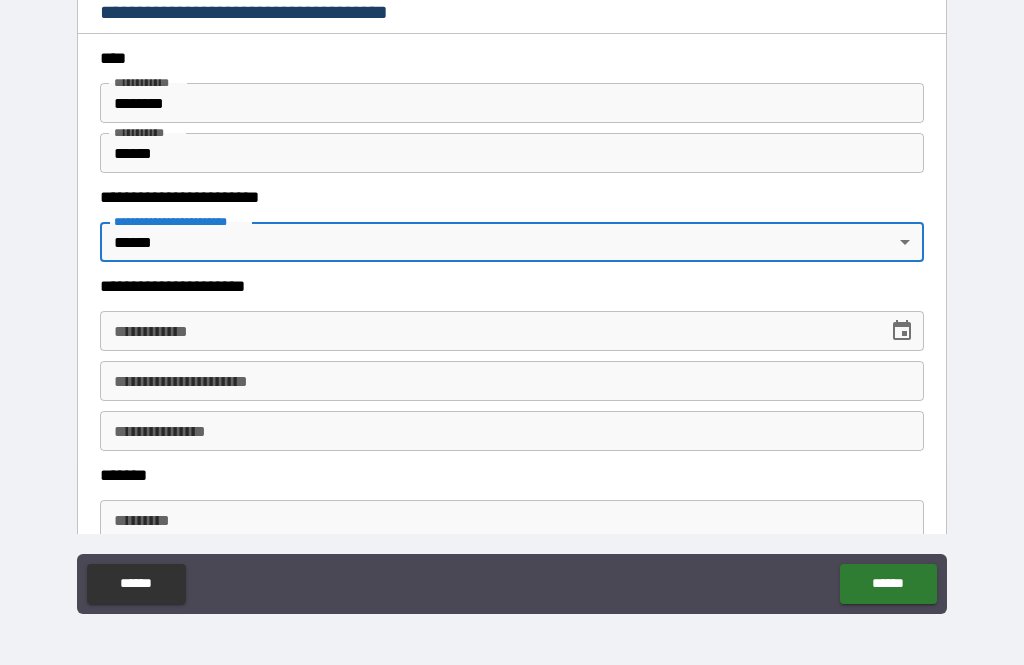 click on "**********" at bounding box center (487, 331) 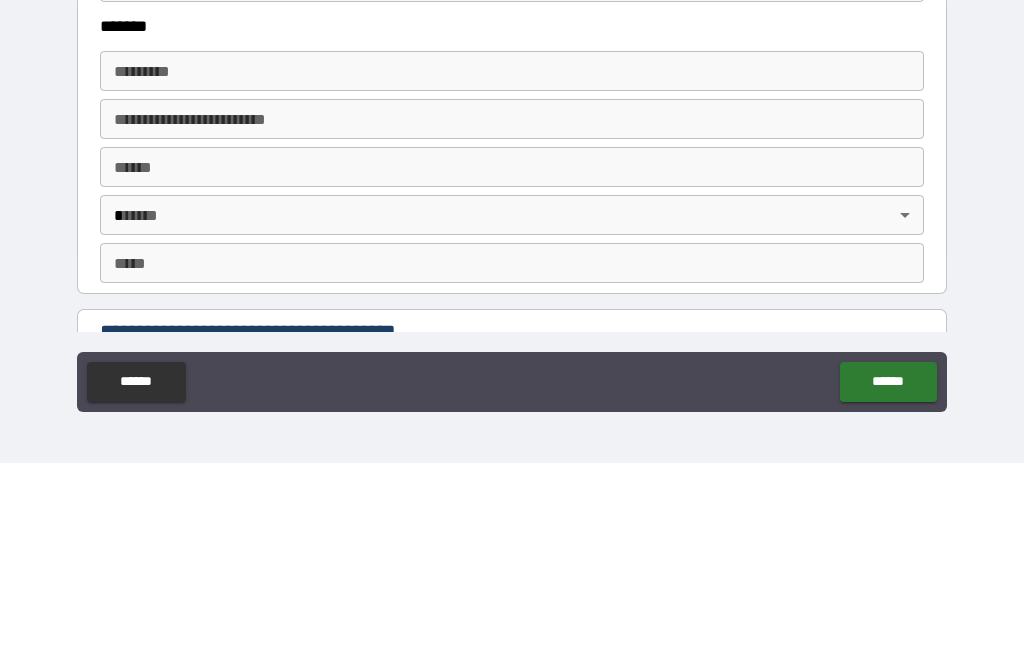 scroll, scrollTop: 2970, scrollLeft: 0, axis: vertical 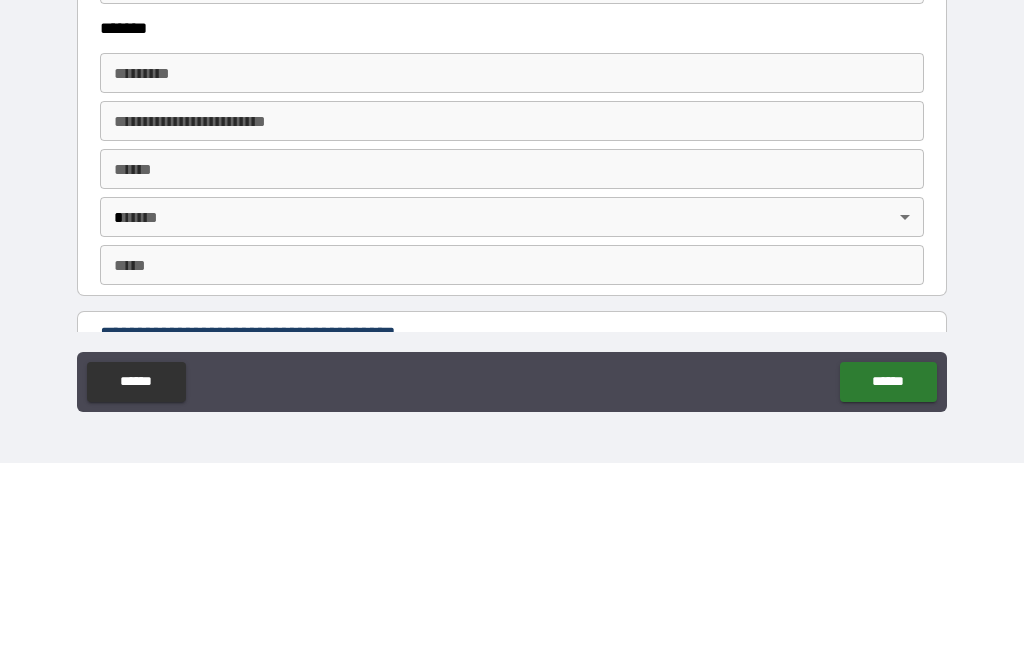 type on "**********" 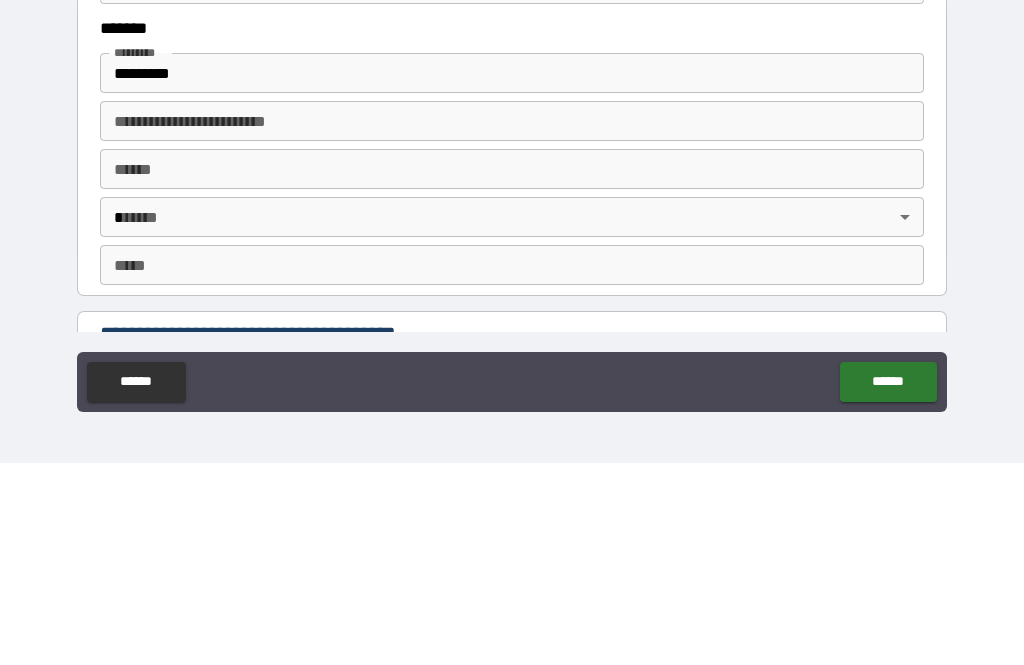 type on "**********" 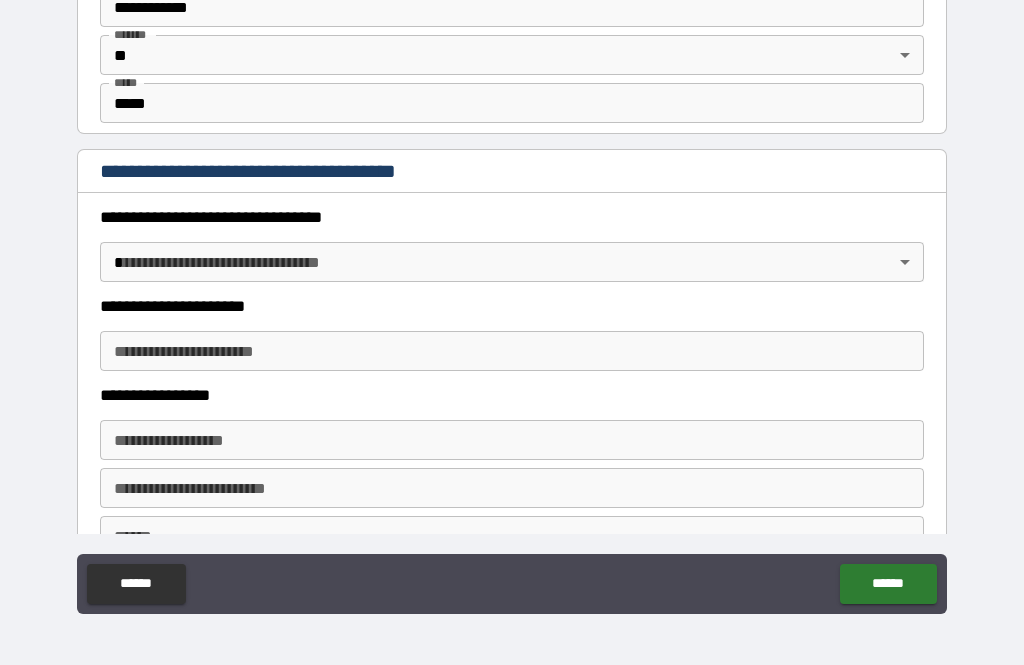 scroll, scrollTop: 3345, scrollLeft: 0, axis: vertical 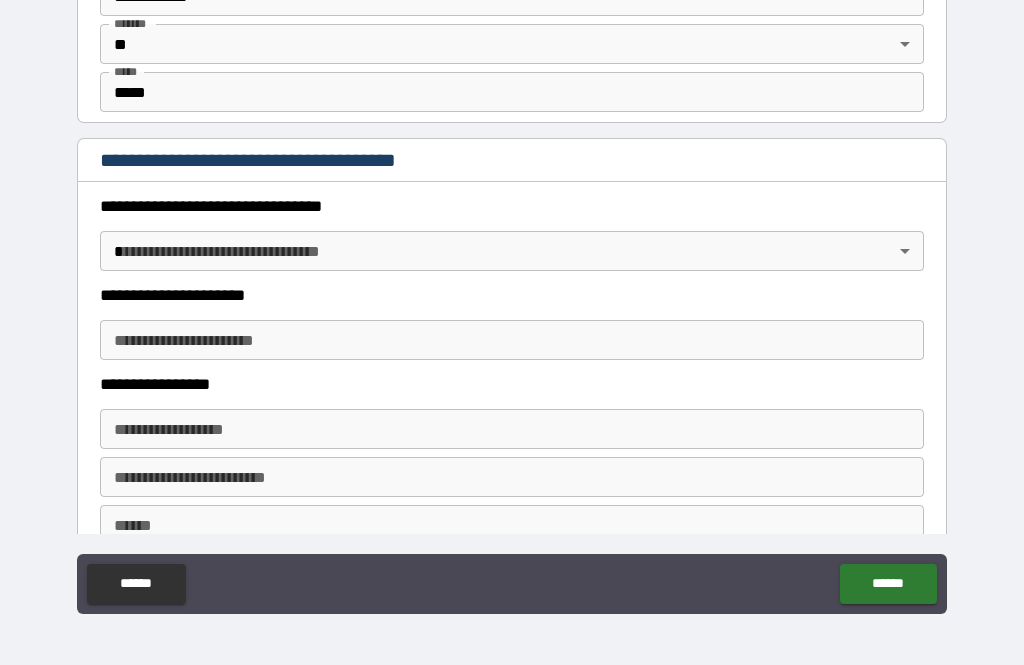 click on "**********" at bounding box center (512, 300) 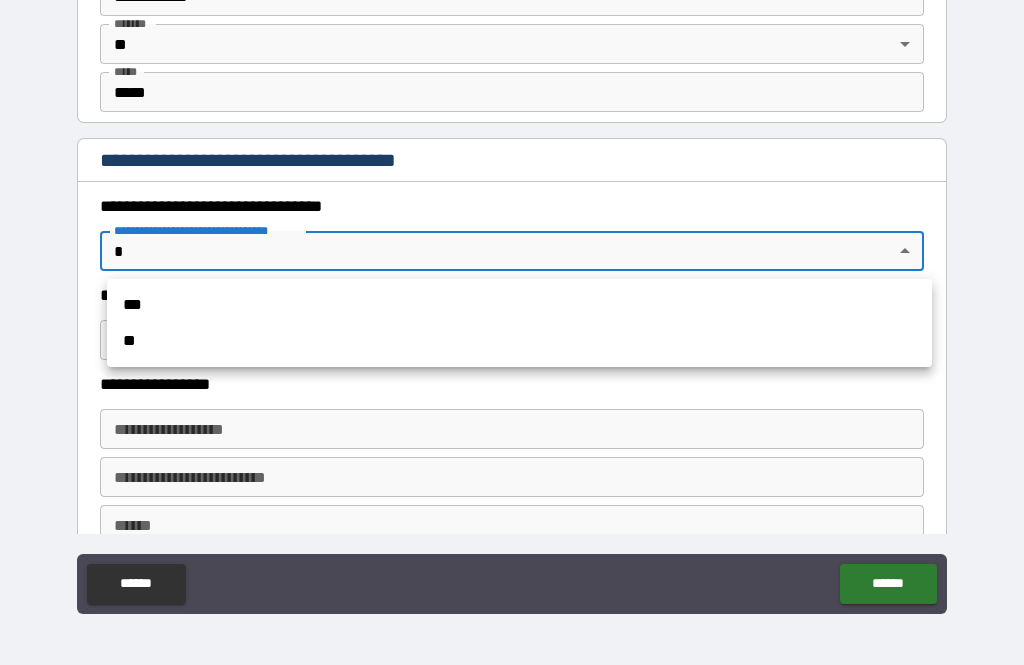 click on "***" at bounding box center (519, 305) 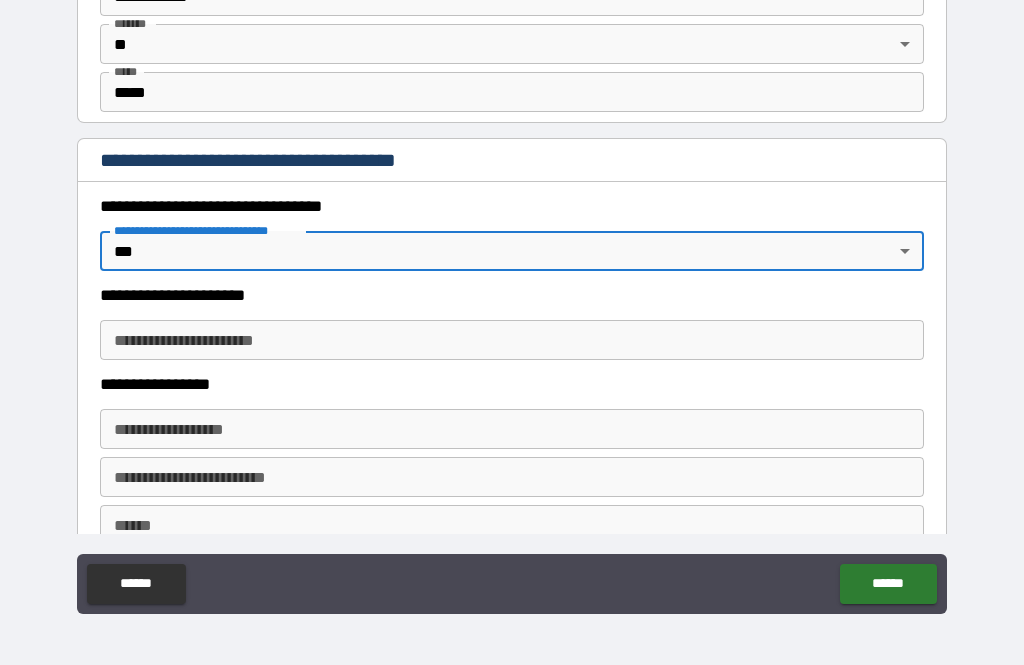 click on "**********" at bounding box center [512, 340] 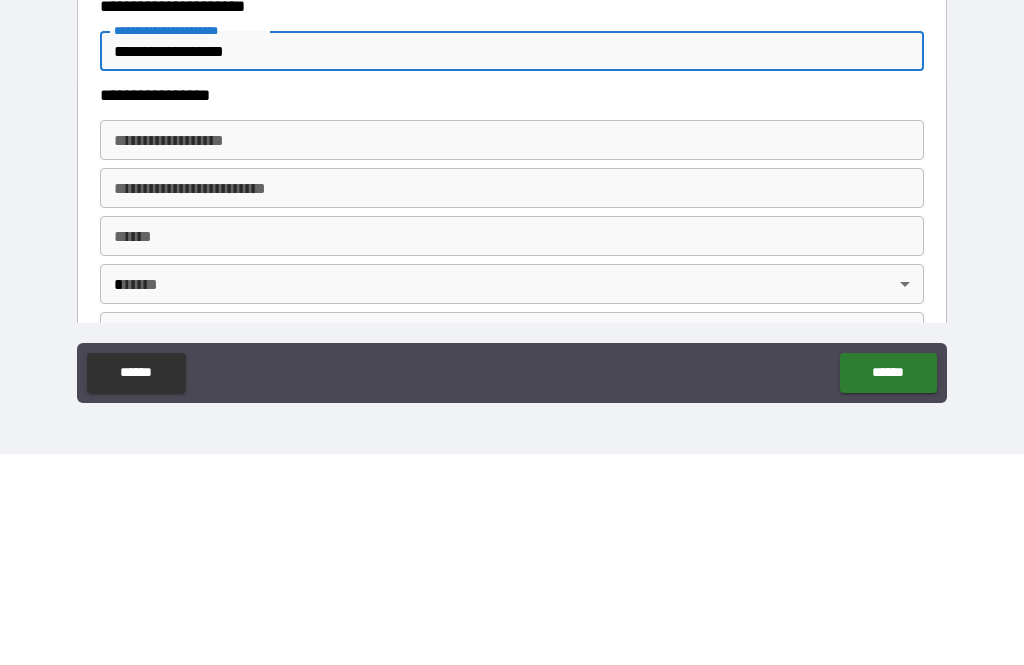 scroll, scrollTop: 3428, scrollLeft: 0, axis: vertical 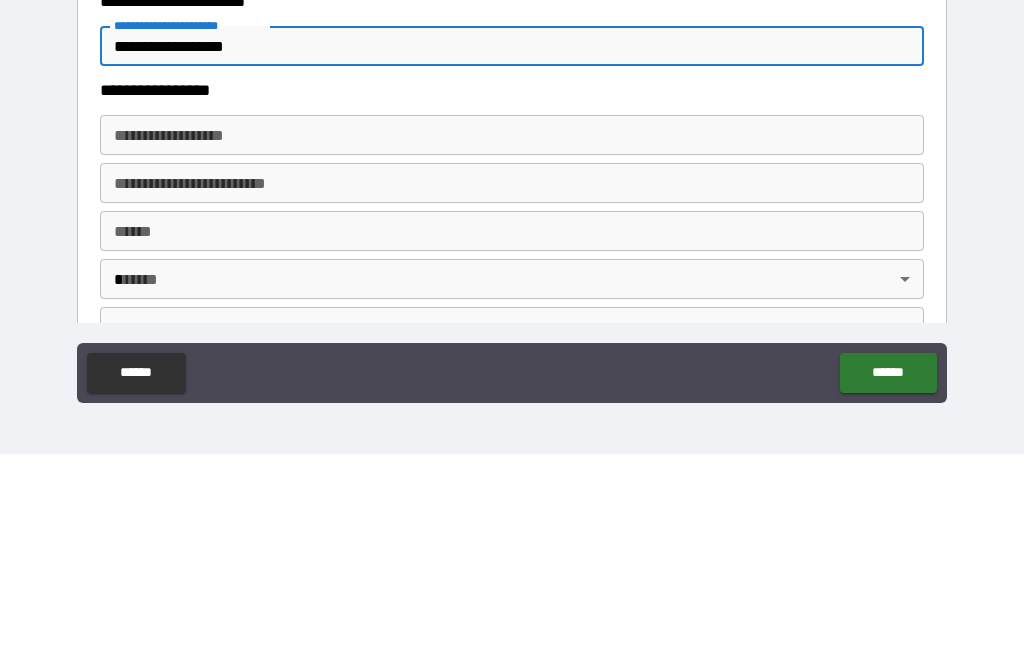 type on "**********" 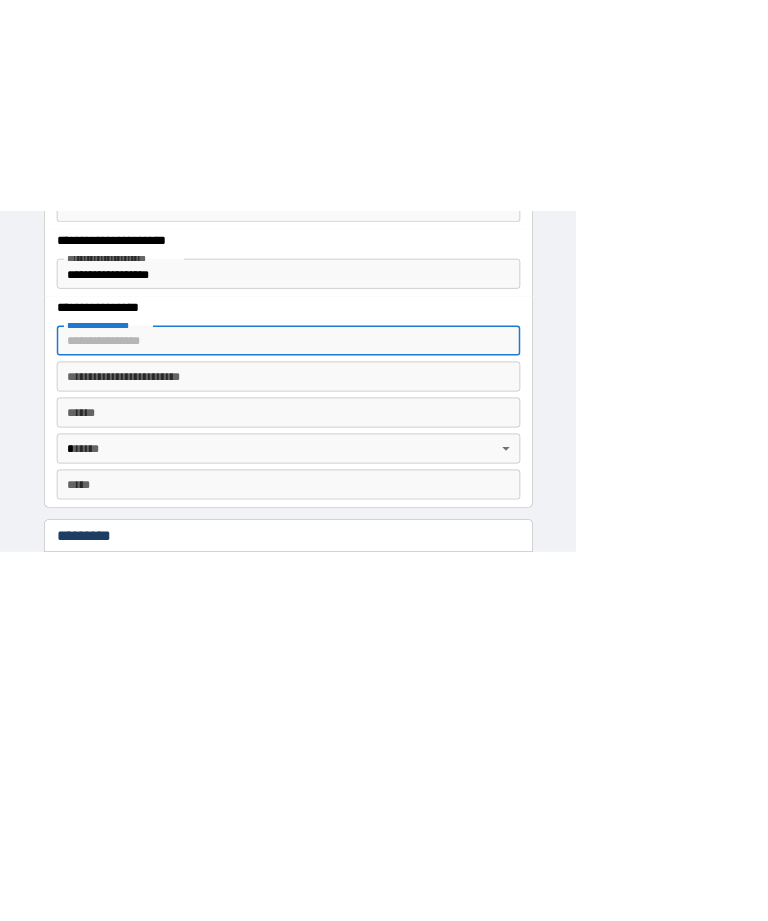 scroll, scrollTop: 0, scrollLeft: 0, axis: both 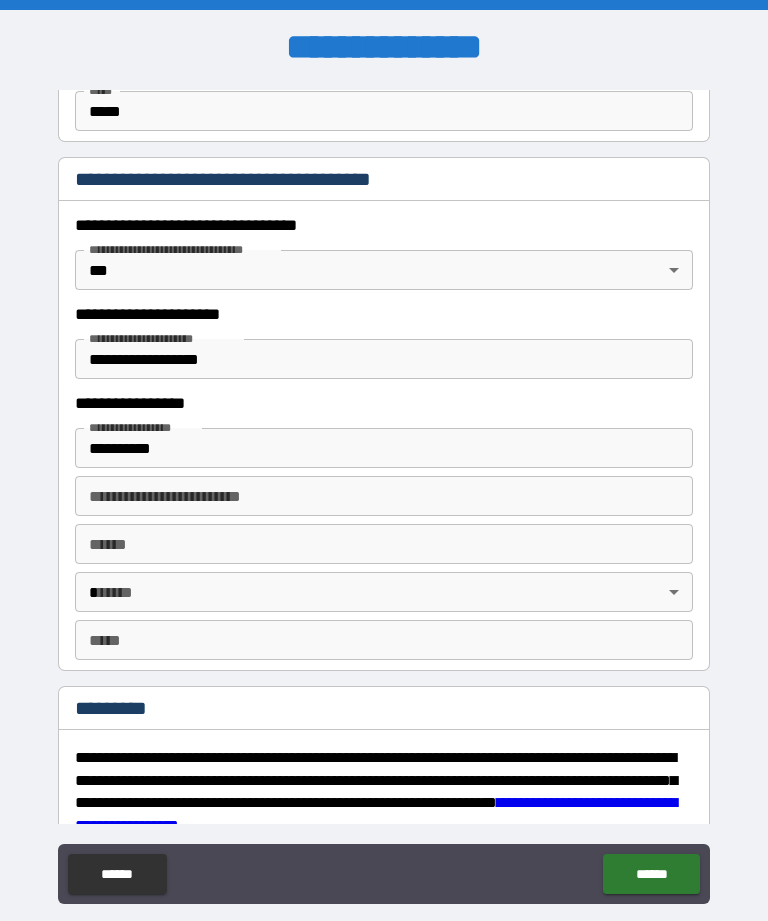 type on "**********" 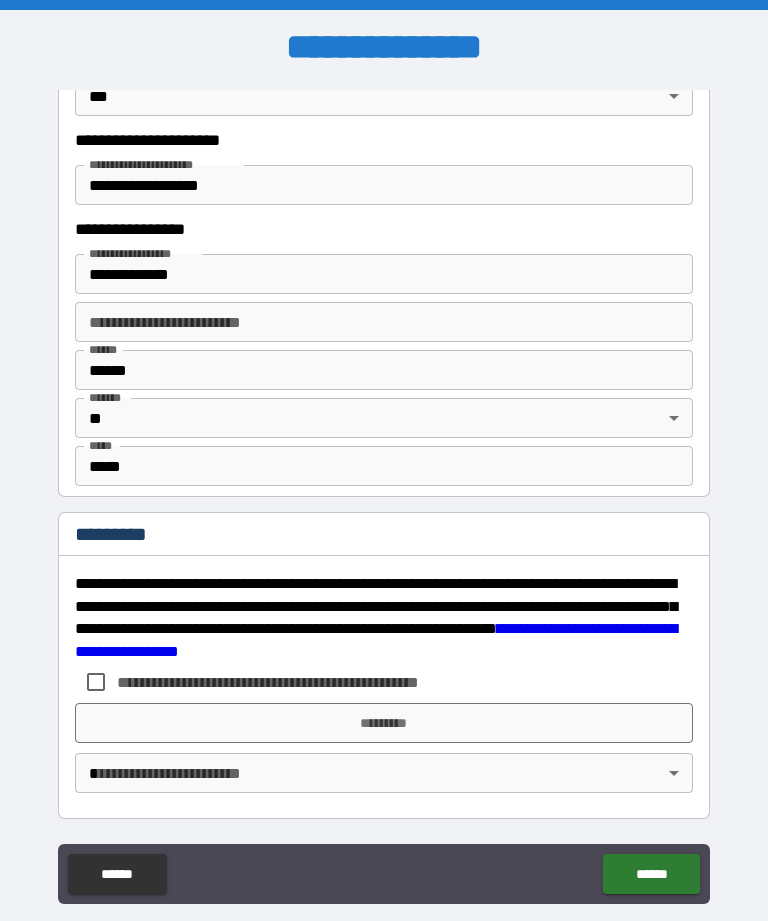 scroll, scrollTop: 3602, scrollLeft: 0, axis: vertical 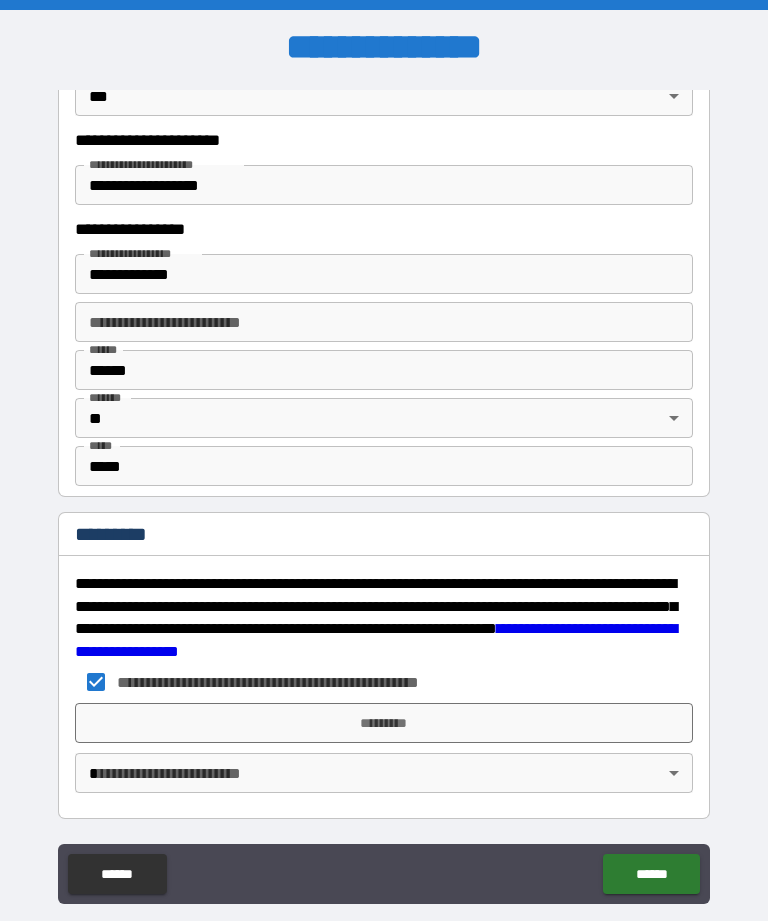 click on "*********" at bounding box center [384, 723] 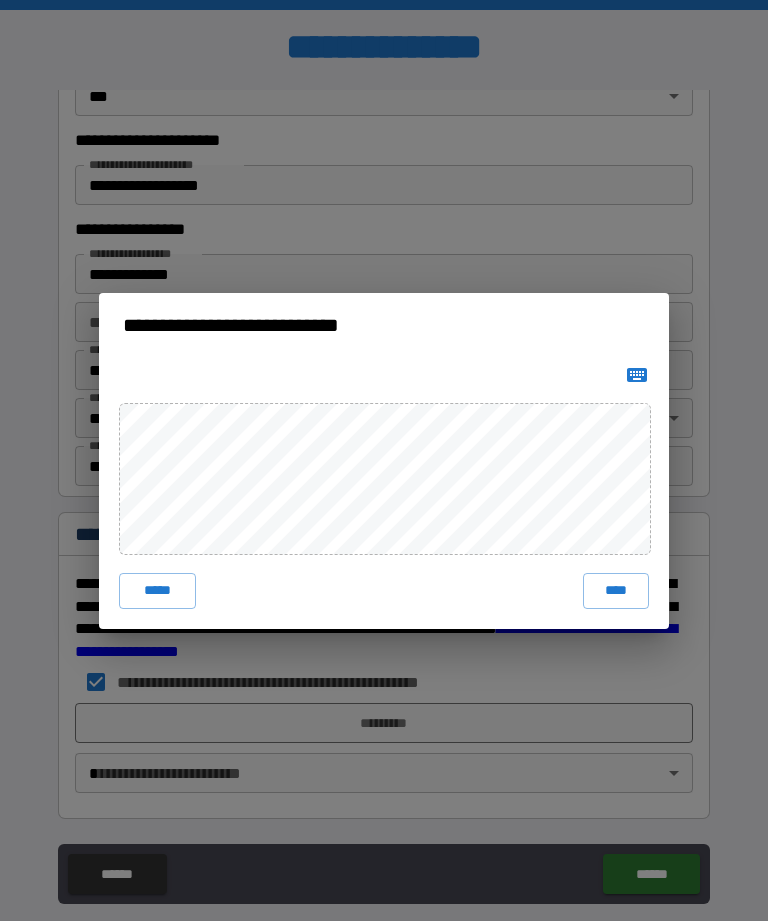 click on "****" at bounding box center (616, 591) 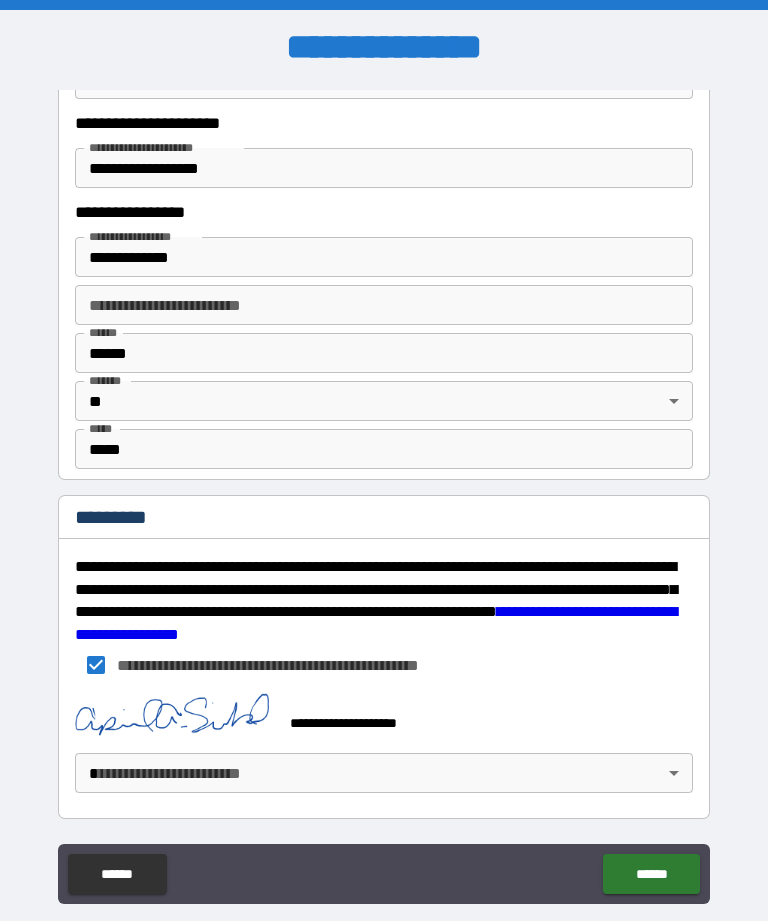 scroll, scrollTop: 3619, scrollLeft: 0, axis: vertical 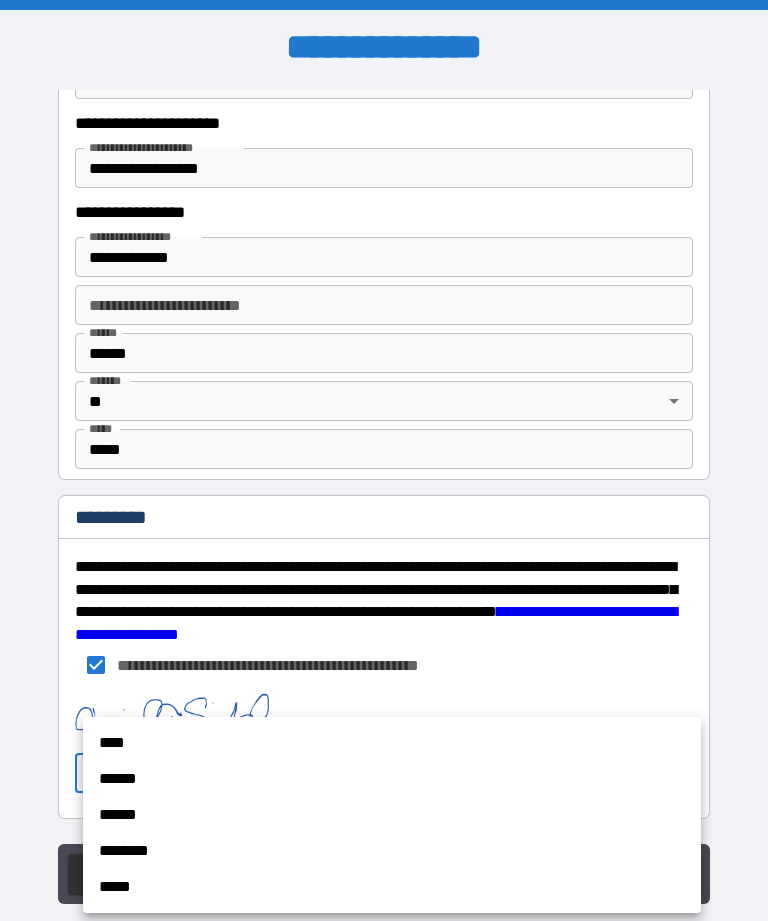 click on "****" at bounding box center [392, 743] 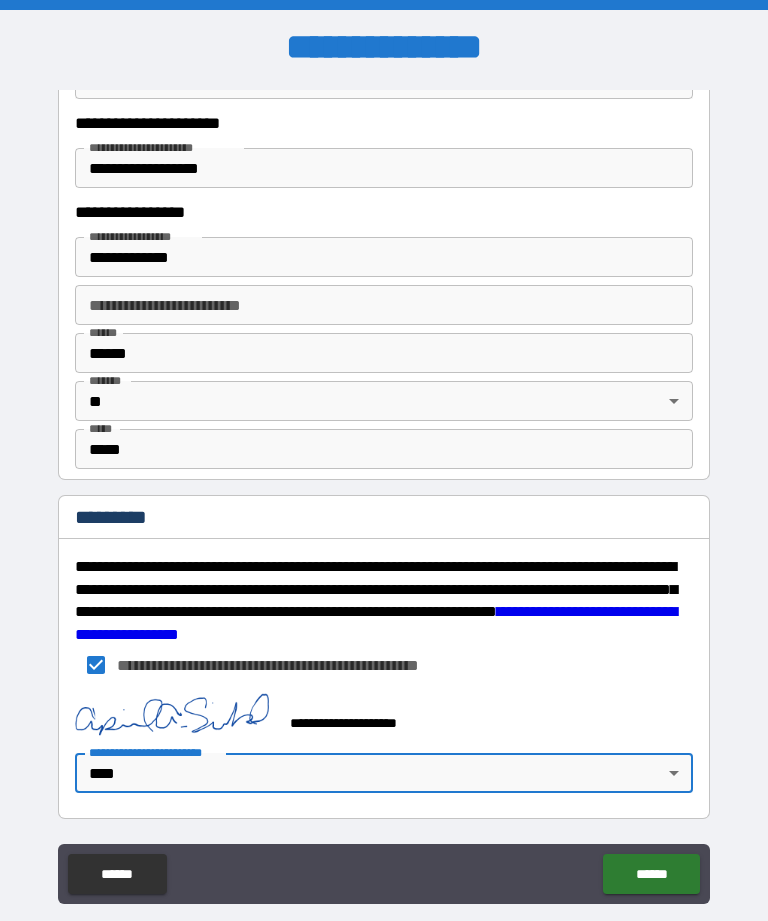 click on "******" at bounding box center (651, 874) 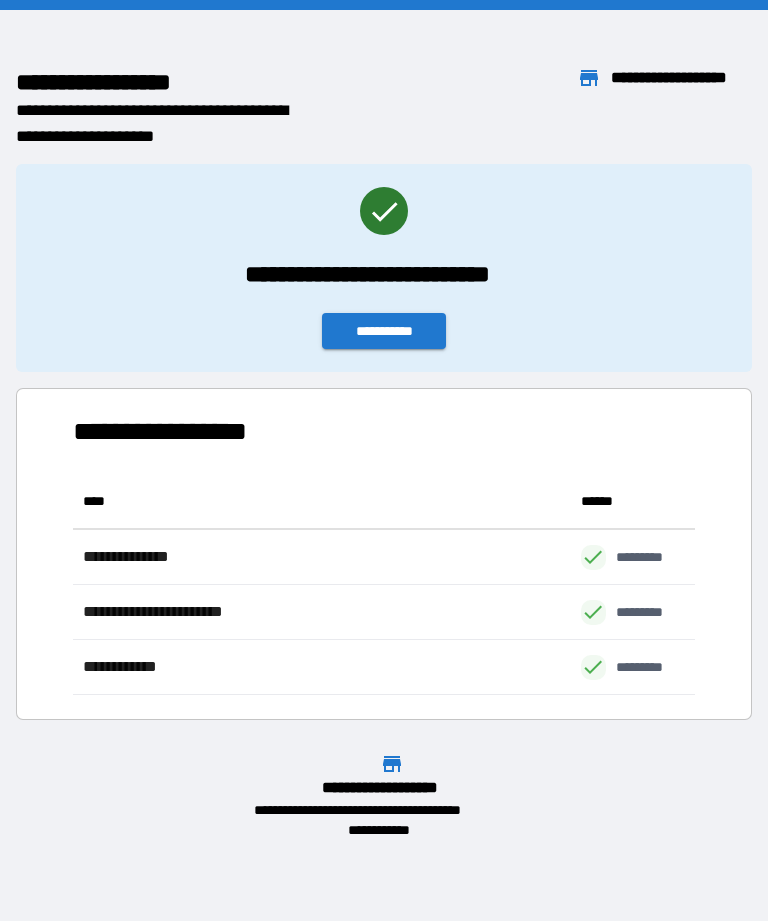 scroll, scrollTop: 221, scrollLeft: 622, axis: both 